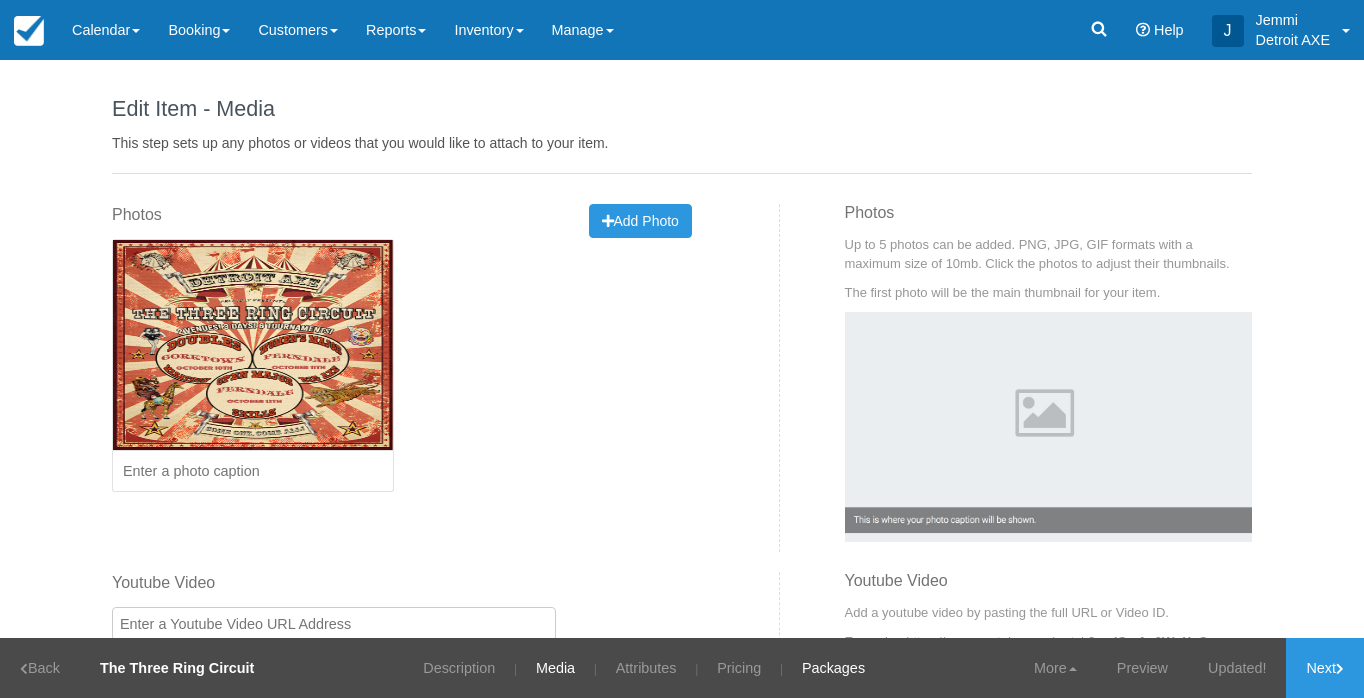 scroll, scrollTop: 0, scrollLeft: 0, axis: both 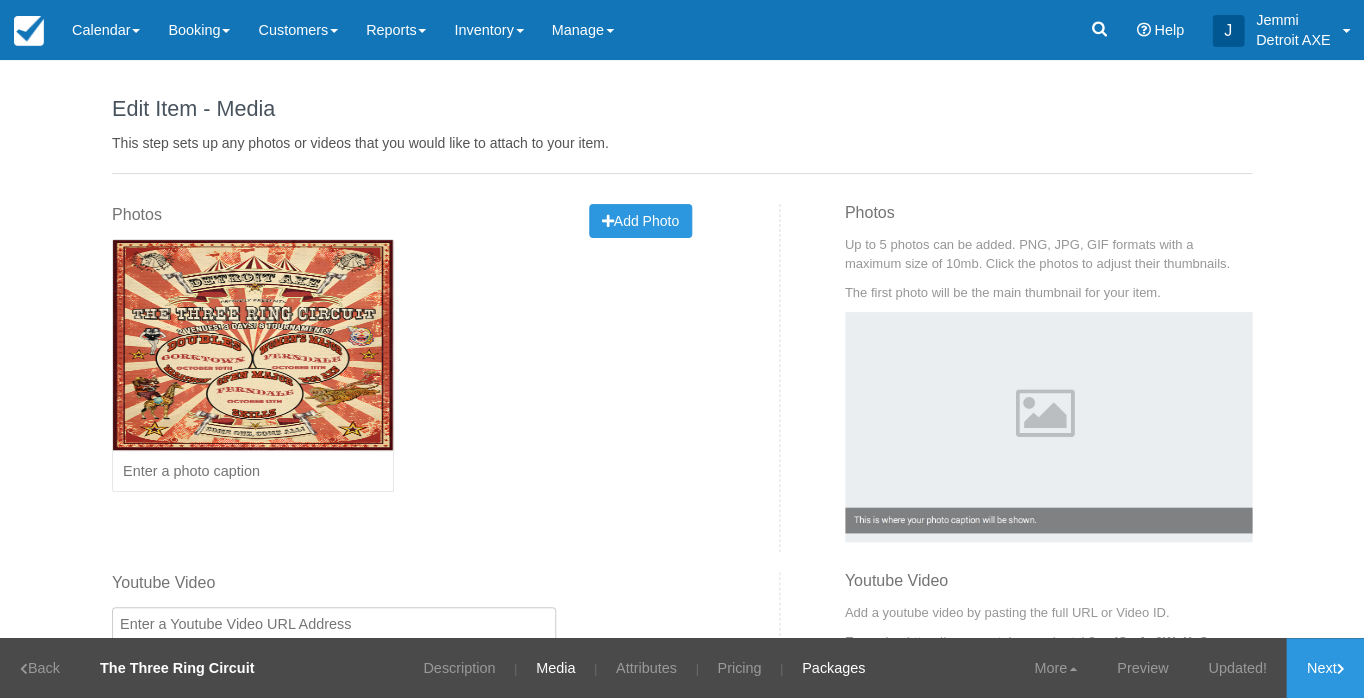 click on "Packages" at bounding box center [833, 668] 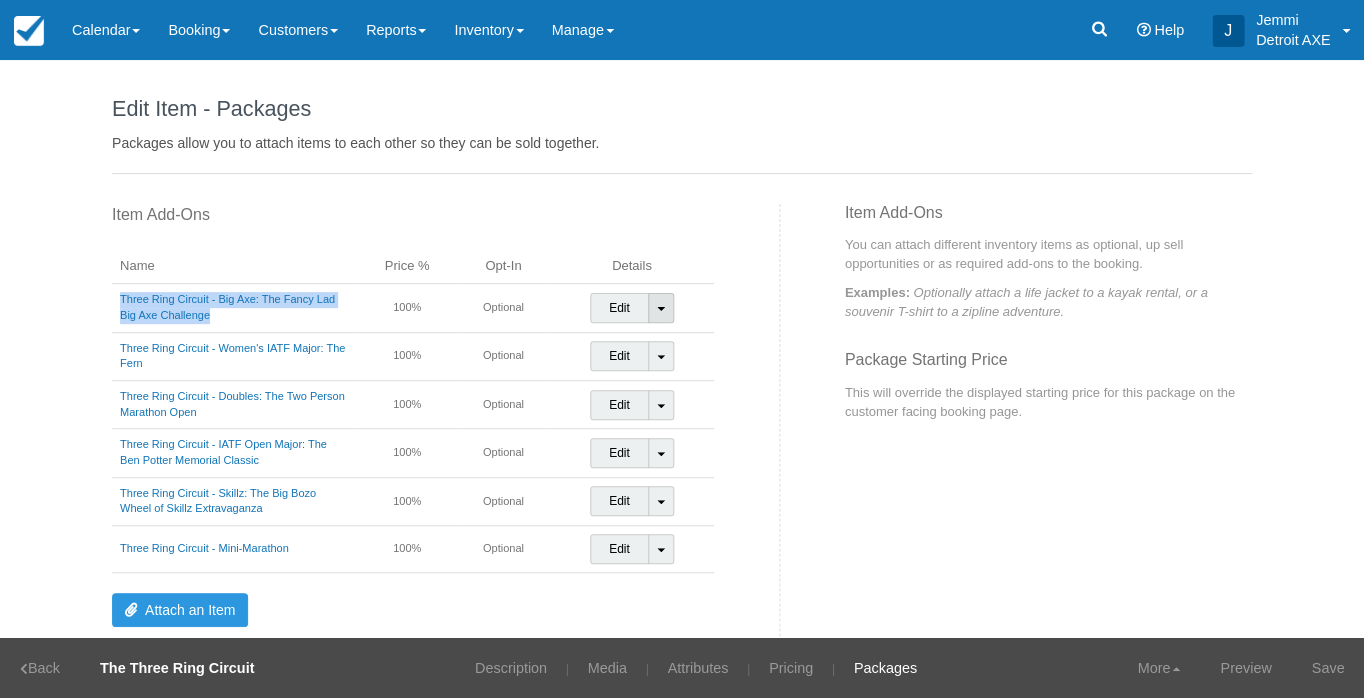 click on "Toggle Dropdown" at bounding box center [661, 308] 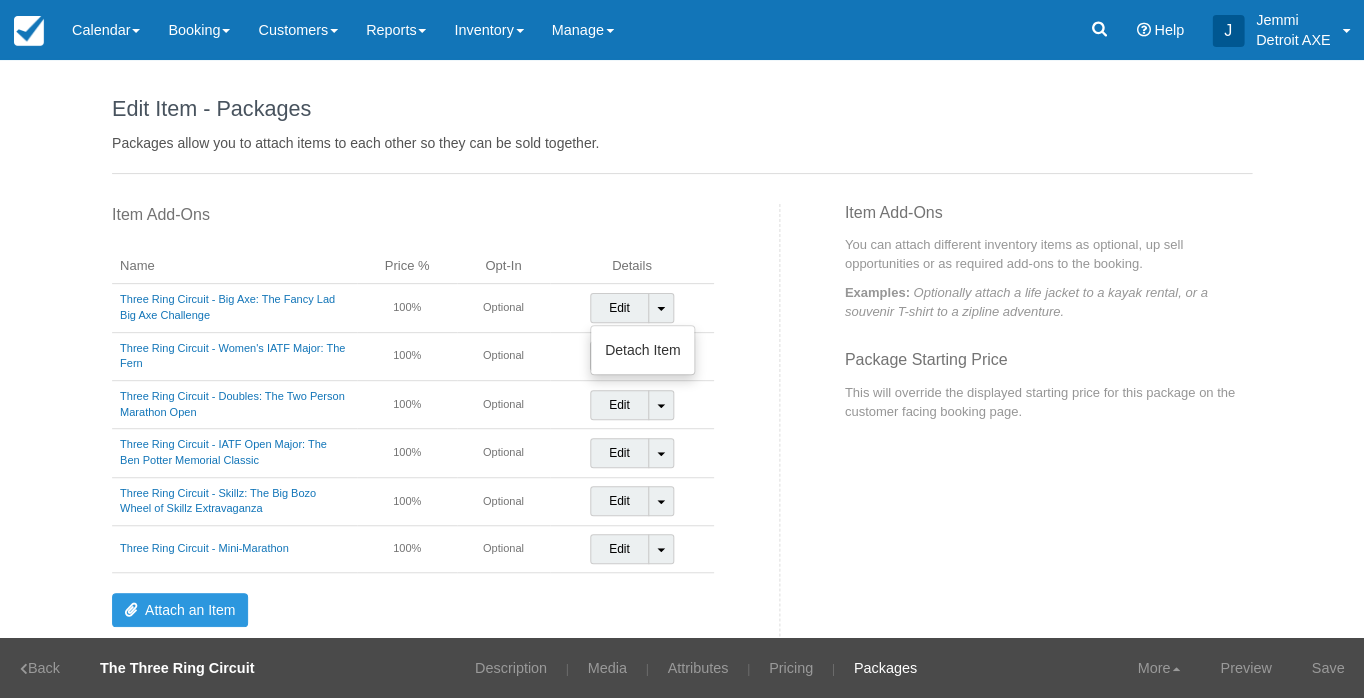 click on "Item Add-Ons
You can attach different inventory items as optional, up sell opportunities or as required add-ons to the booking.
Examples:   Optionally attach a life jacket to a kayak rental, or a souvenir T-shirt to a zipline adventure.
Package Starting Price
This will override the displayed starting price for this package on the customer facing booking page." at bounding box center [1024, 327] 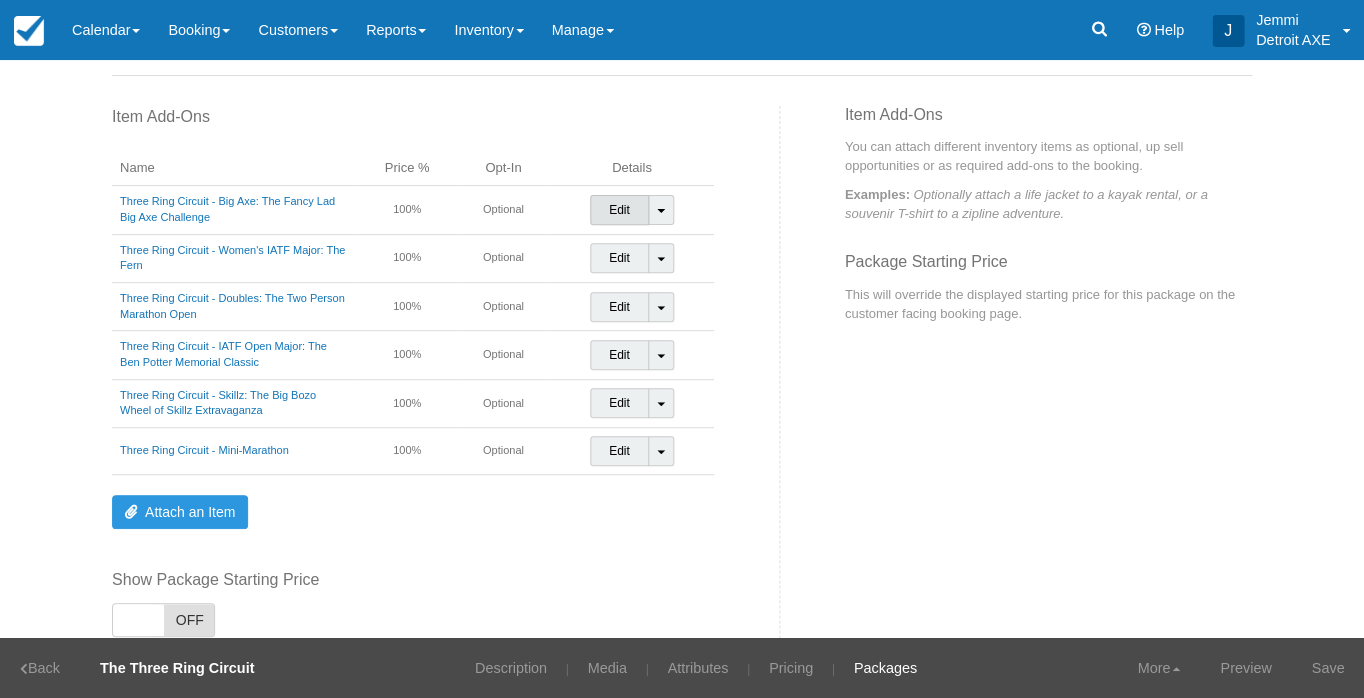 scroll, scrollTop: 100, scrollLeft: 0, axis: vertical 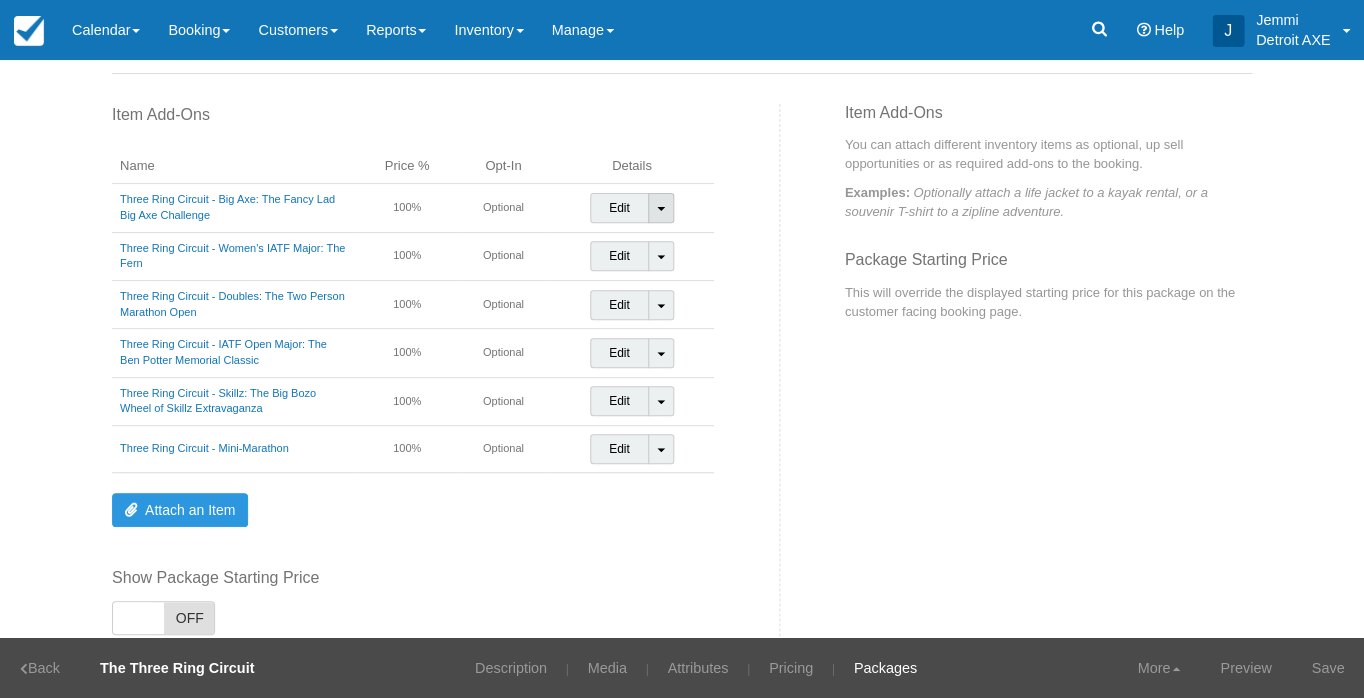 click on "Toggle Dropdown" at bounding box center (661, 208) 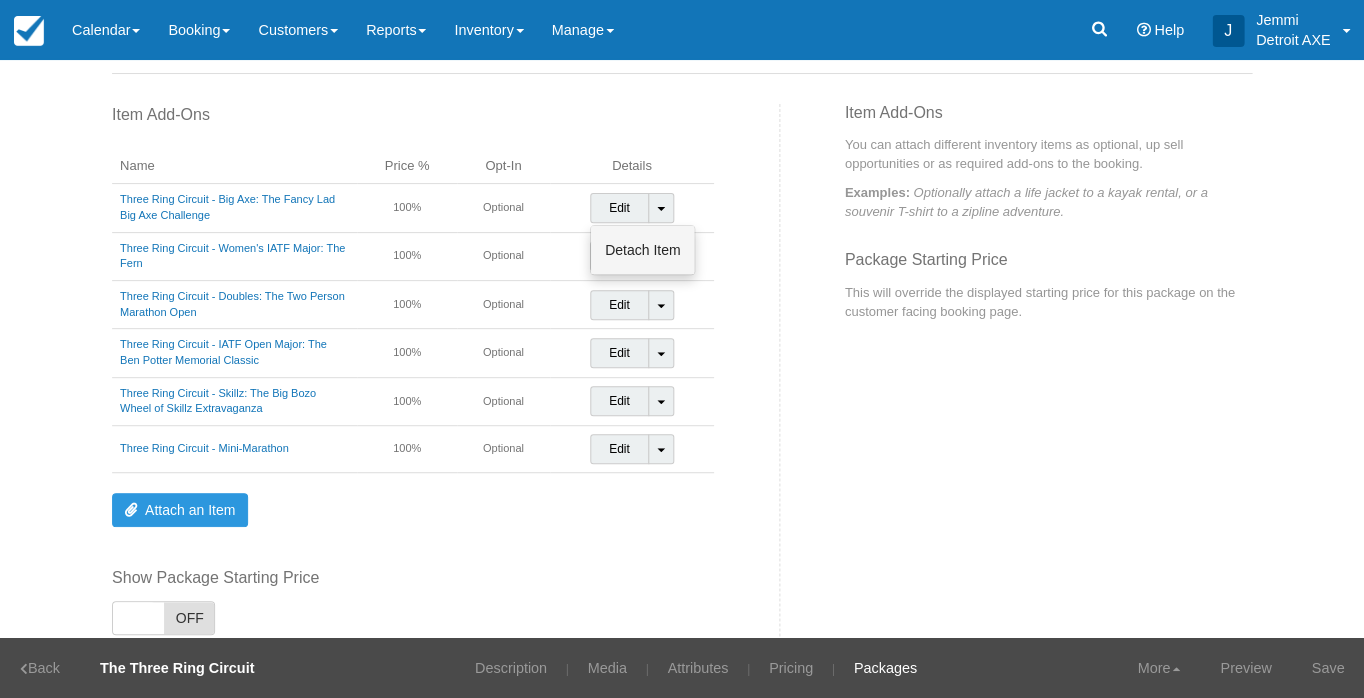 click on "Detach Item" at bounding box center (642, 250) 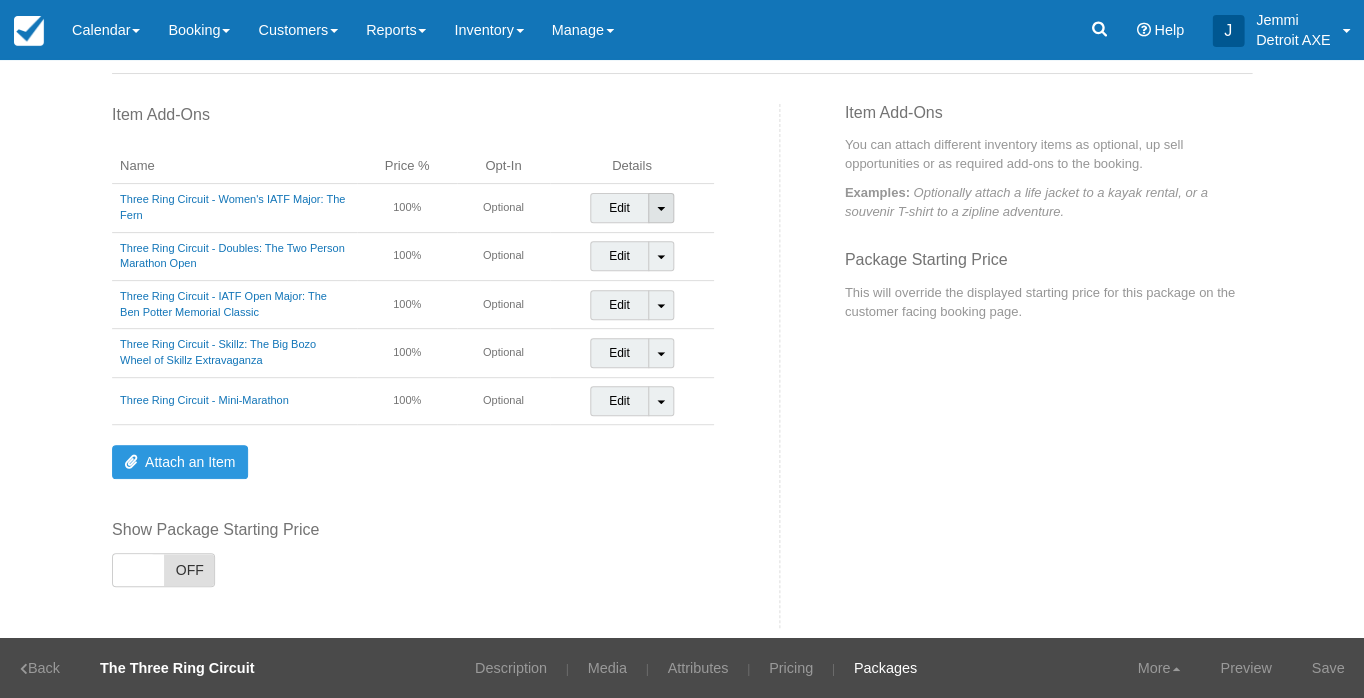 click on "Toggle Dropdown" at bounding box center [661, 208] 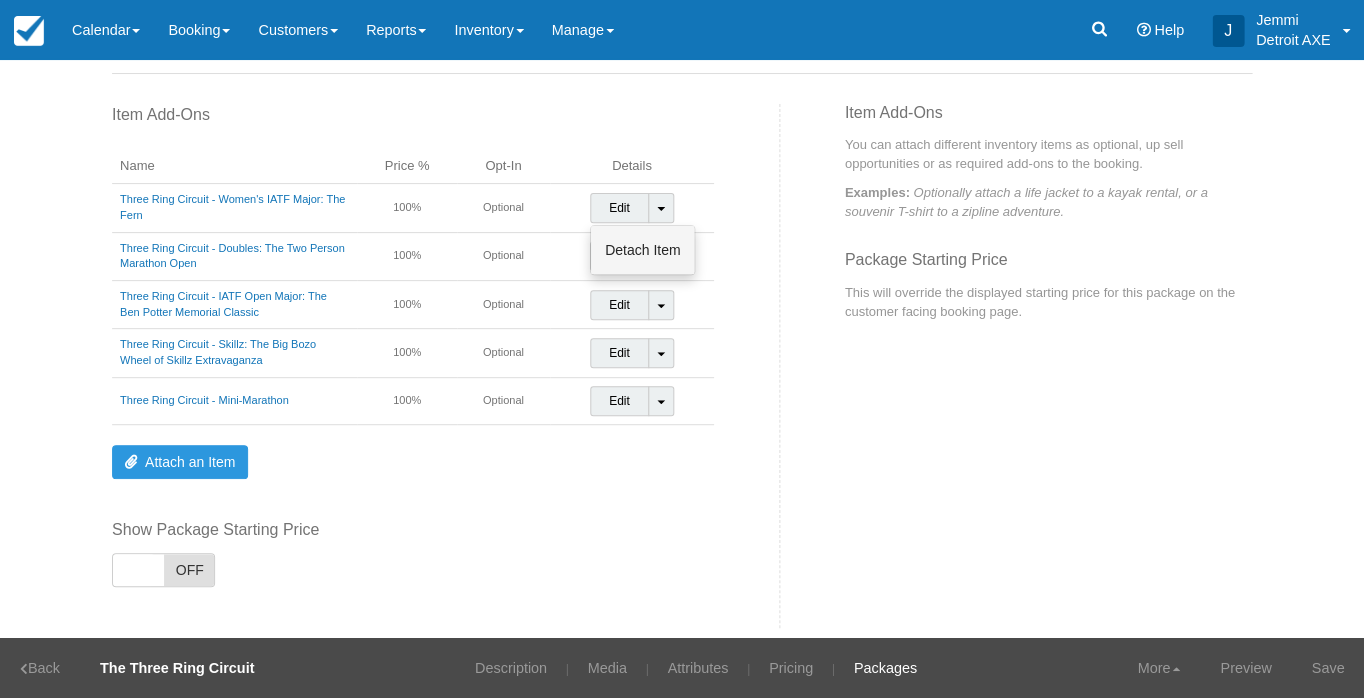 click on "Detach Item" at bounding box center (642, 250) 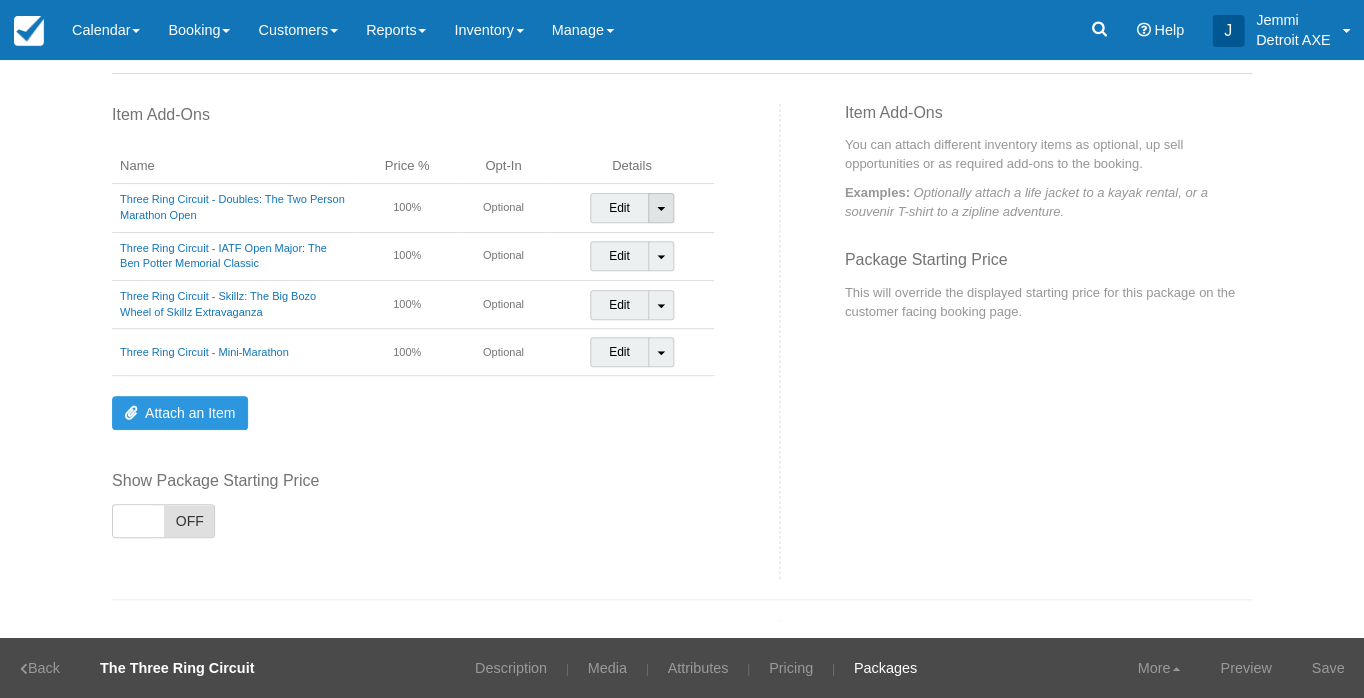 click on "Toggle Dropdown" at bounding box center [661, 208] 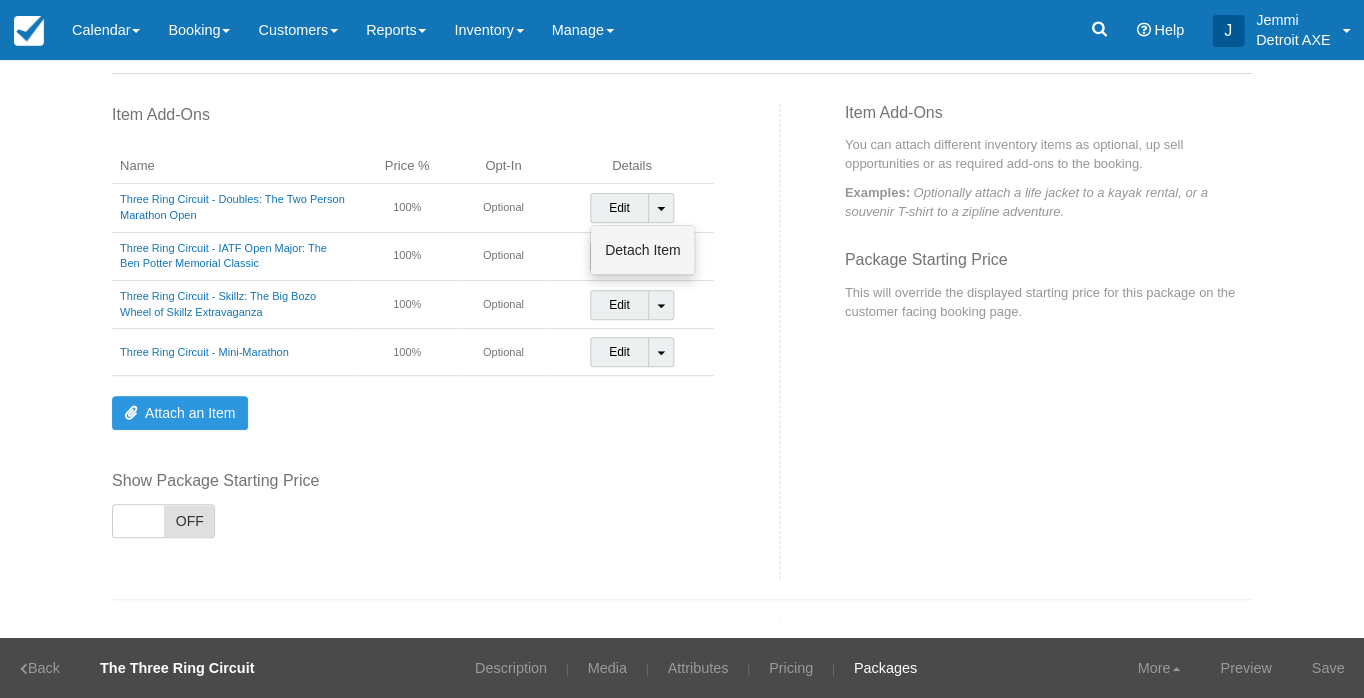 click on "Detach Item" at bounding box center (642, 250) 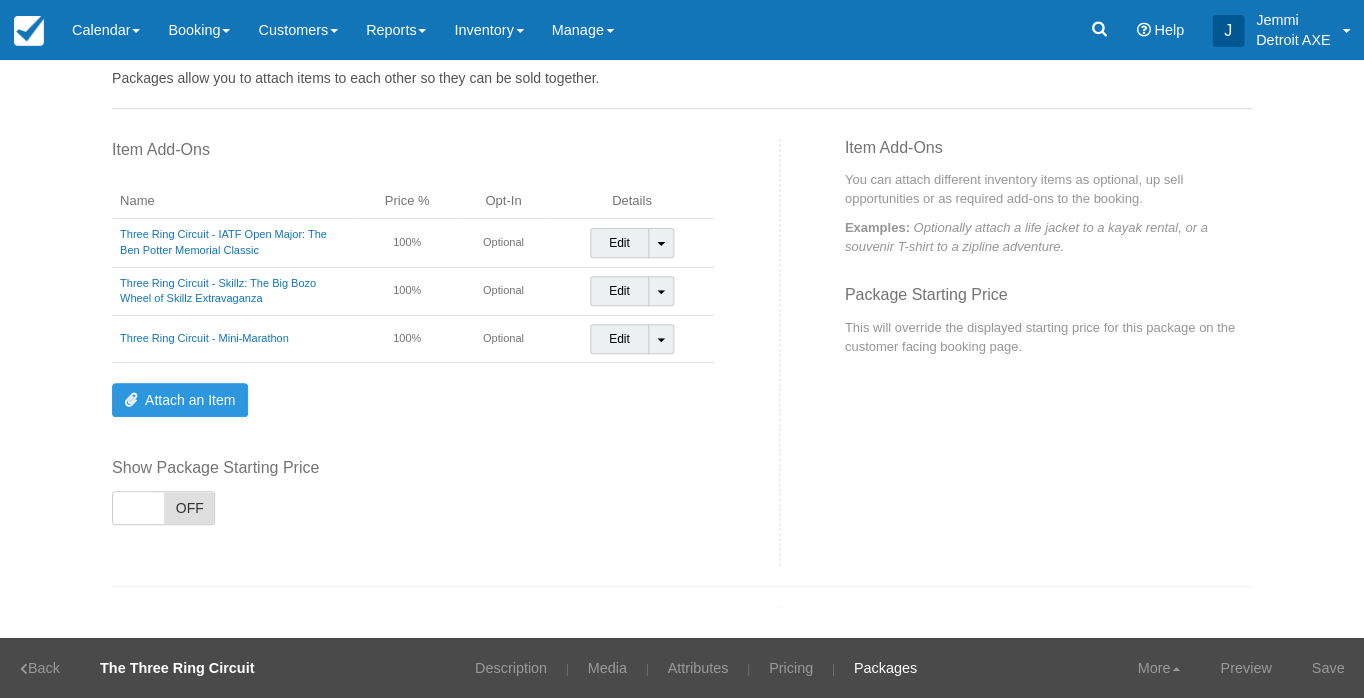 scroll, scrollTop: 62, scrollLeft: 0, axis: vertical 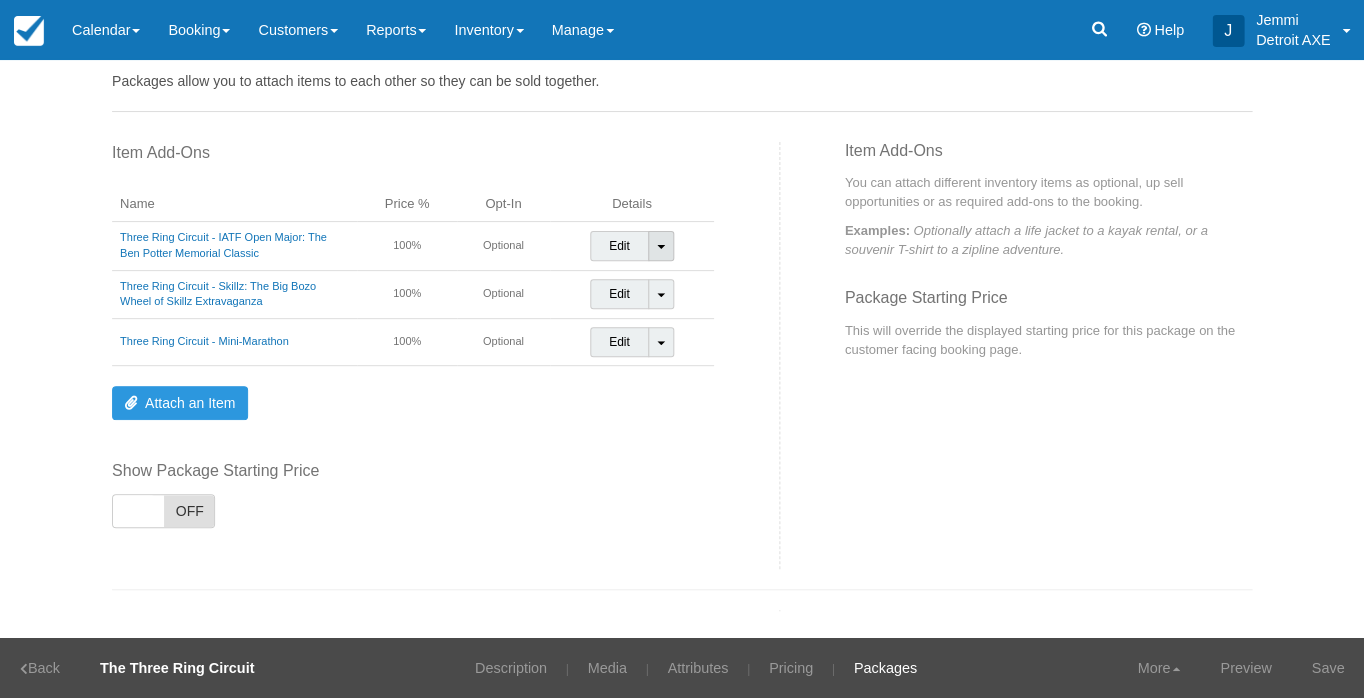 click on "Toggle Dropdown" at bounding box center [661, 246] 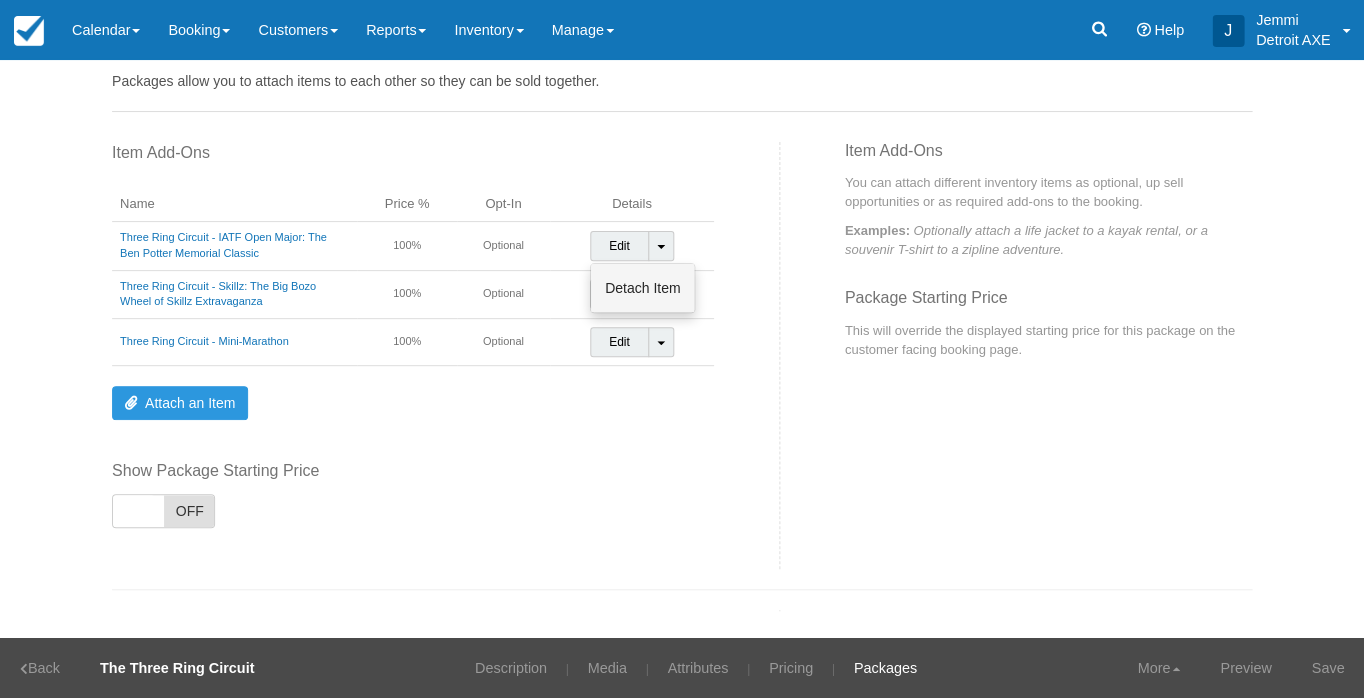 click on "Detach Item" at bounding box center (642, 288) 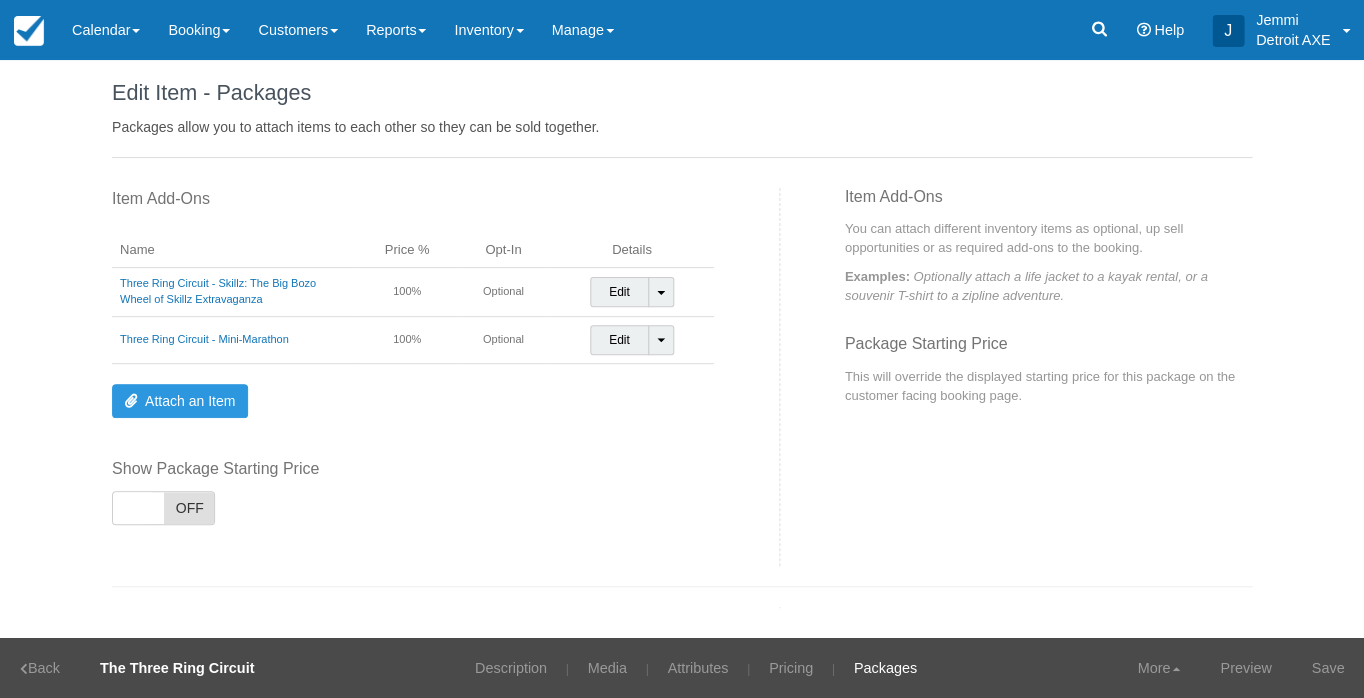 scroll, scrollTop: 14, scrollLeft: 0, axis: vertical 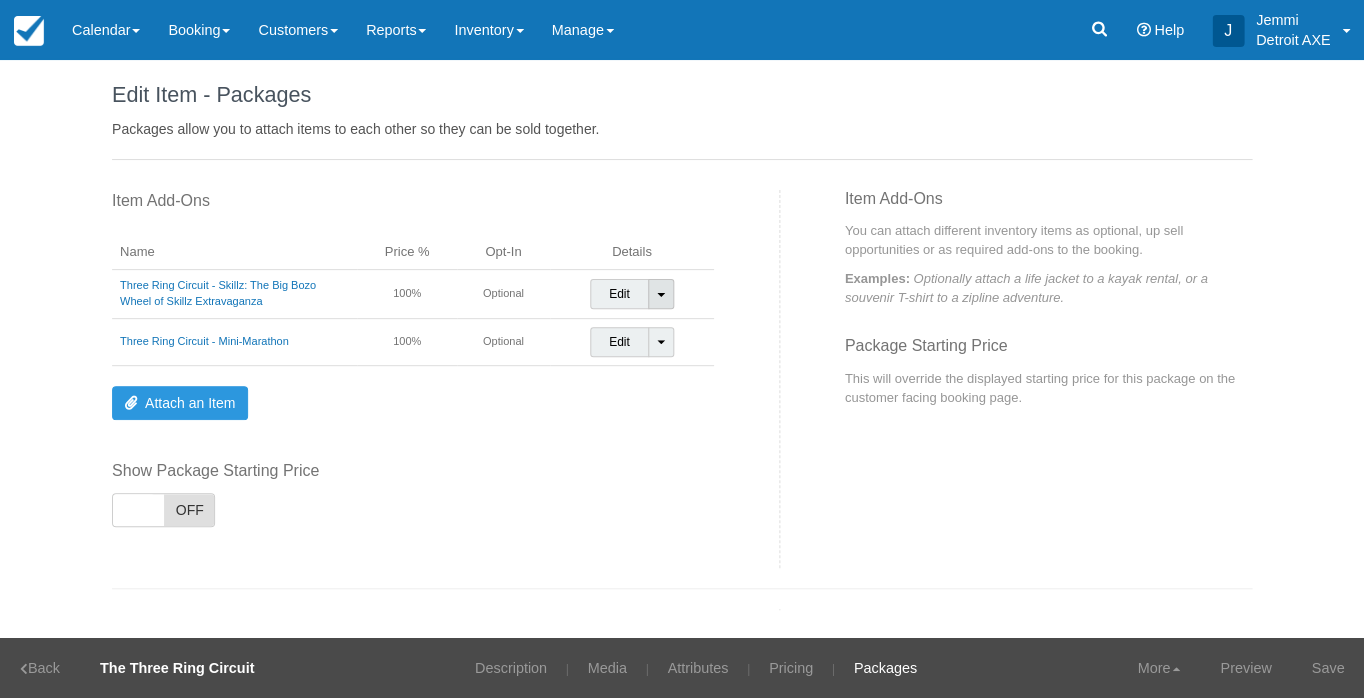 click on "Toggle Dropdown" at bounding box center [661, 294] 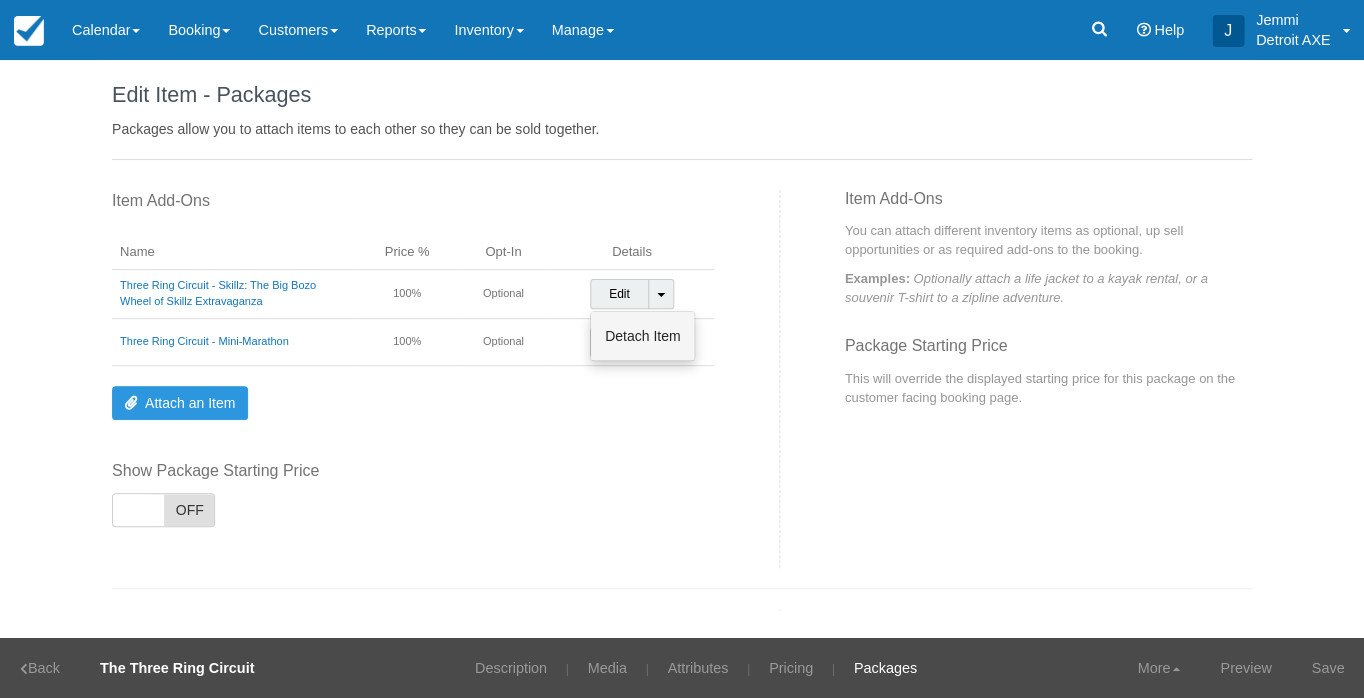 click on "Detach Item" at bounding box center [642, 336] 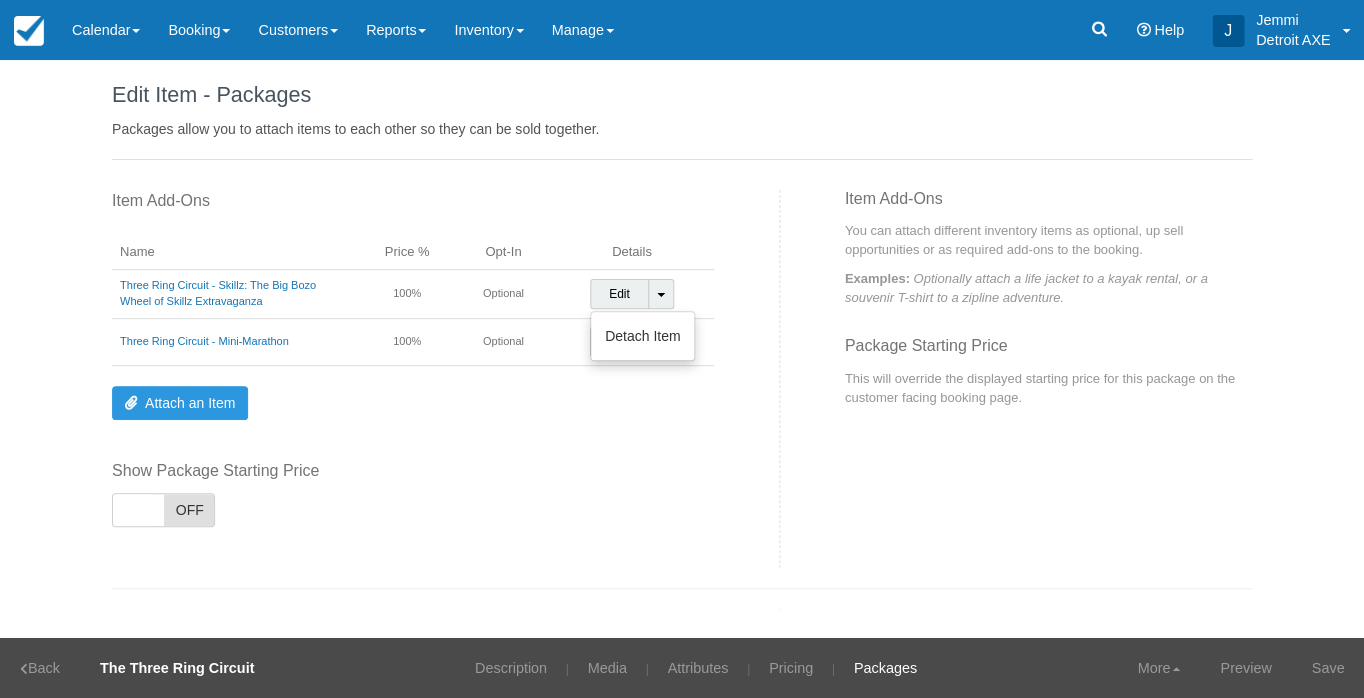scroll, scrollTop: 0, scrollLeft: 0, axis: both 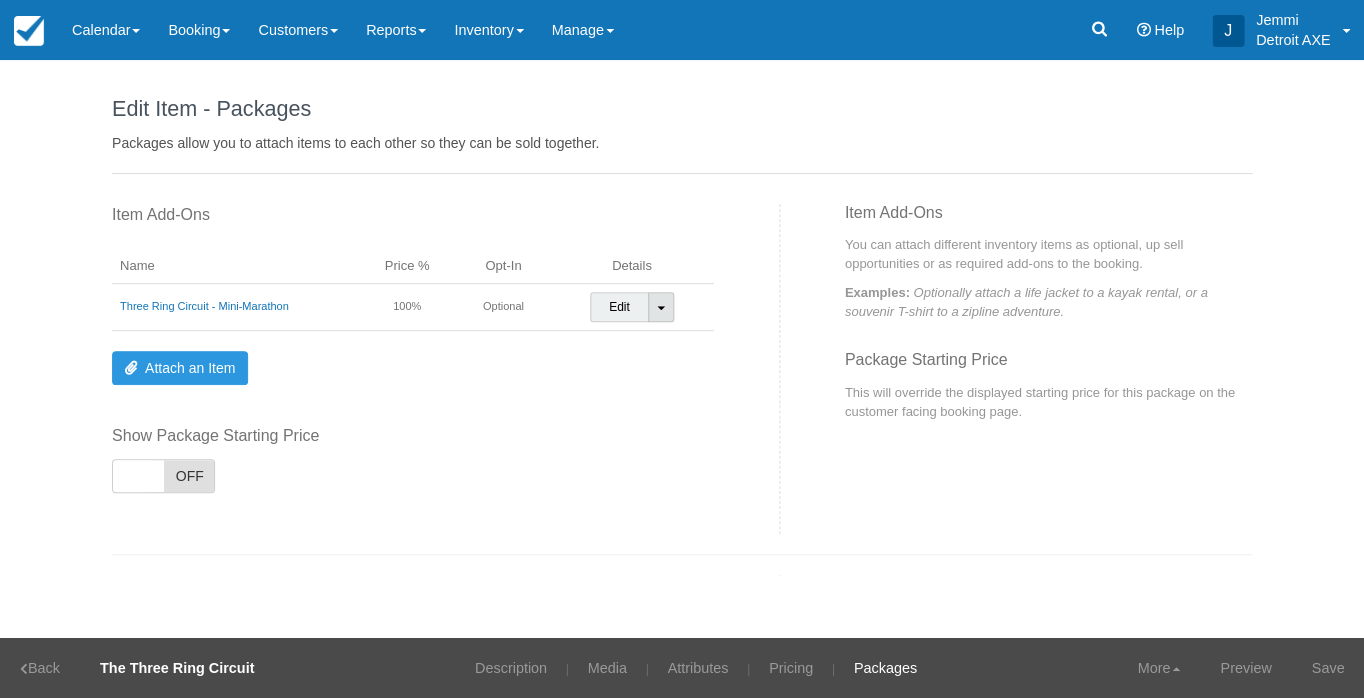 click on "Toggle Dropdown" at bounding box center (661, 307) 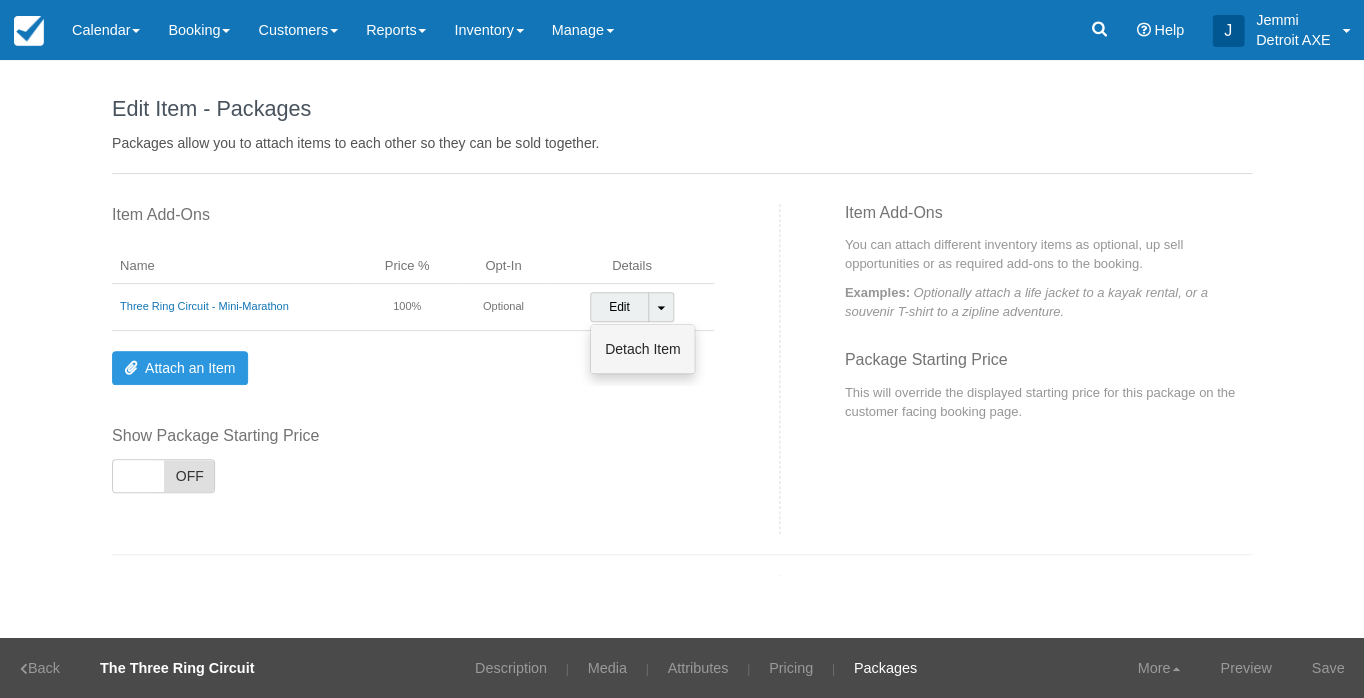 click on "Detach Item" at bounding box center [642, 349] 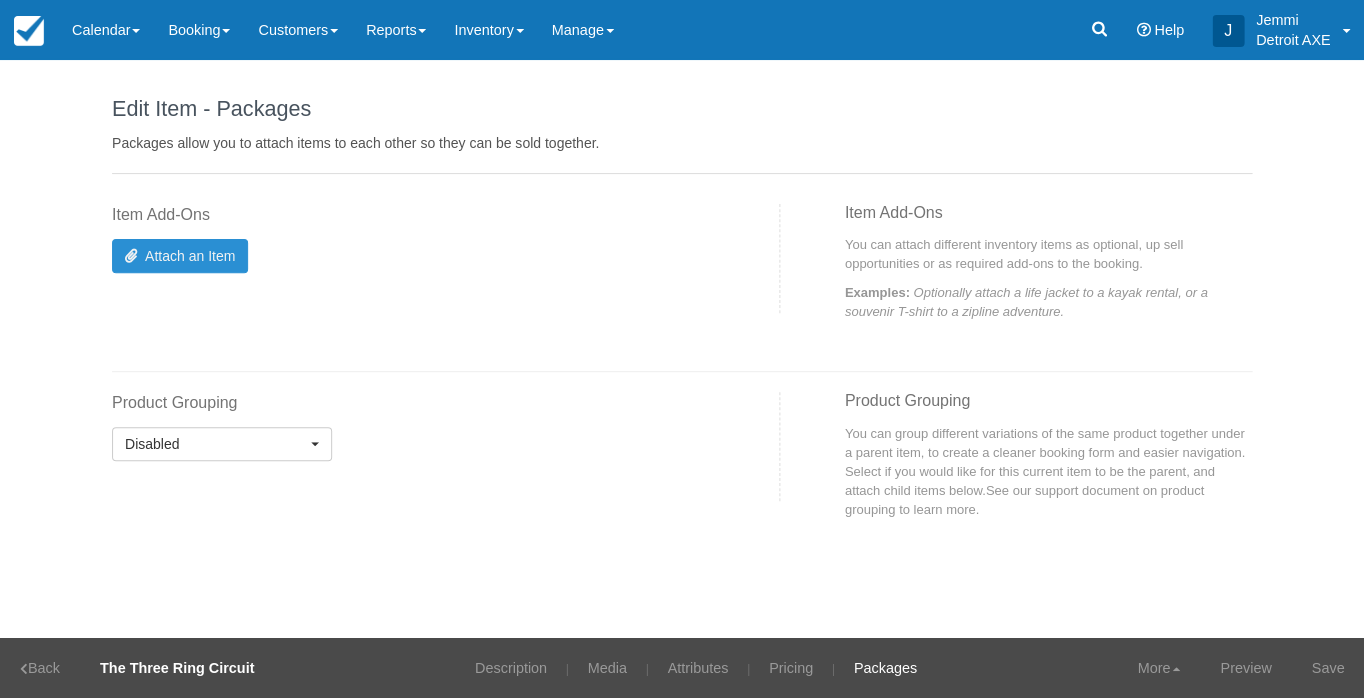 click on "Attach an Item" at bounding box center (180, 256) 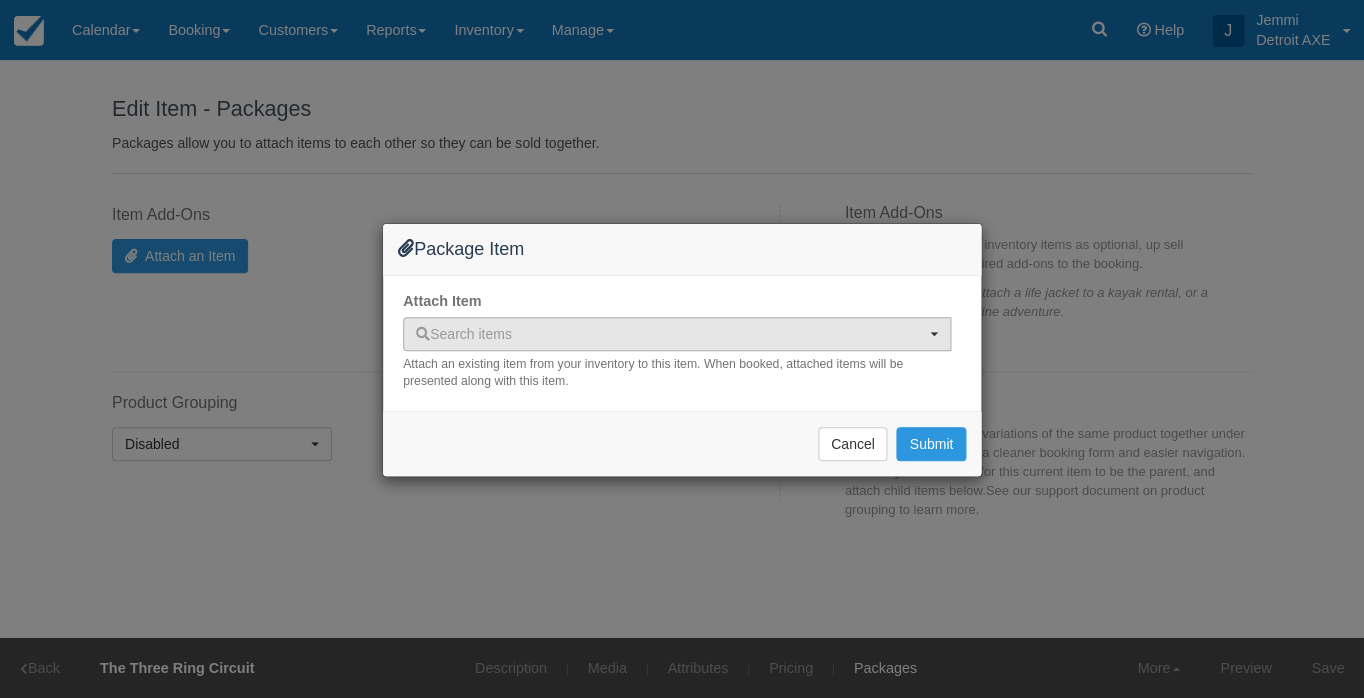 click on "Search items" at bounding box center (670, 334) 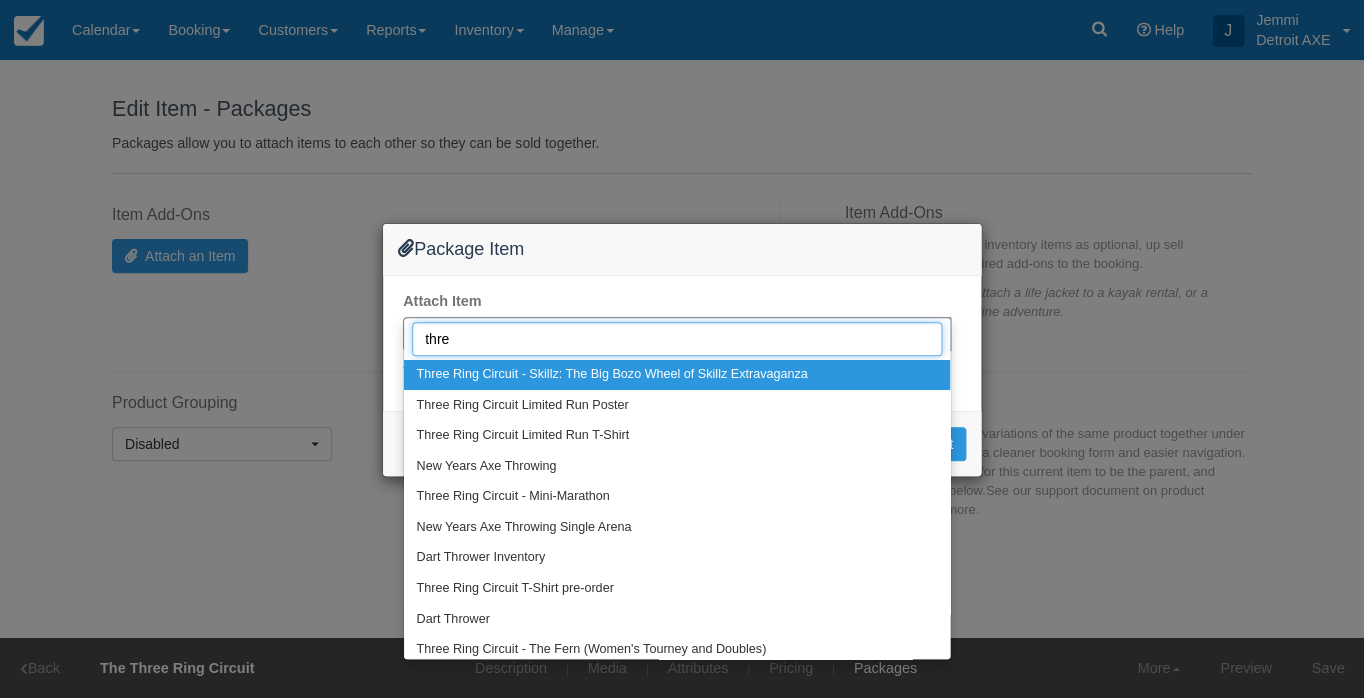 type on "three" 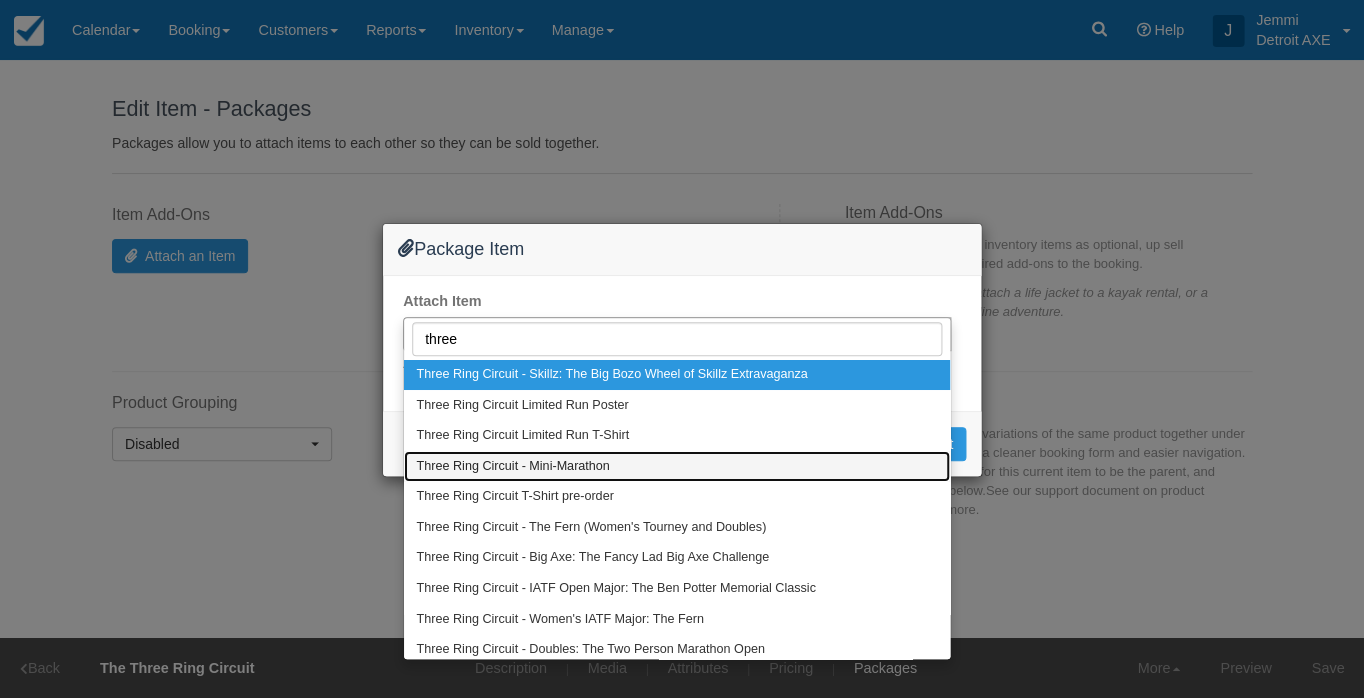click on "Three Ring Circuit - Mini-Marathon" at bounding box center [513, 467] 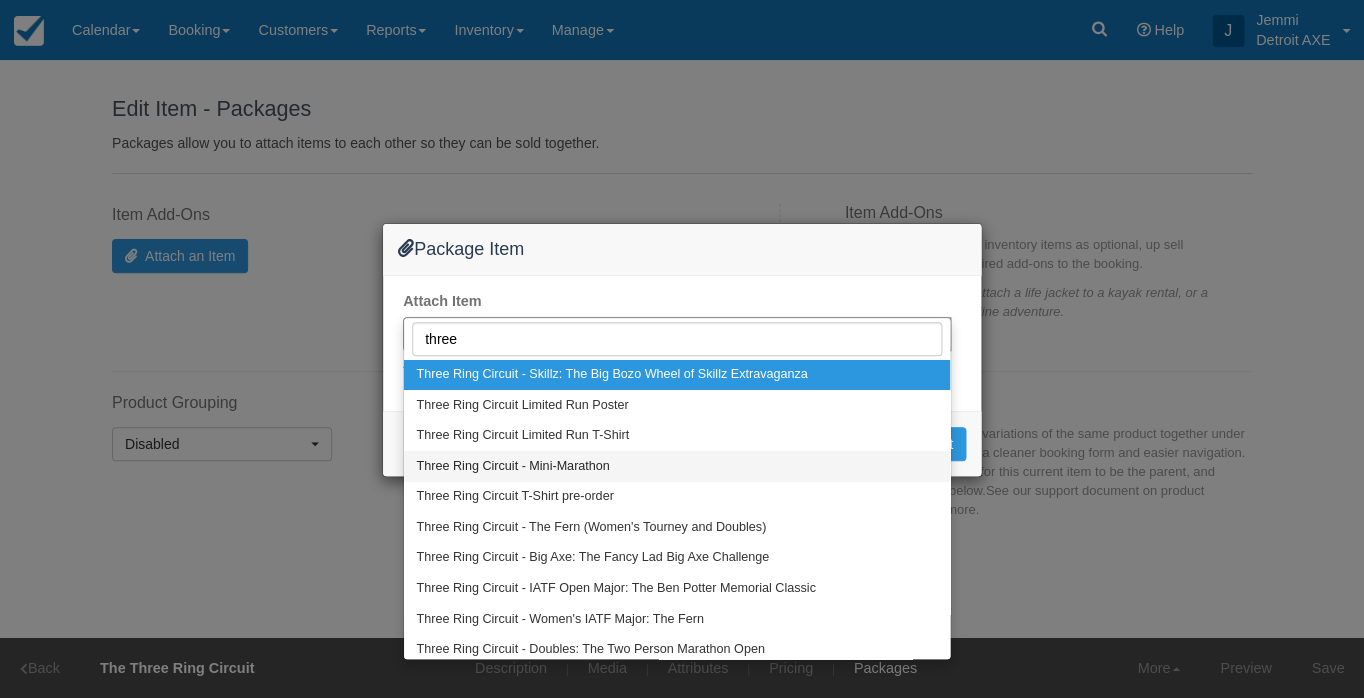 select on "211" 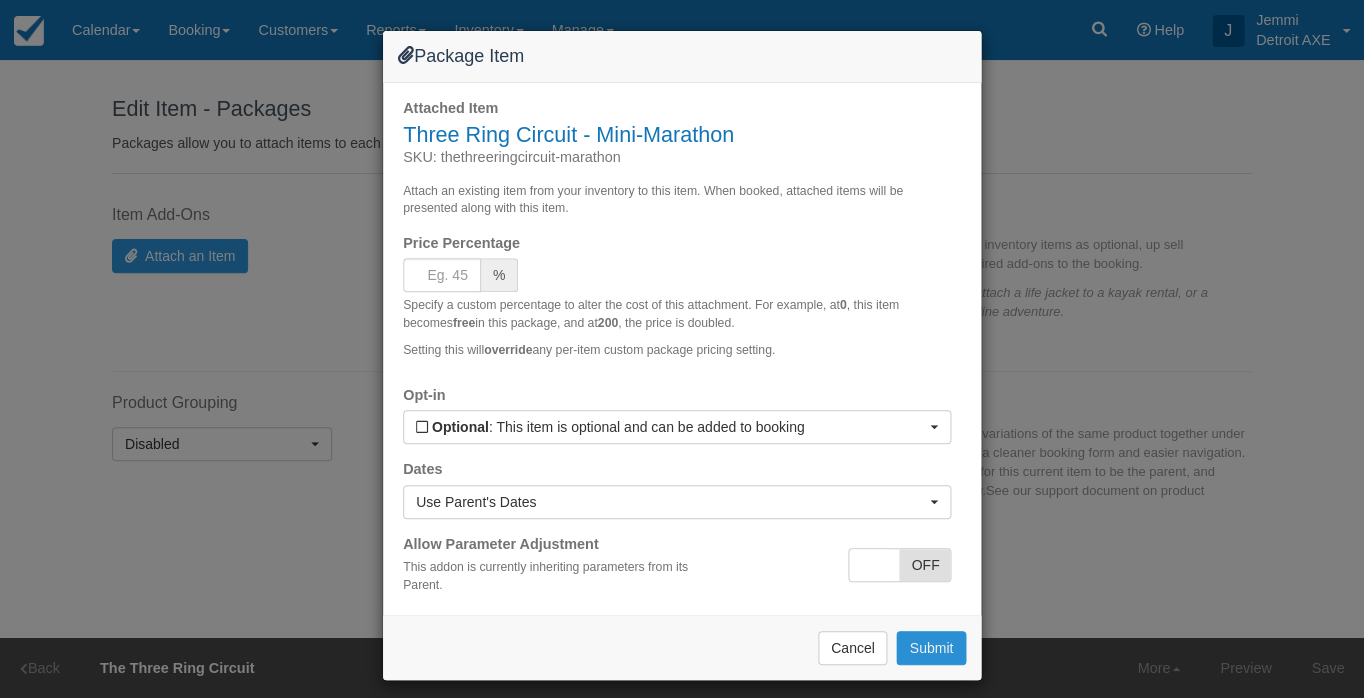 click on "Submit" at bounding box center [931, 648] 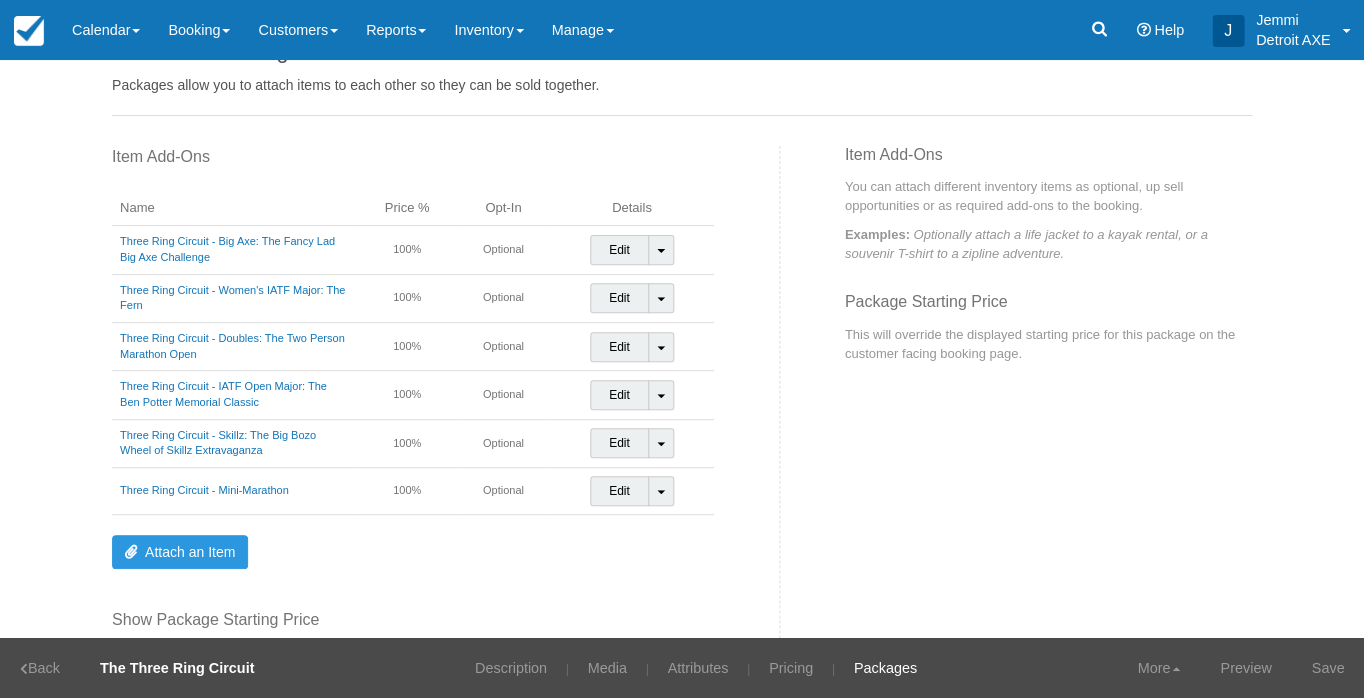 scroll, scrollTop: 60, scrollLeft: 0, axis: vertical 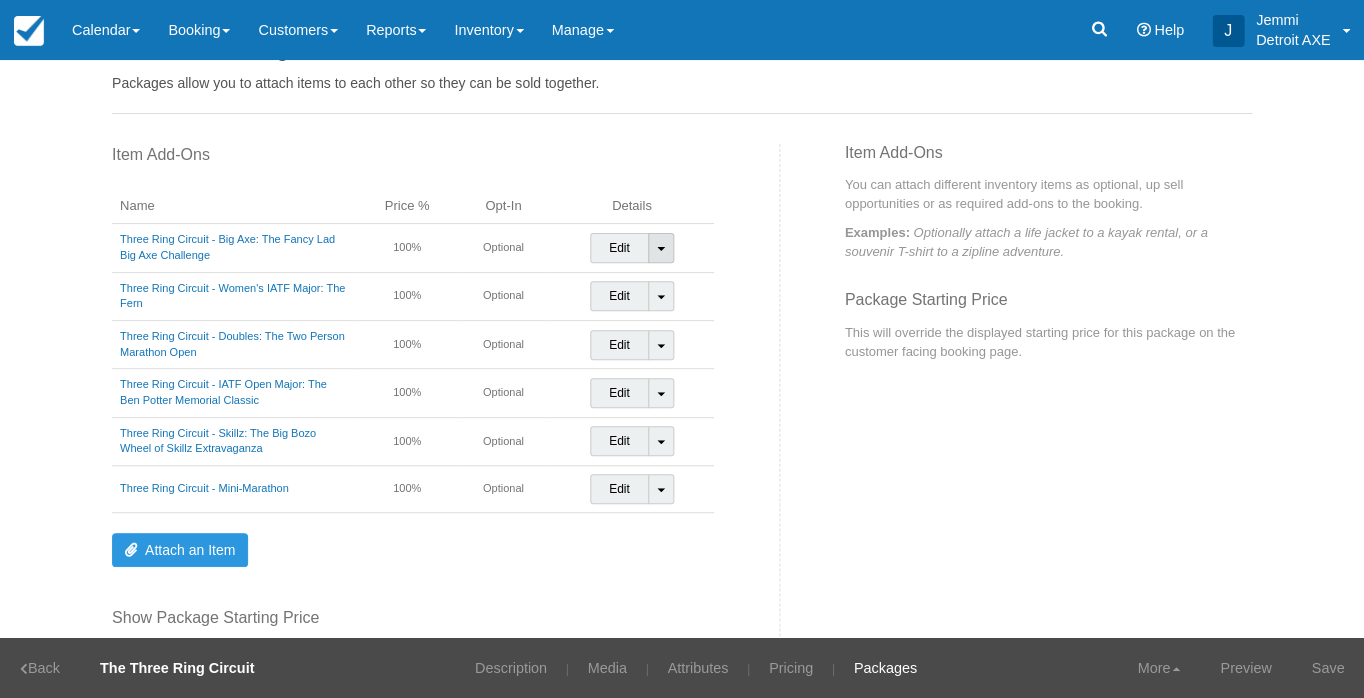 click on "Toggle Dropdown" at bounding box center [661, 248] 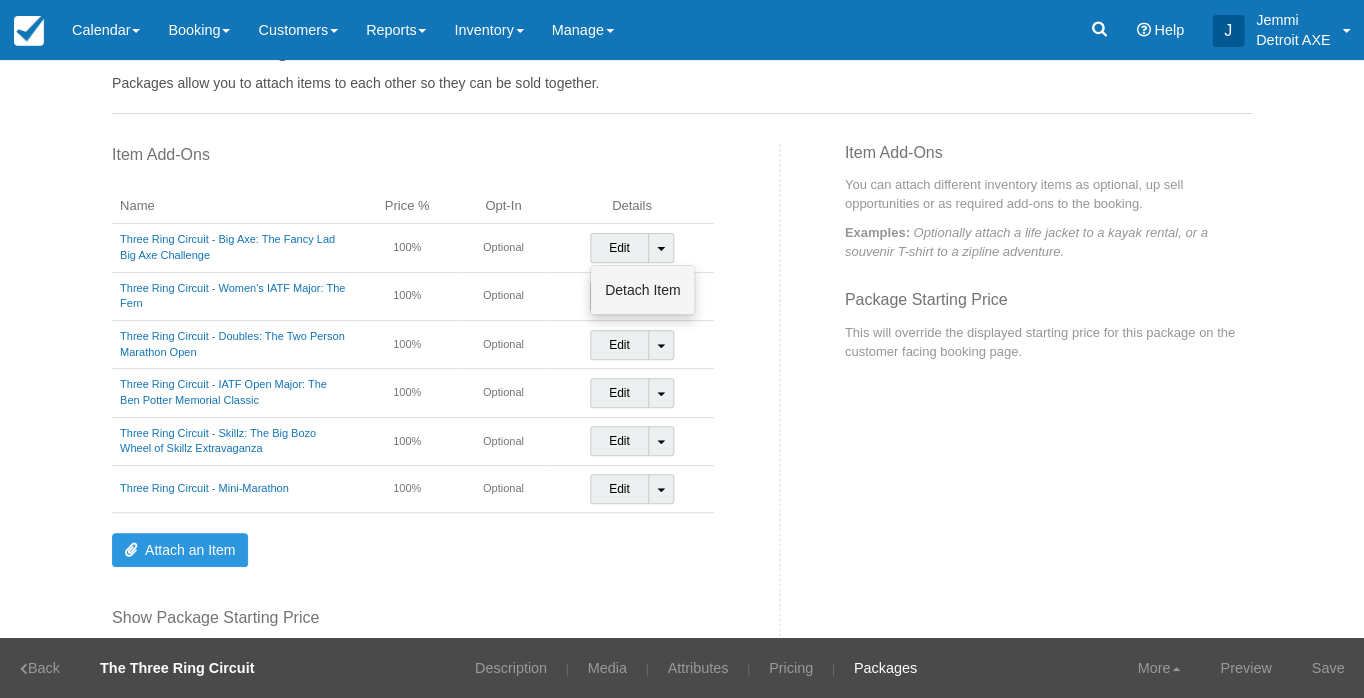 click on "Detach Item" at bounding box center (642, 290) 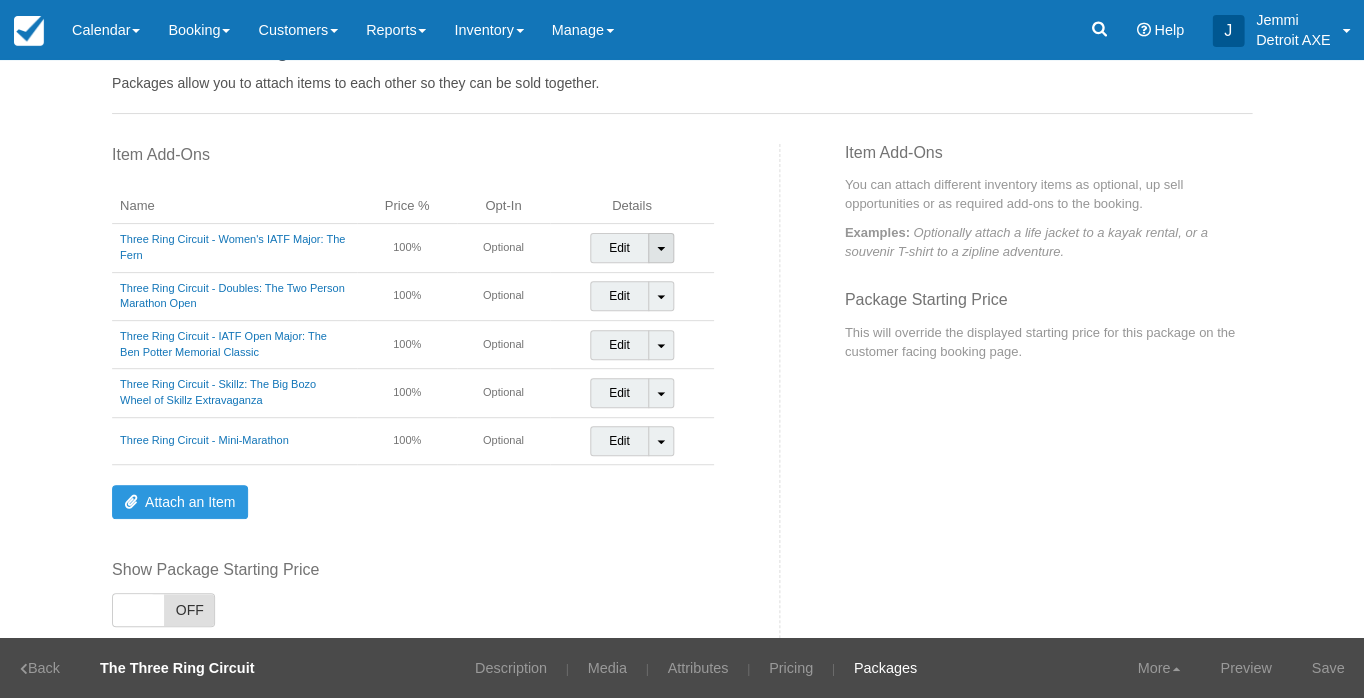click on "Toggle Dropdown" at bounding box center (661, 248) 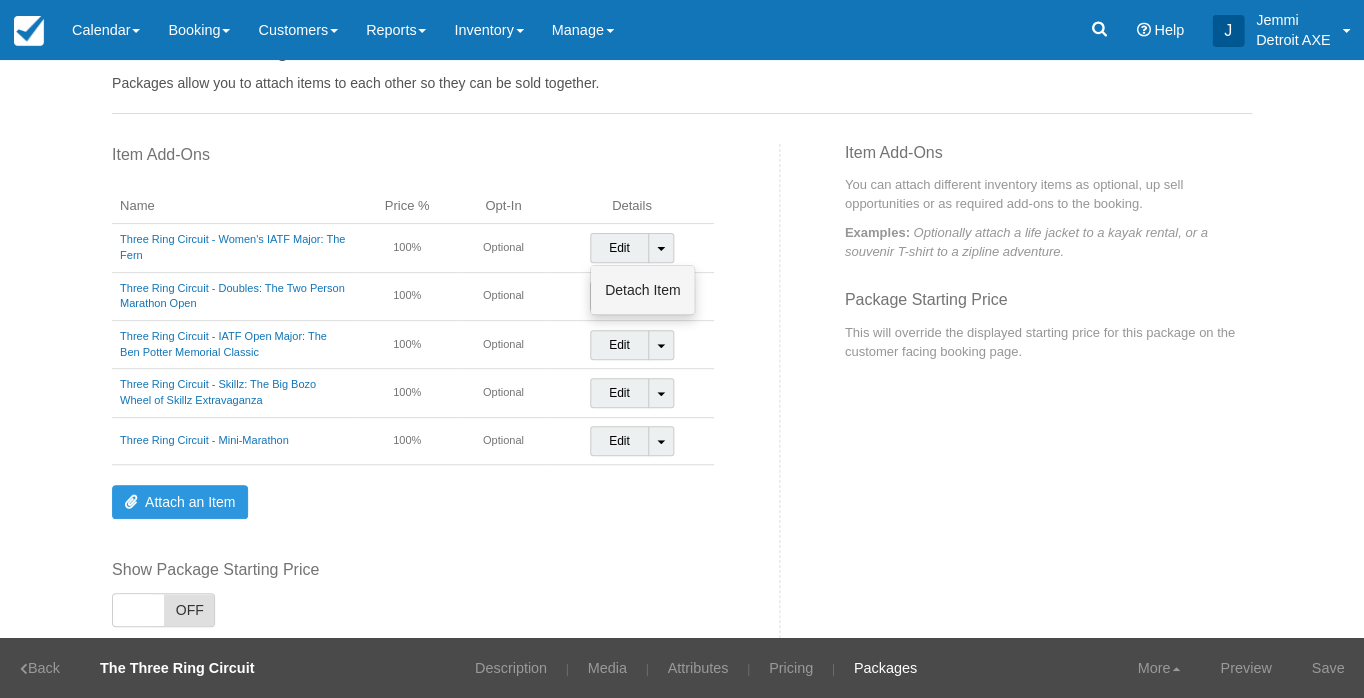 click on "Detach Item" at bounding box center [642, 290] 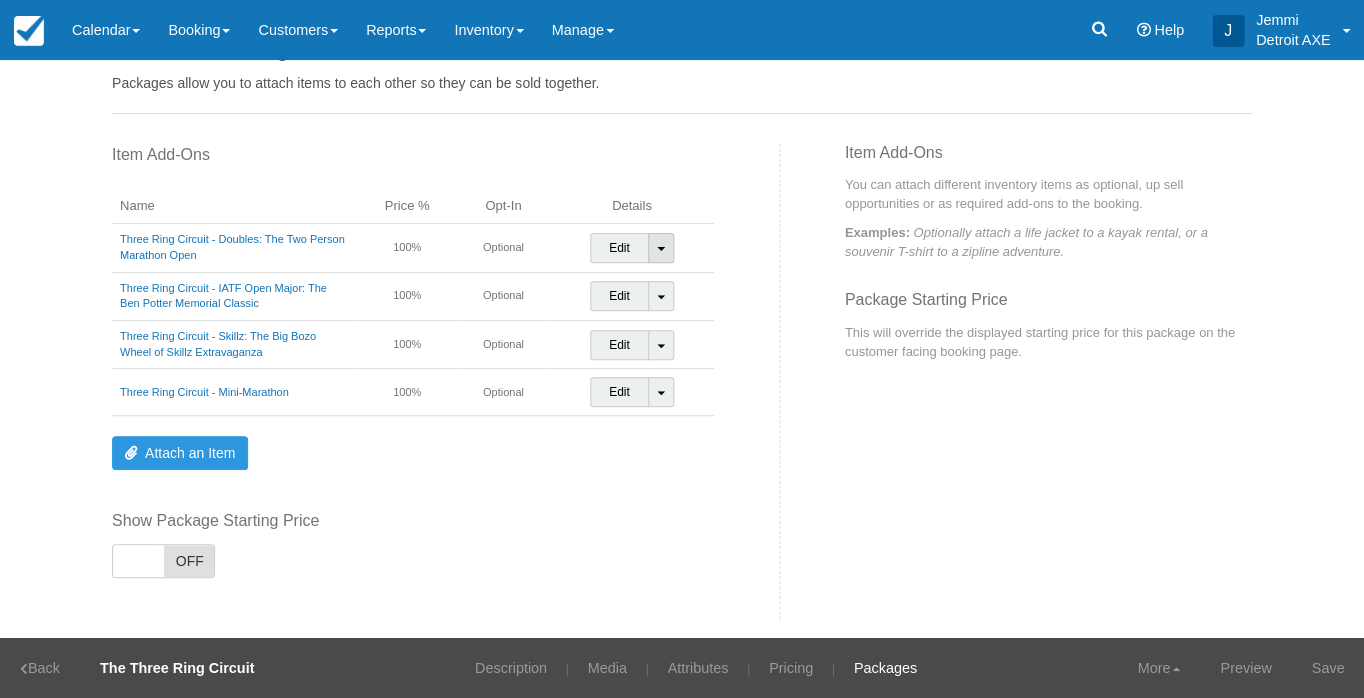 click at bounding box center (661, 249) 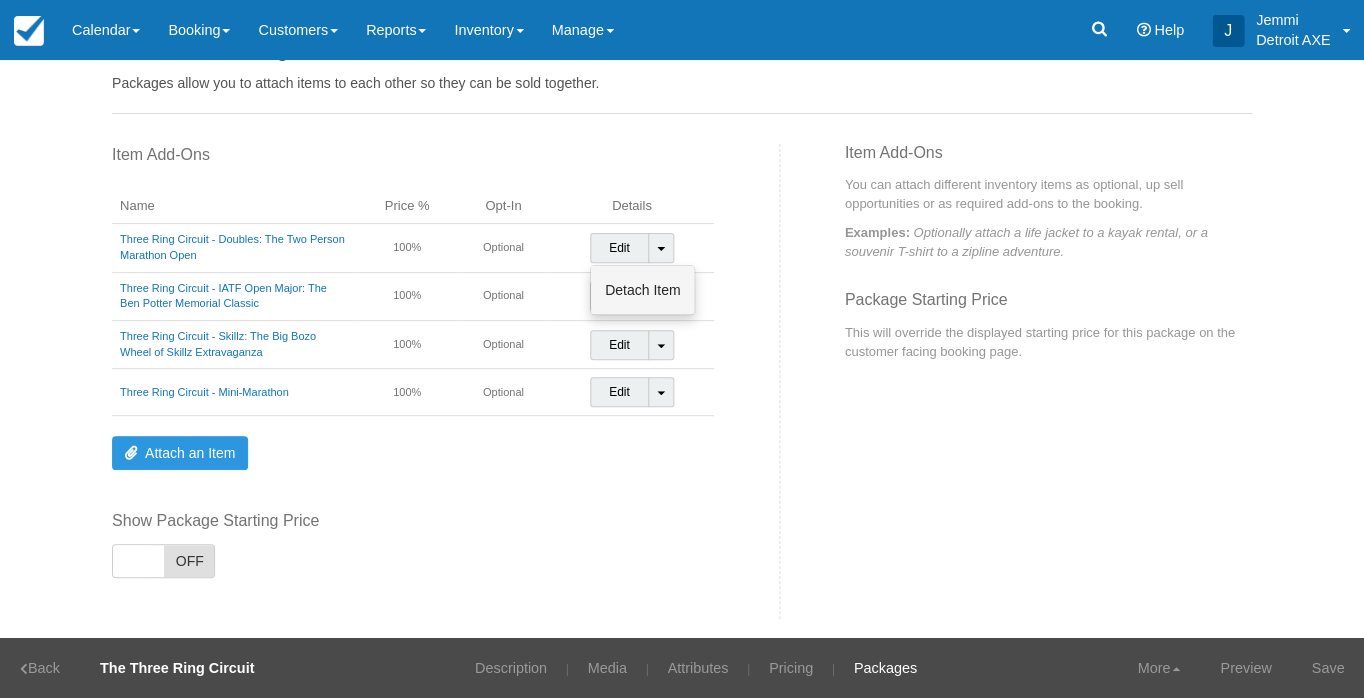 click on "Detach Item" at bounding box center (642, 290) 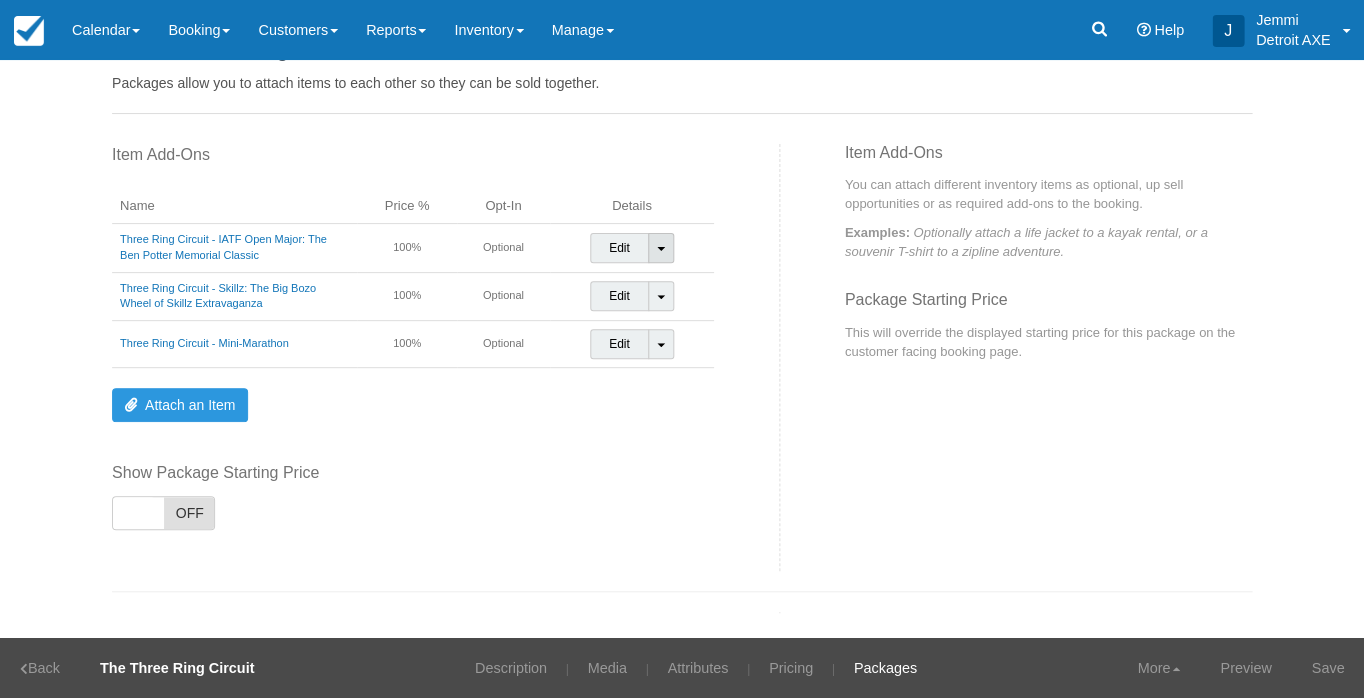 click on "Toggle Dropdown" at bounding box center [661, 248] 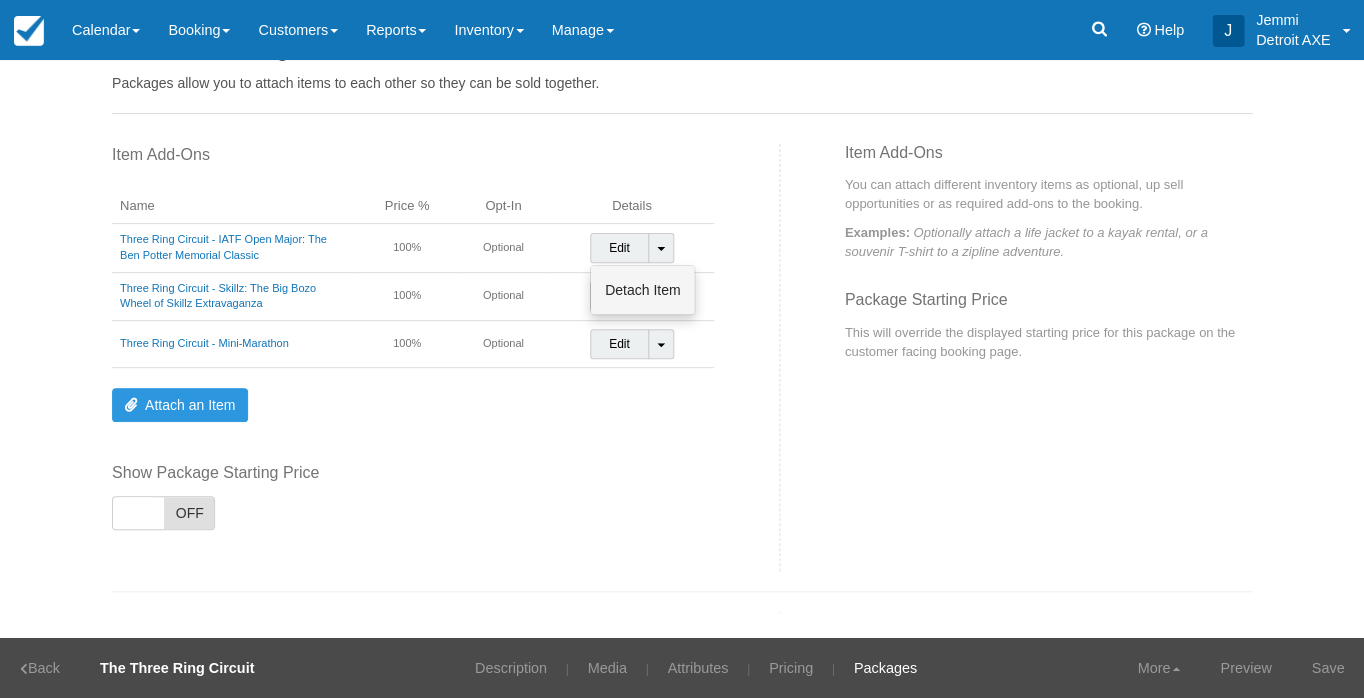 click on "Detach Item" at bounding box center [642, 290] 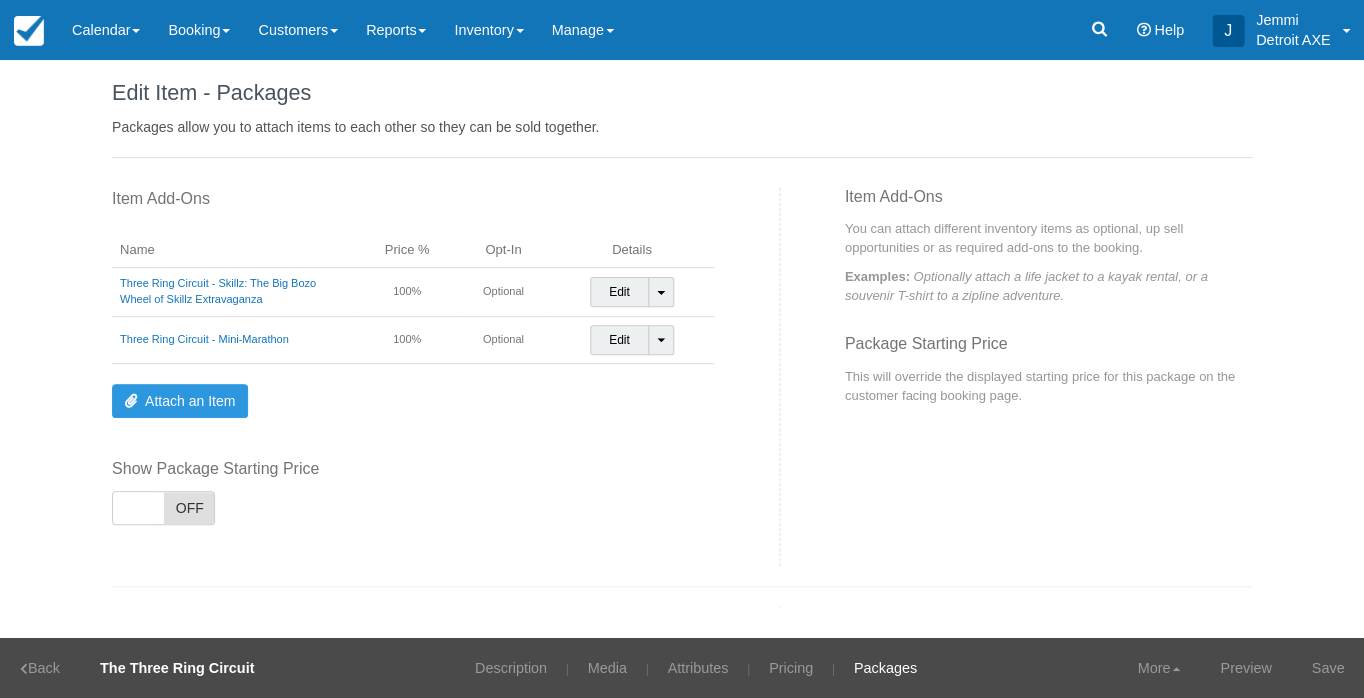 scroll, scrollTop: 14, scrollLeft: 0, axis: vertical 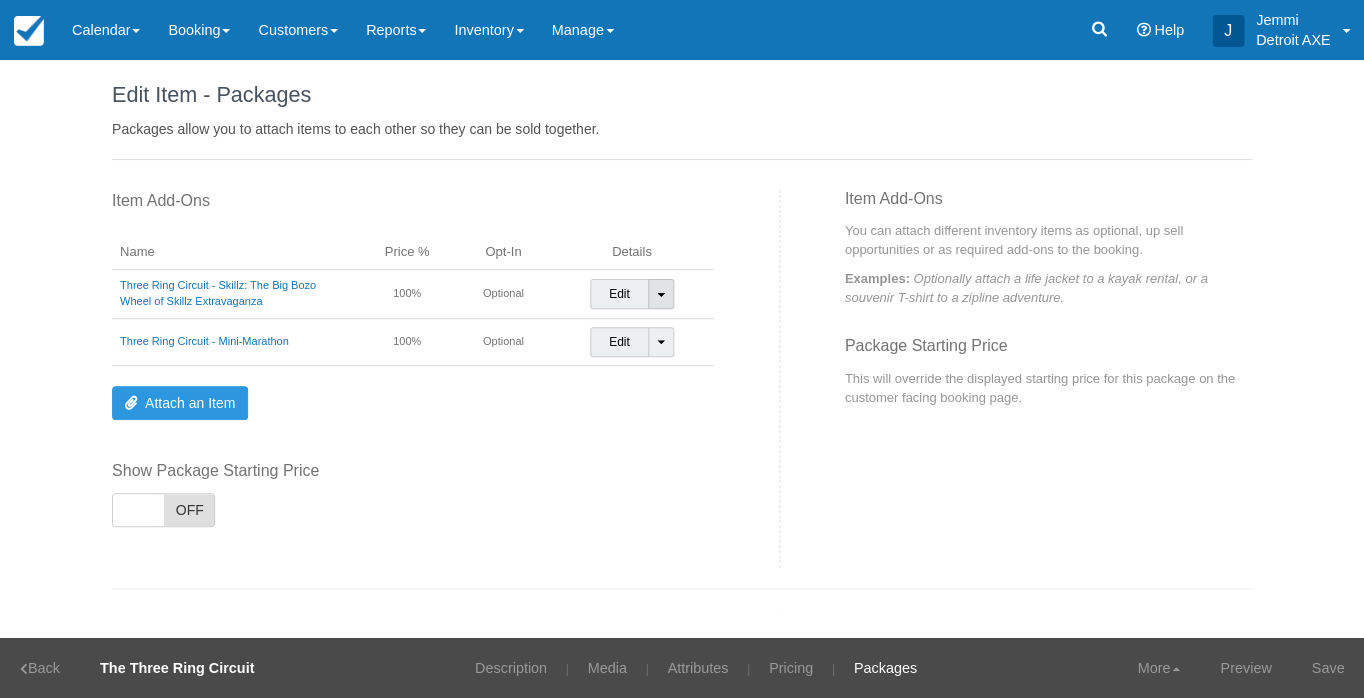 click on "Toggle Dropdown" at bounding box center (661, 294) 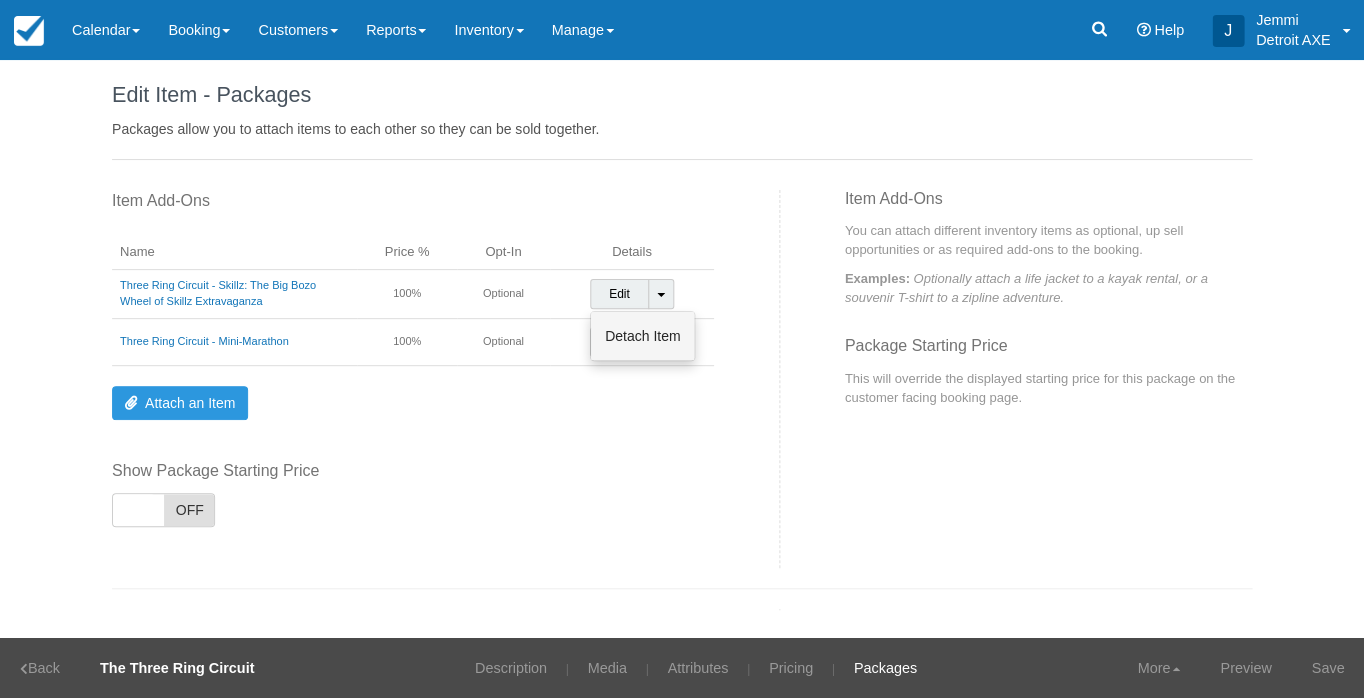 click on "Detach Item" at bounding box center (642, 336) 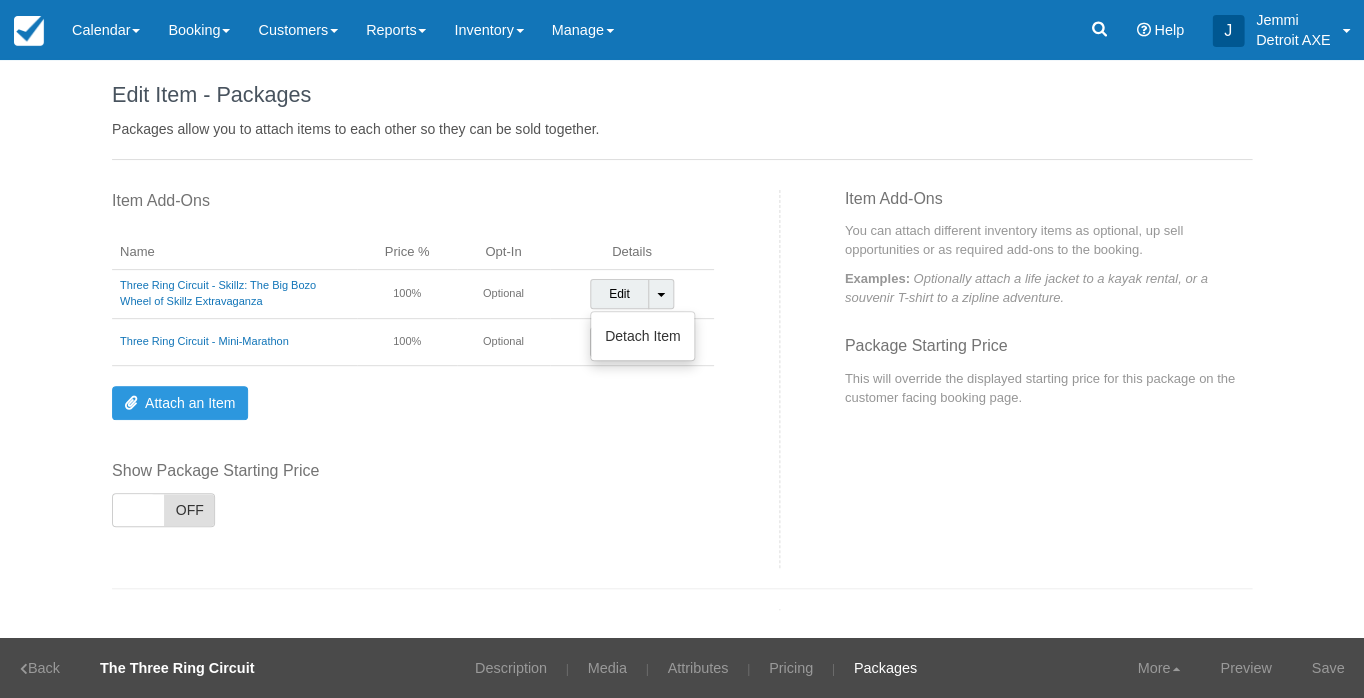 scroll, scrollTop: 0, scrollLeft: 0, axis: both 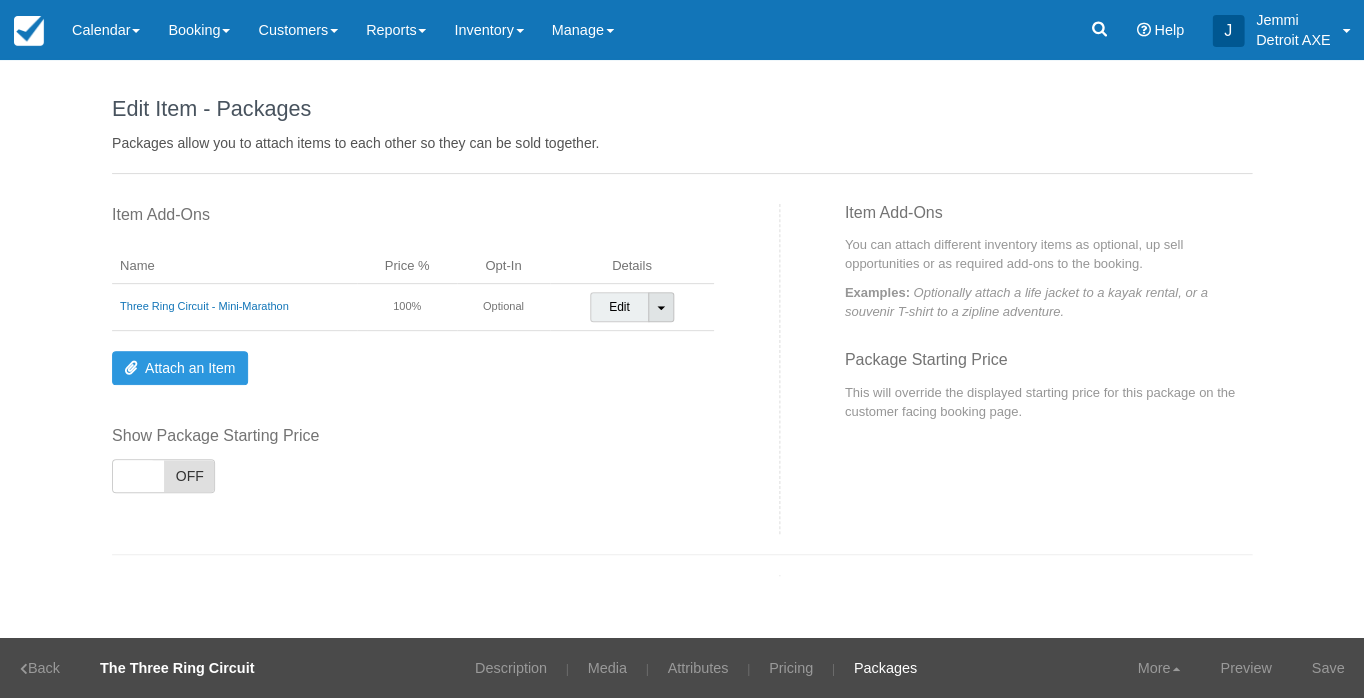 click on "Toggle Dropdown" at bounding box center [661, 307] 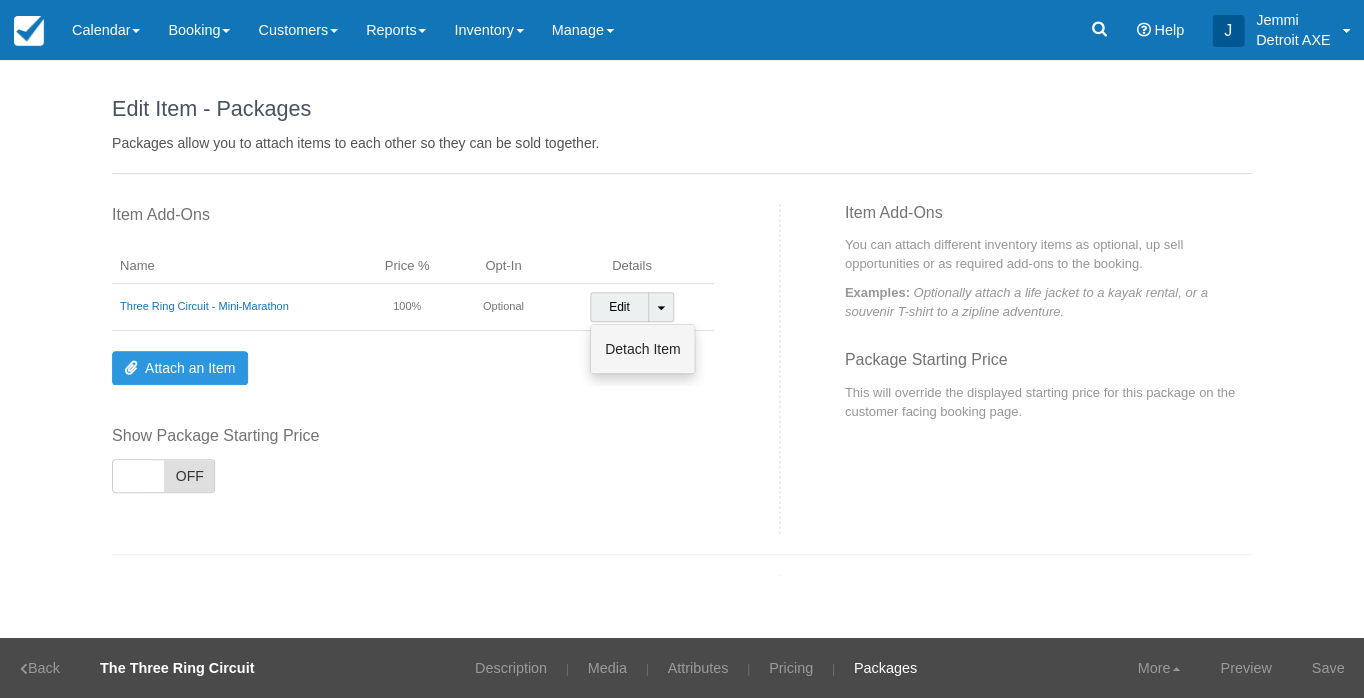 click on "Detach Item" at bounding box center [642, 349] 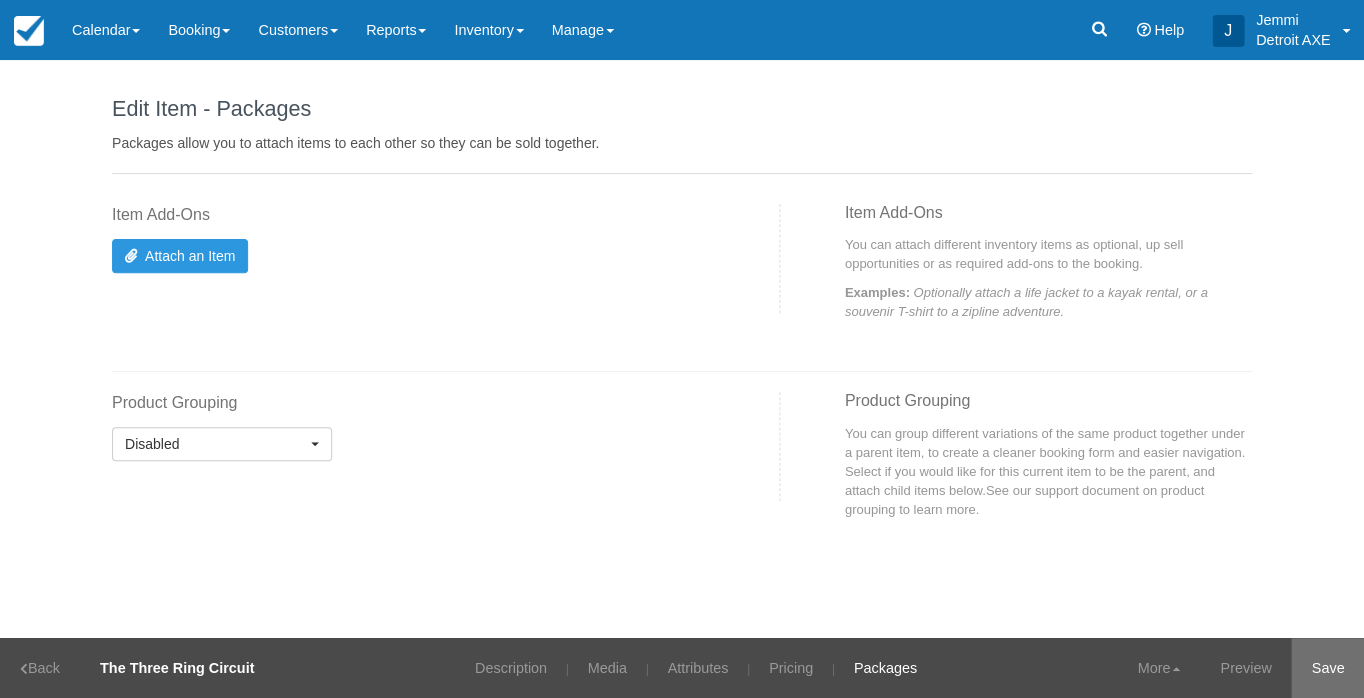 click on "Save" at bounding box center [1327, 668] 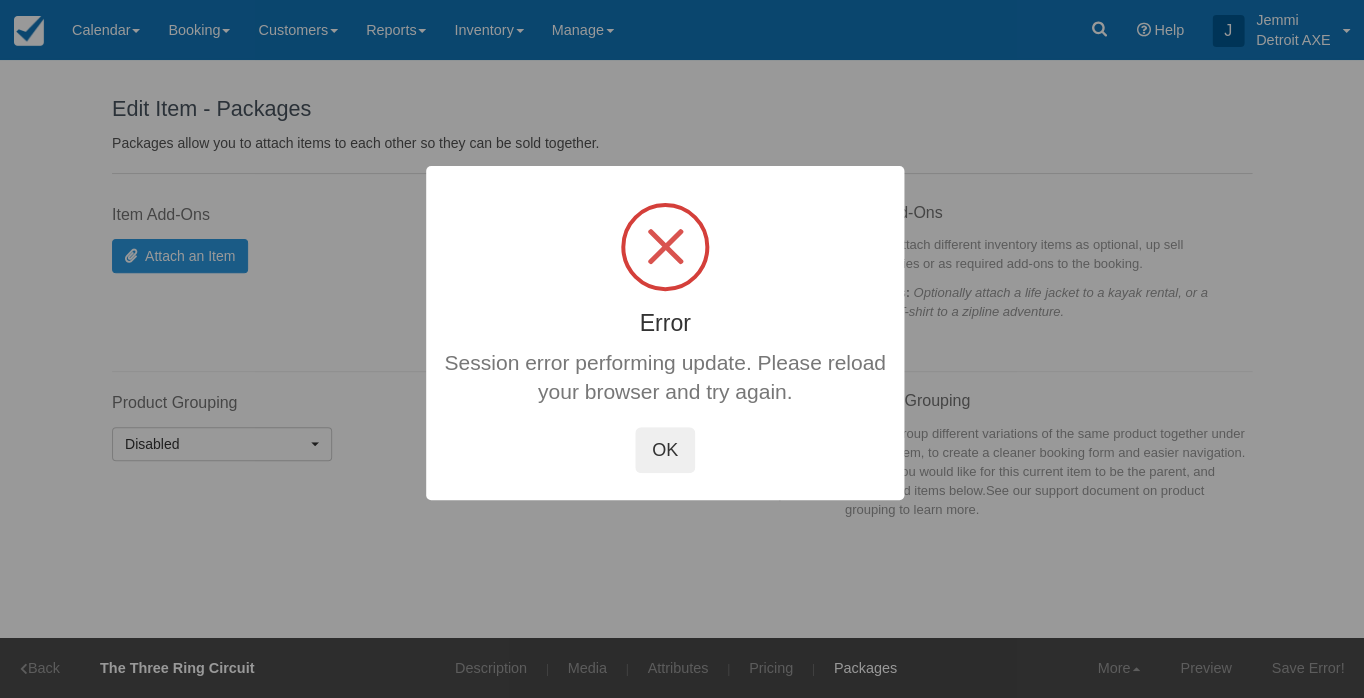 click on "OK" at bounding box center (665, 450) 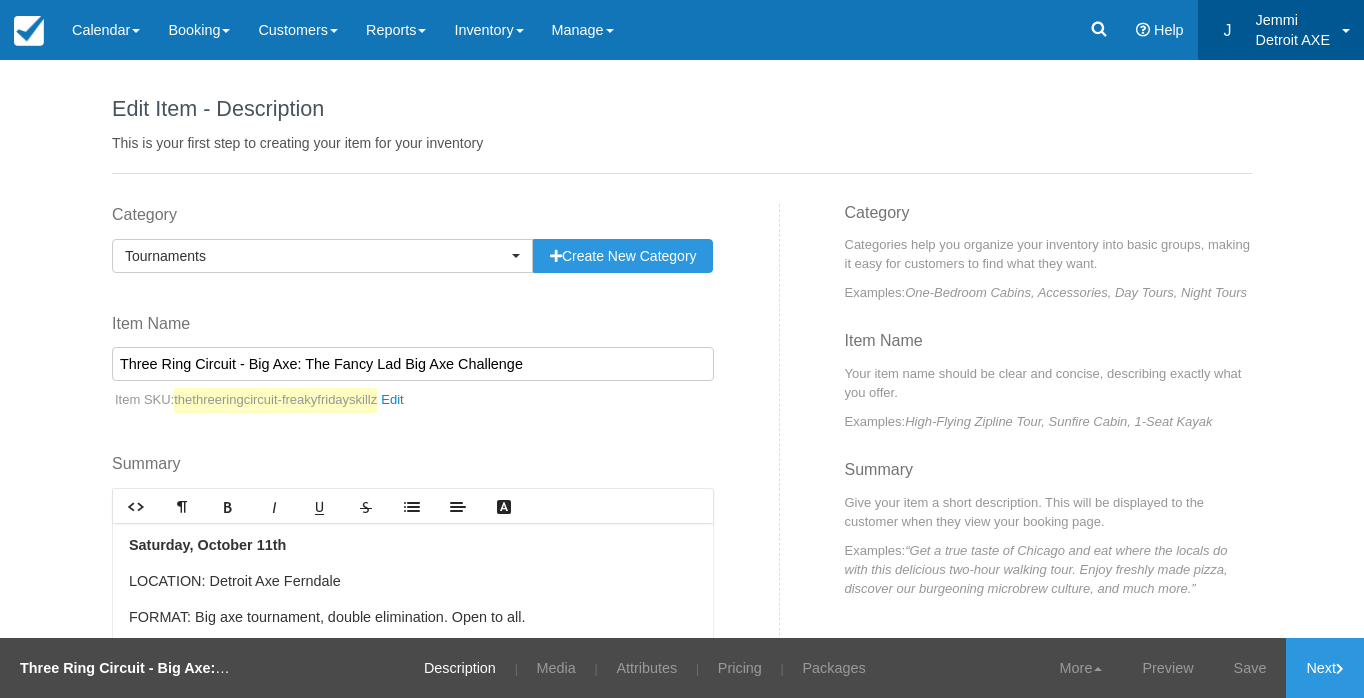 scroll, scrollTop: 0, scrollLeft: 0, axis: both 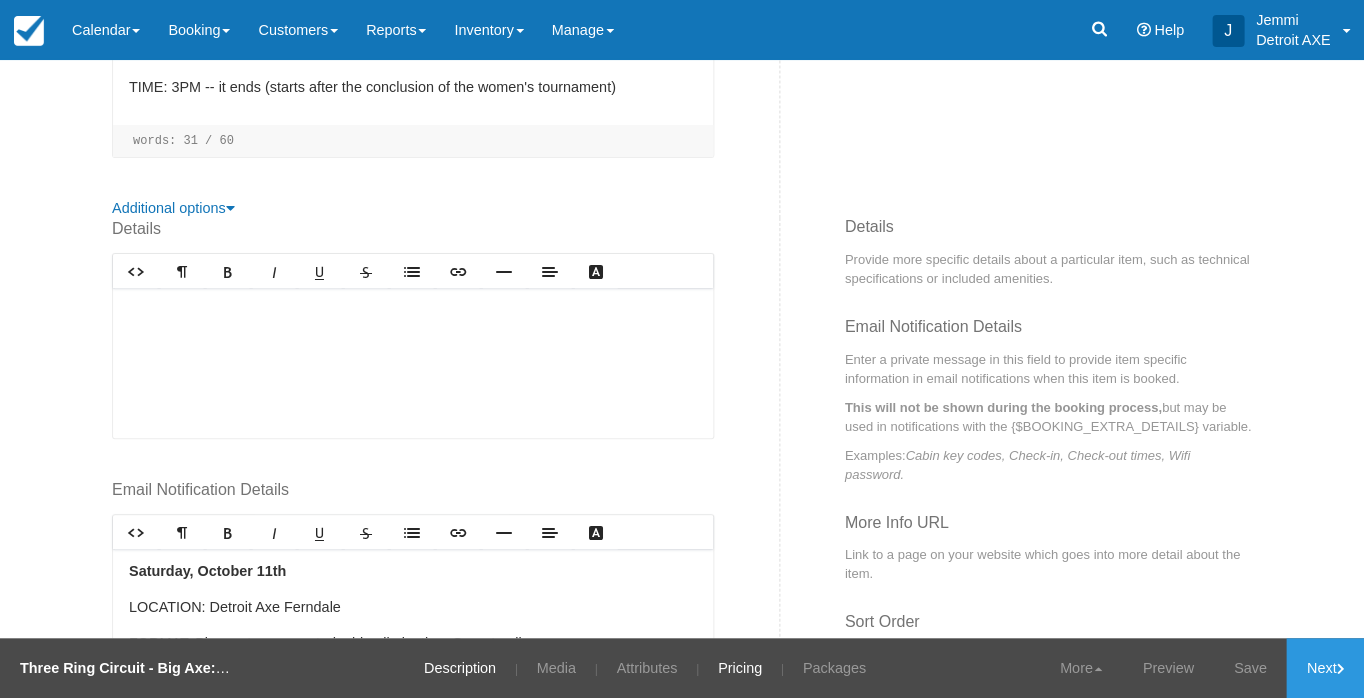 click on "Pricing" at bounding box center (740, 668) 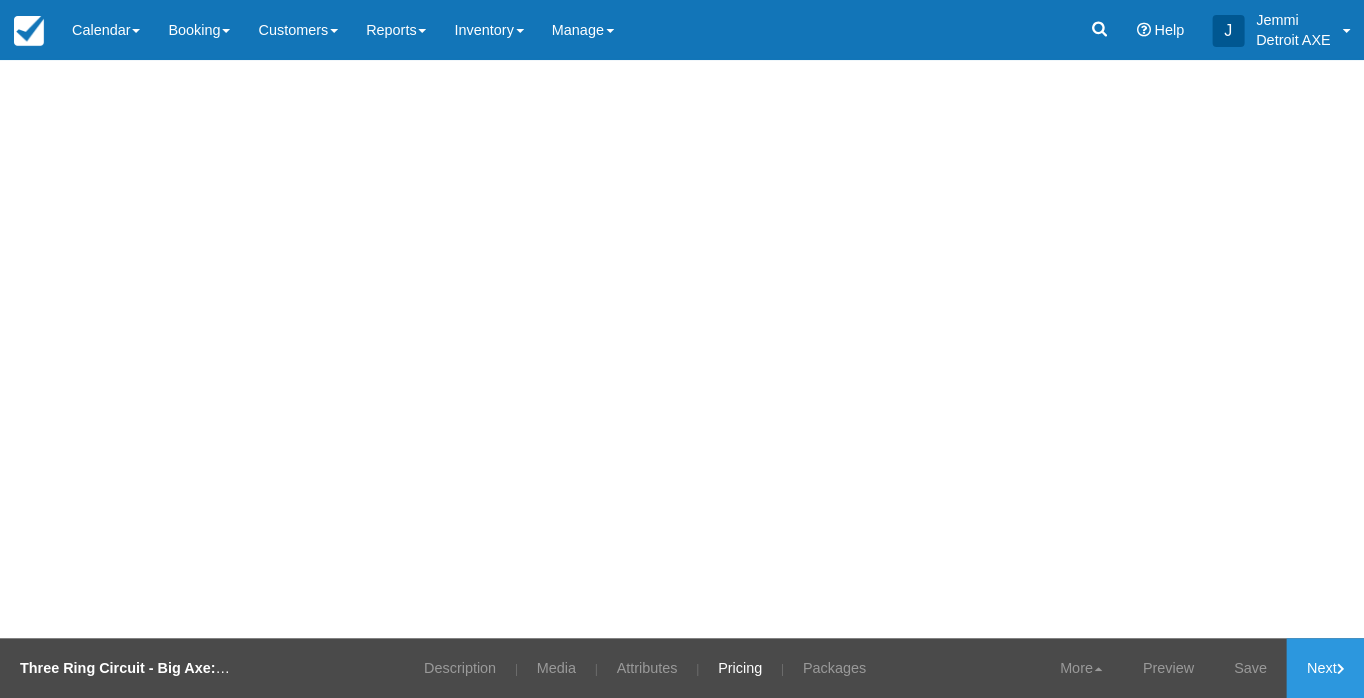 scroll, scrollTop: 0, scrollLeft: 0, axis: both 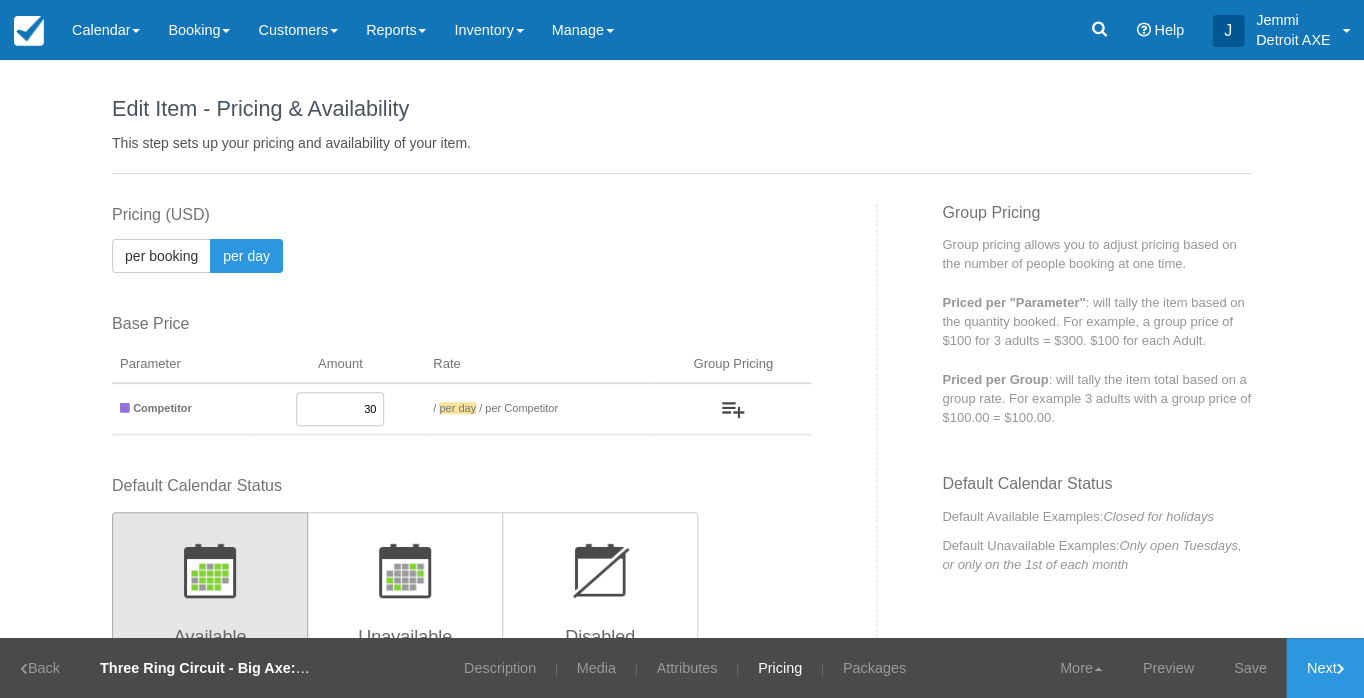 click on "30" at bounding box center [340, 409] 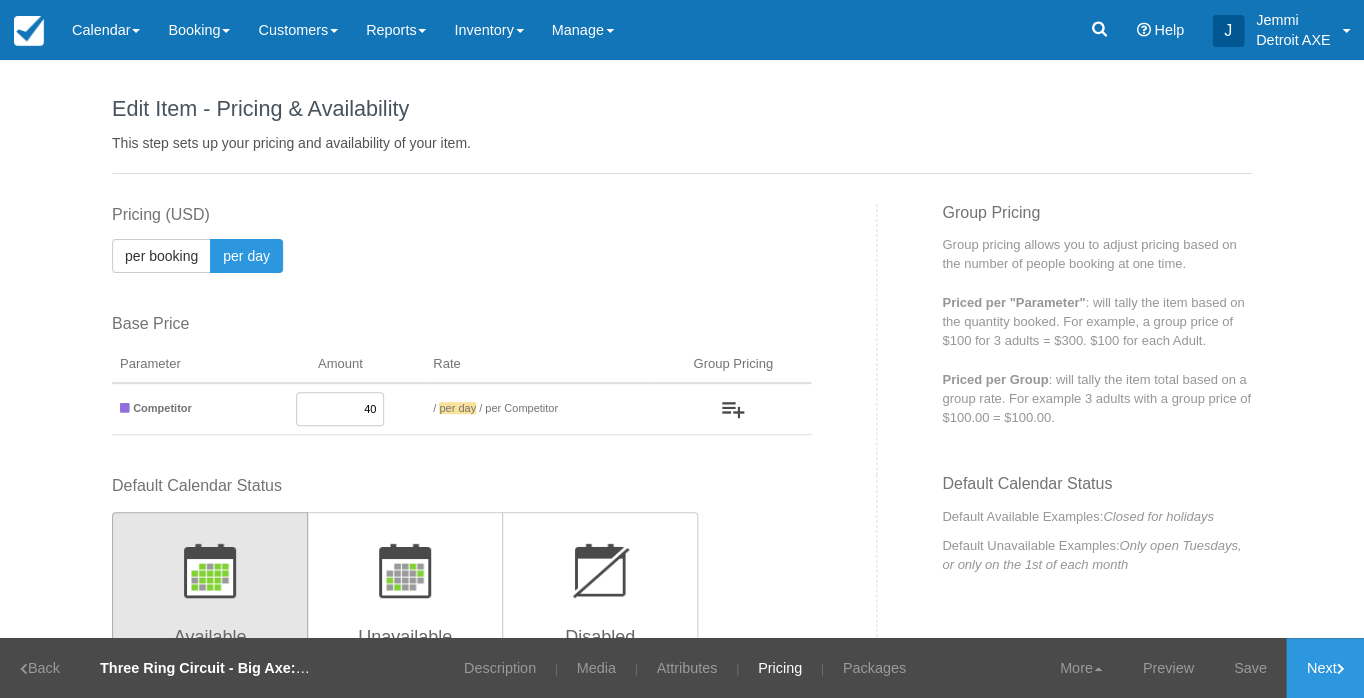 type on "40" 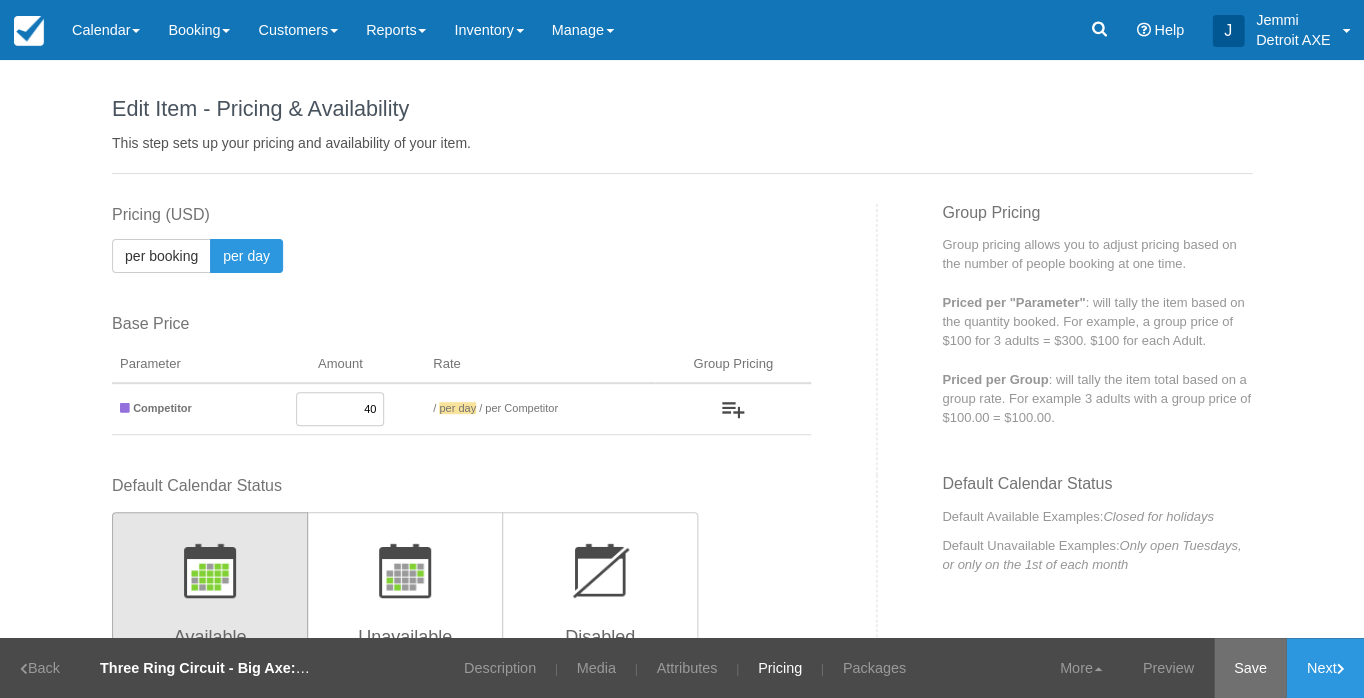 click on "Save" at bounding box center [1250, 668] 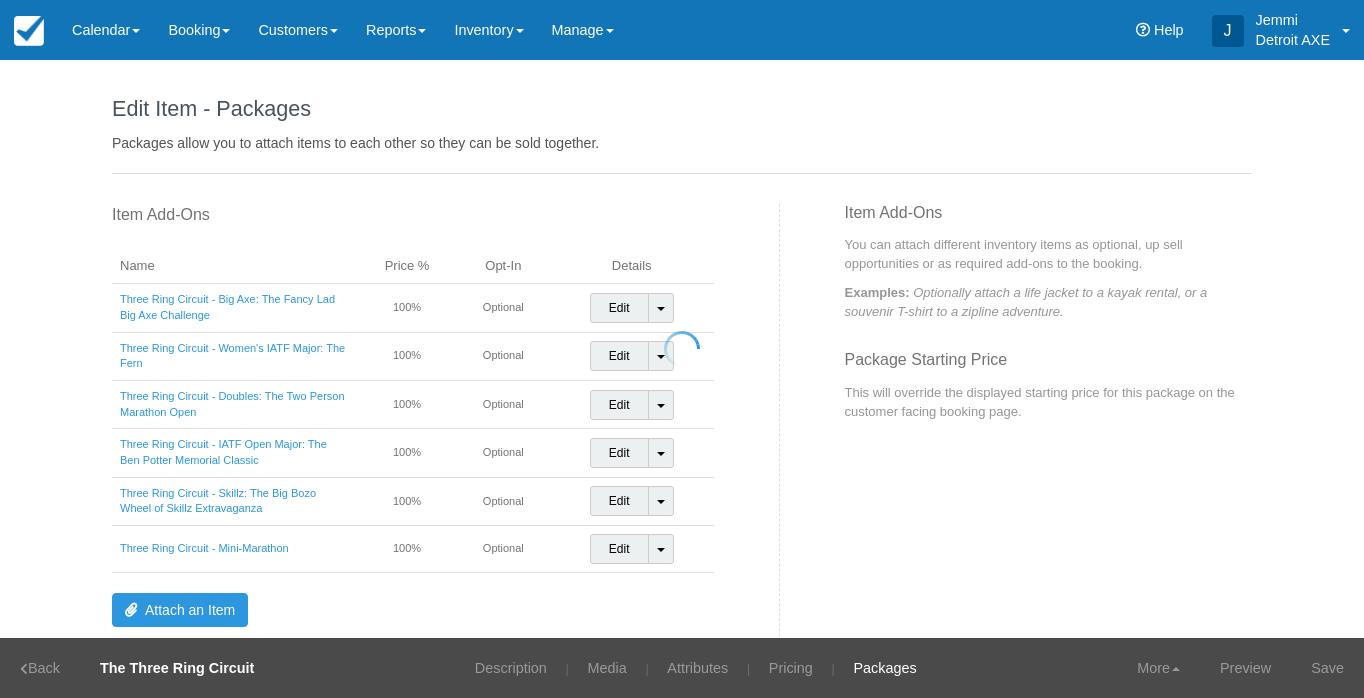 scroll, scrollTop: 0, scrollLeft: 0, axis: both 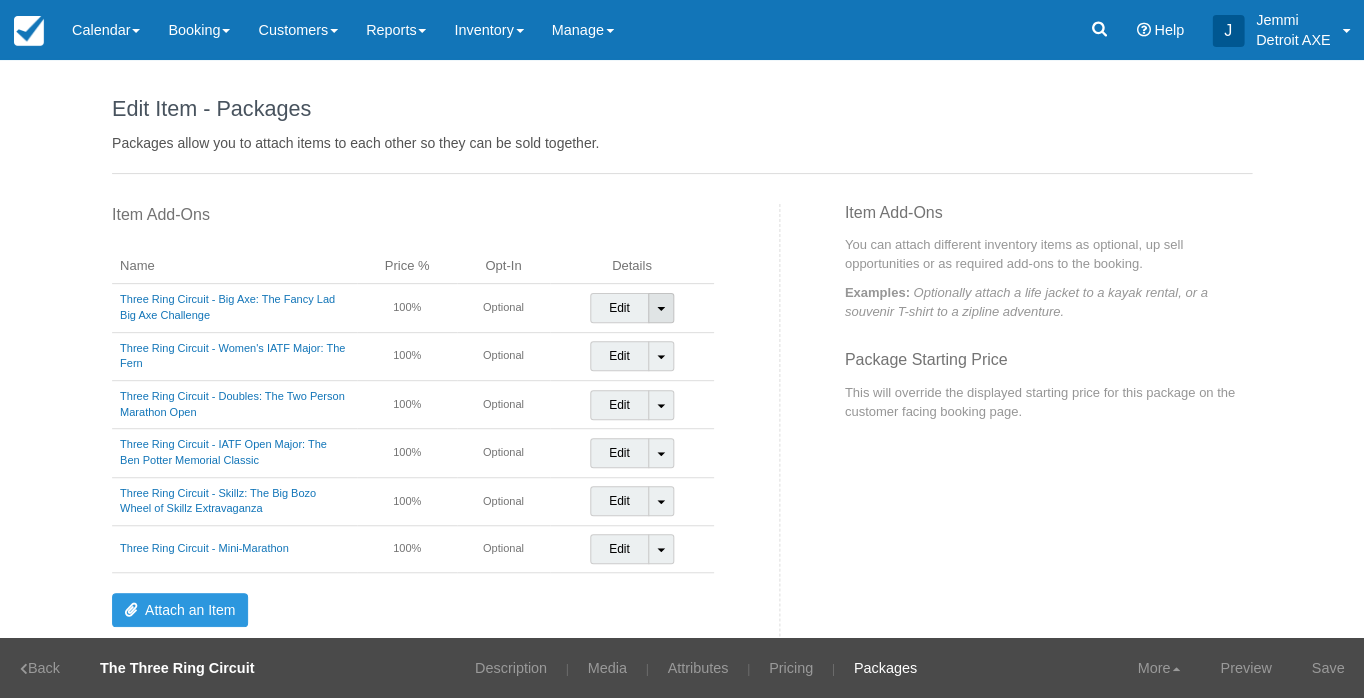 click on "Toggle Dropdown" at bounding box center (661, 308) 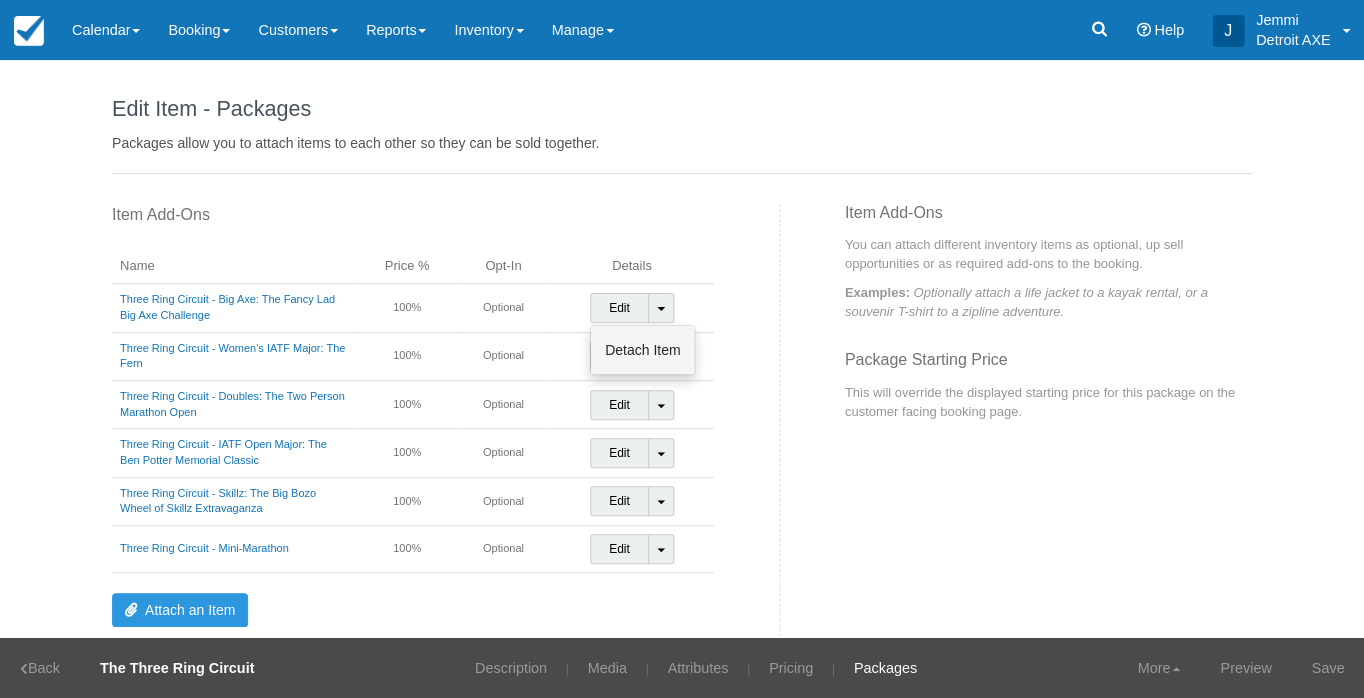 click on "Detach Item" at bounding box center (642, 350) 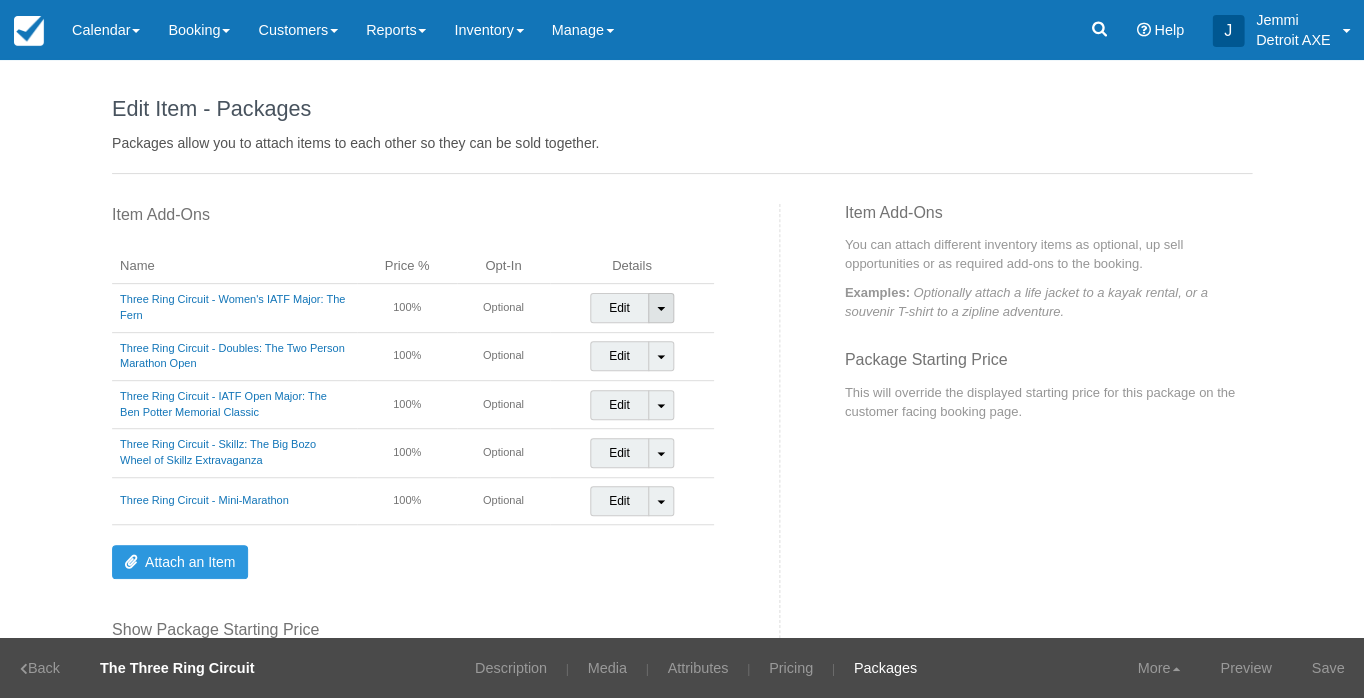 click at bounding box center (661, 309) 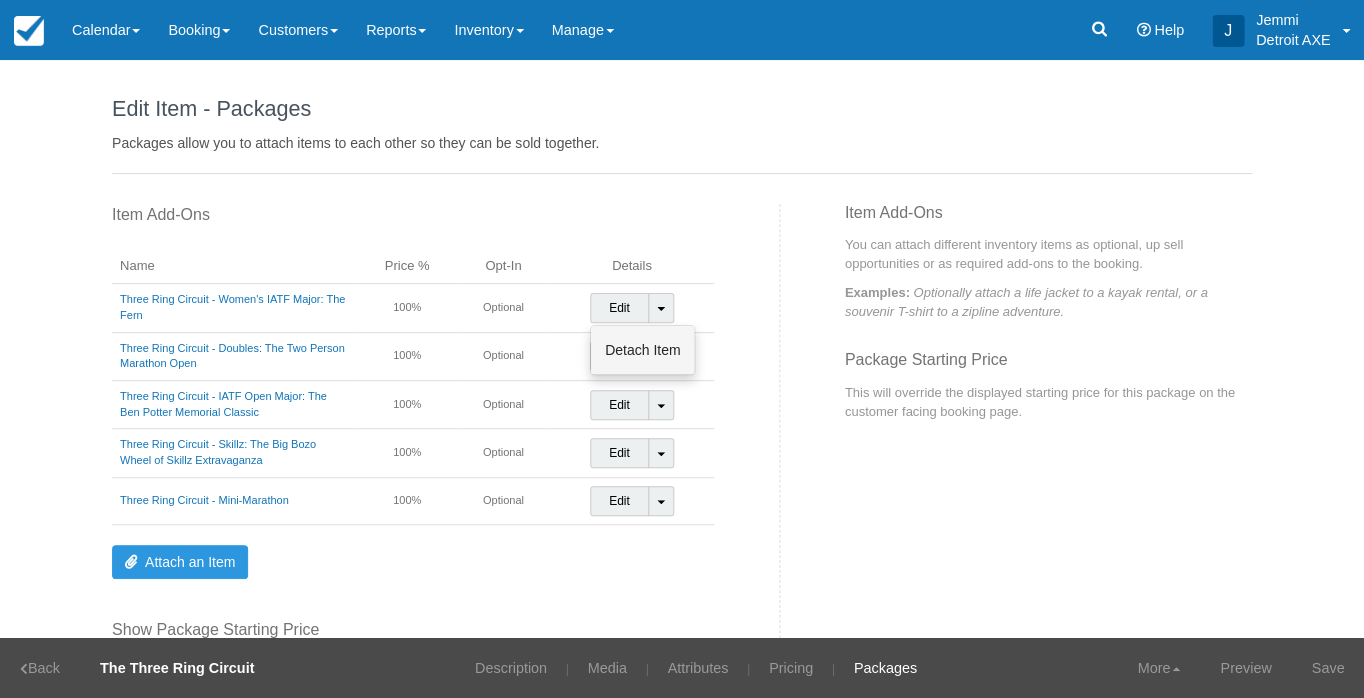 click on "Detach Item" at bounding box center [642, 350] 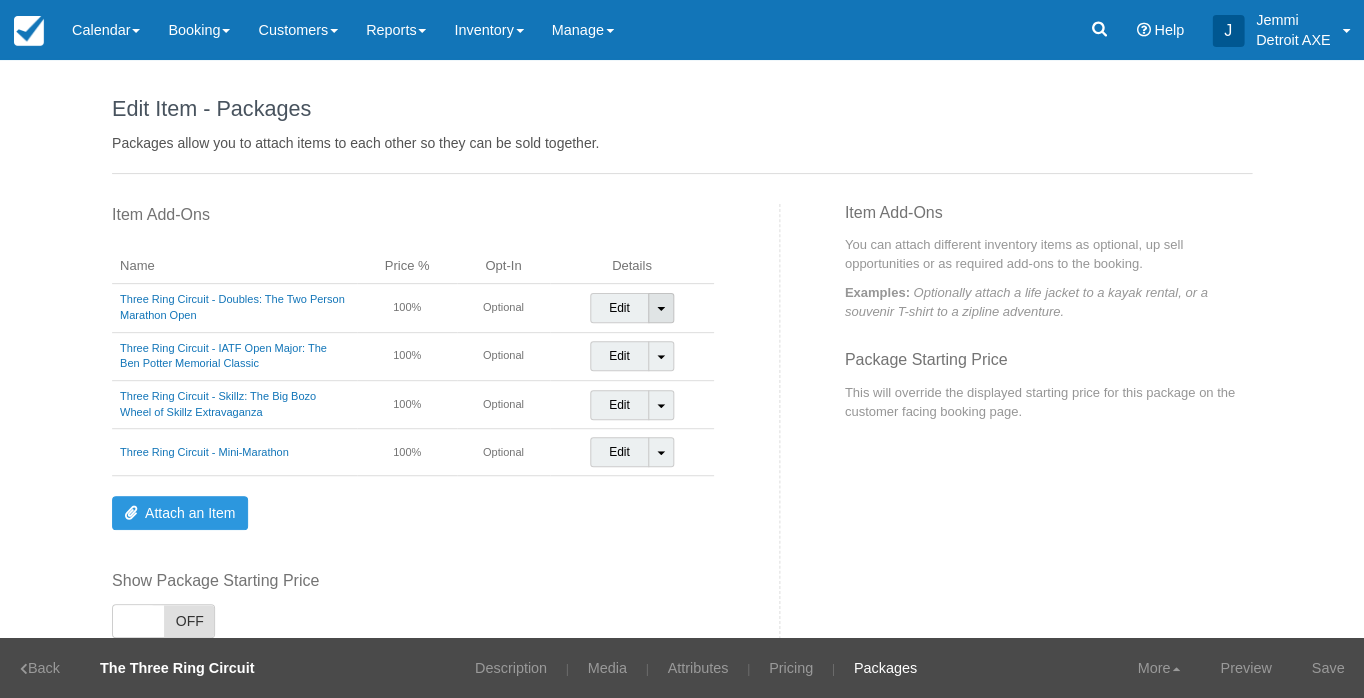 click on "Toggle Dropdown" at bounding box center (661, 308) 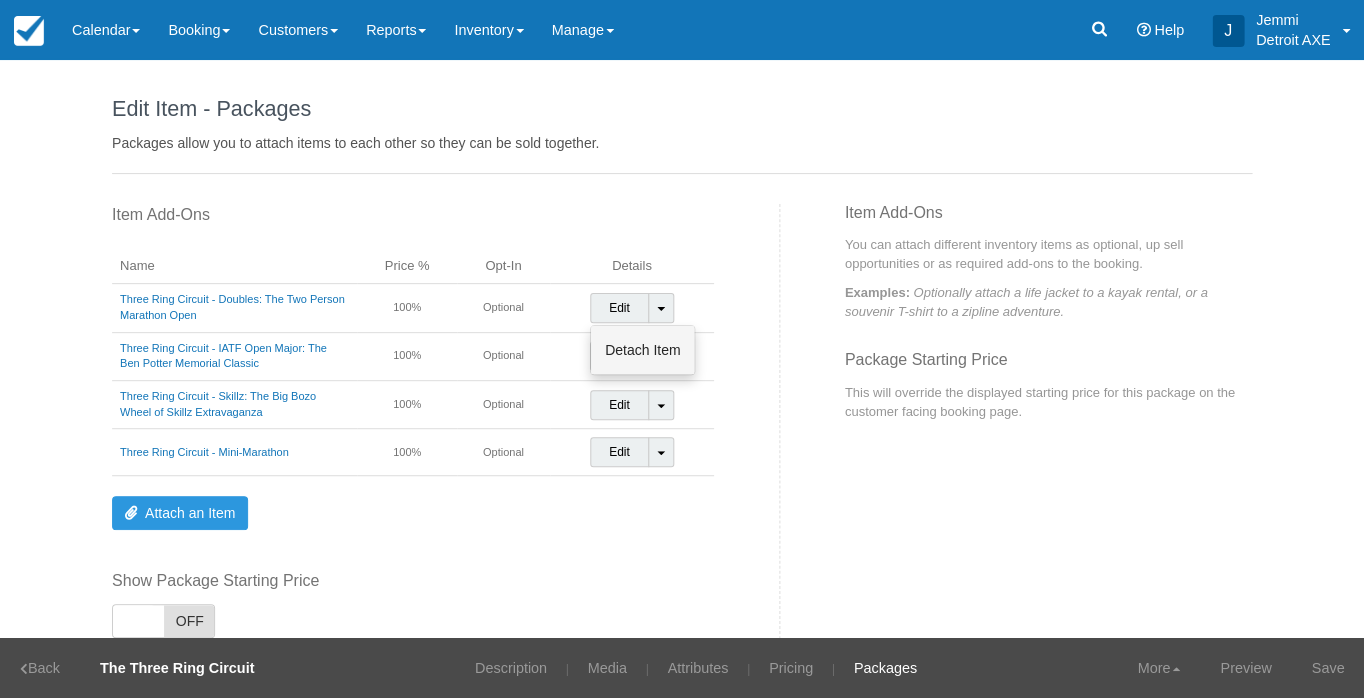 click on "Detach Item" at bounding box center [642, 350] 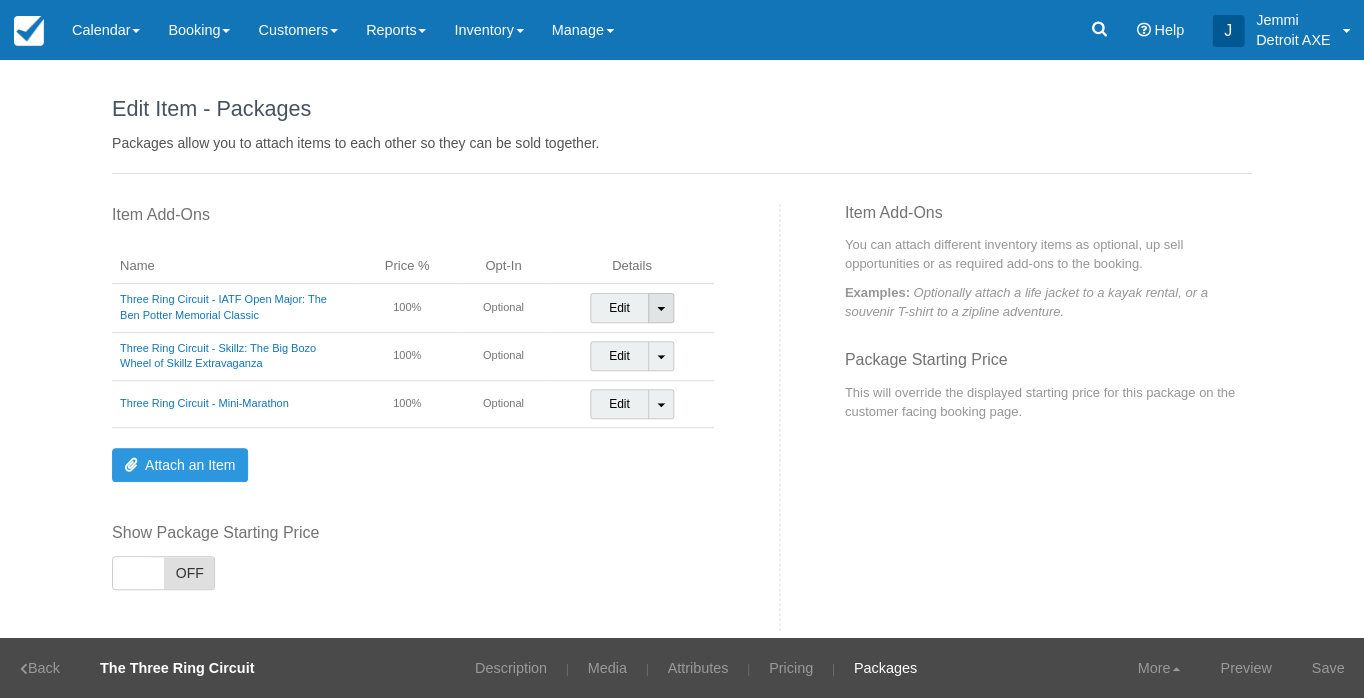 click on "Toggle Dropdown" at bounding box center [661, 308] 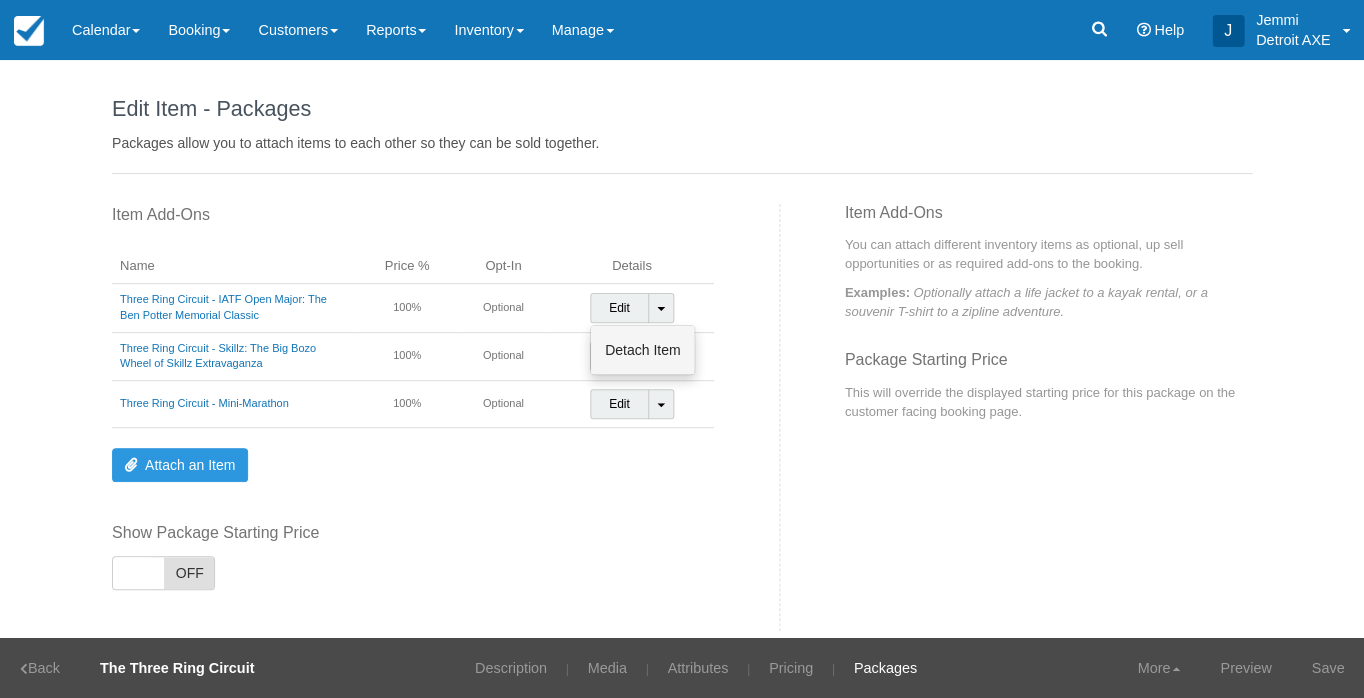 click on "Detach Item" at bounding box center [642, 350] 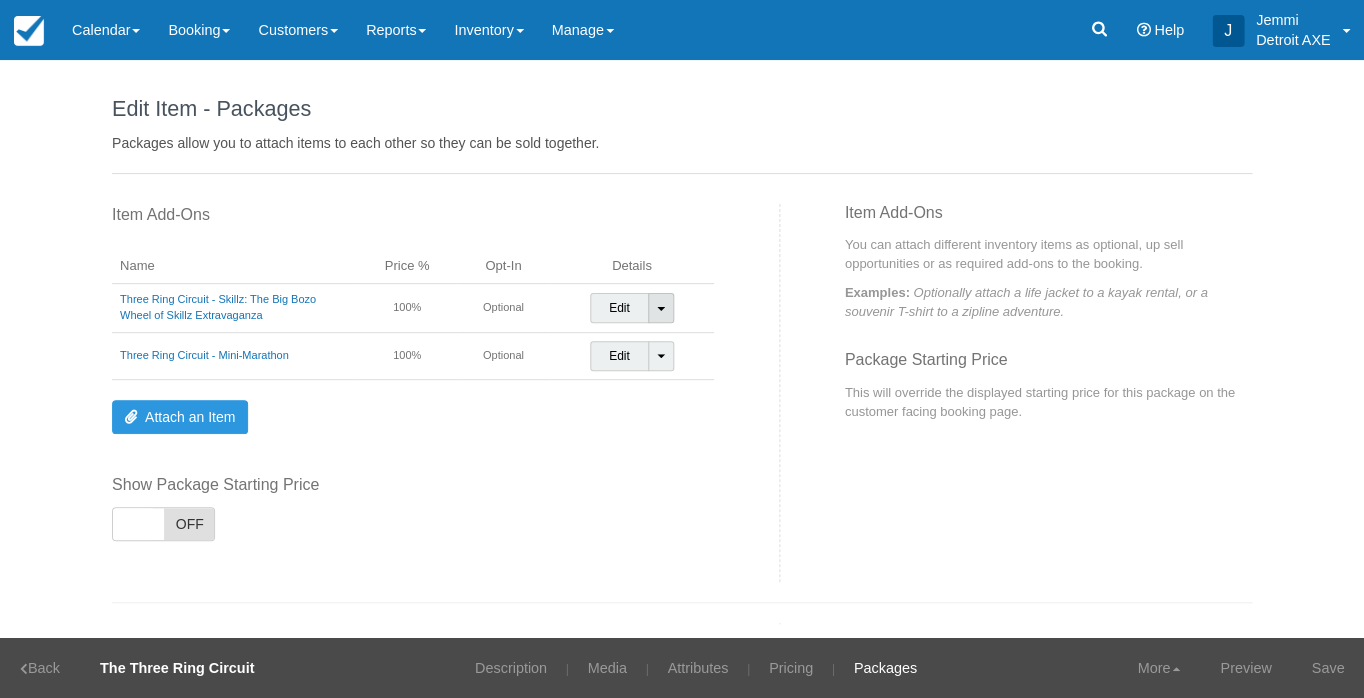 click on "Toggle Dropdown" at bounding box center (661, 308) 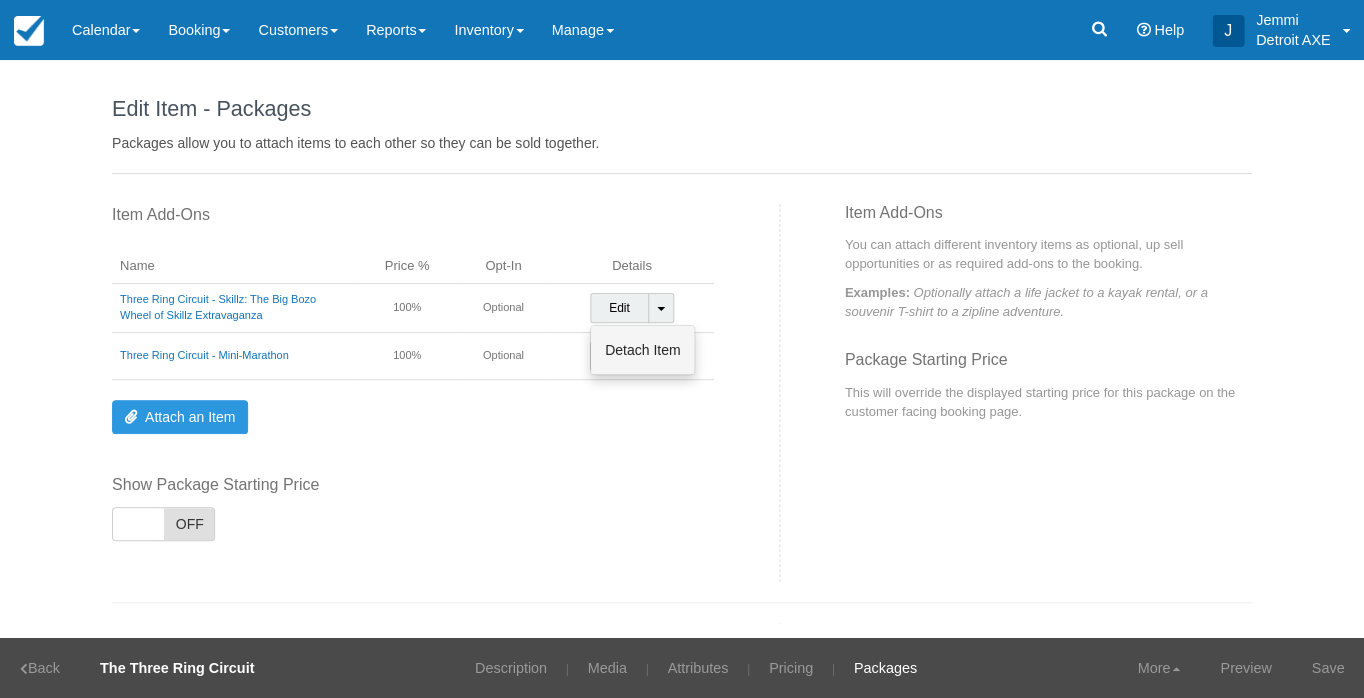 click on "Detach Item" at bounding box center [642, 350] 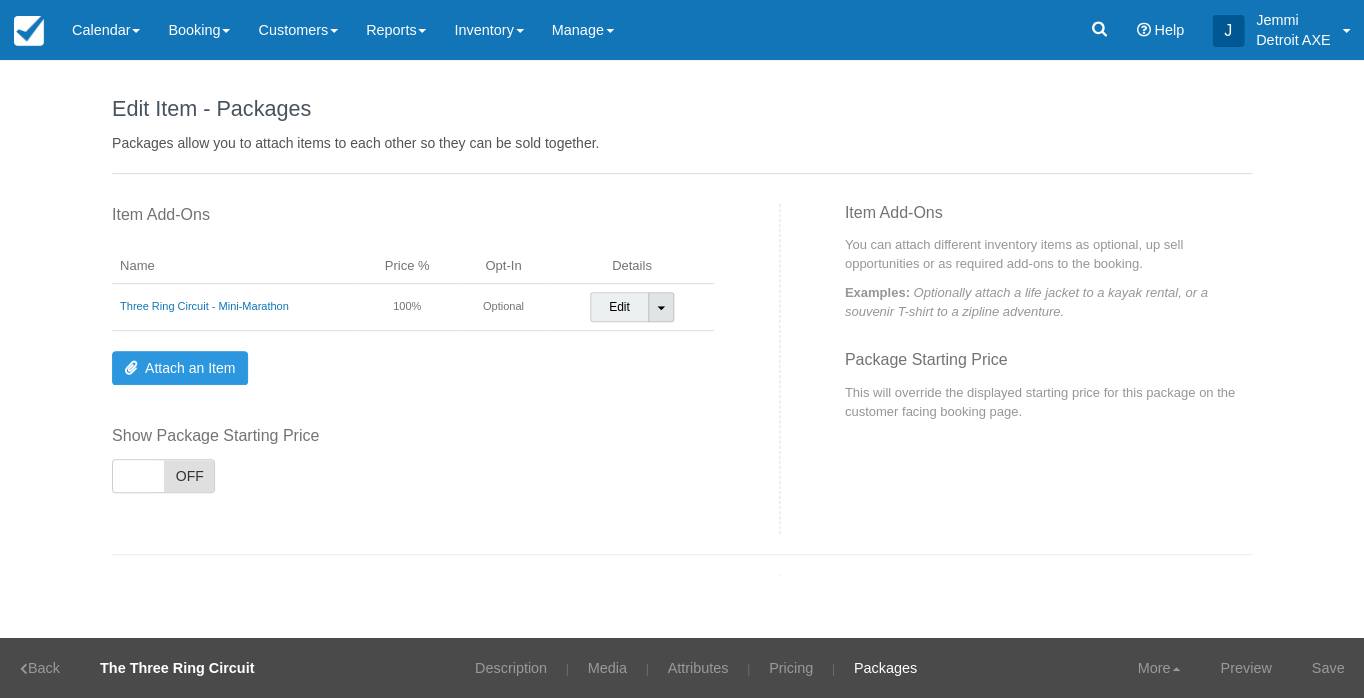 click on "Toggle Dropdown" at bounding box center [661, 307] 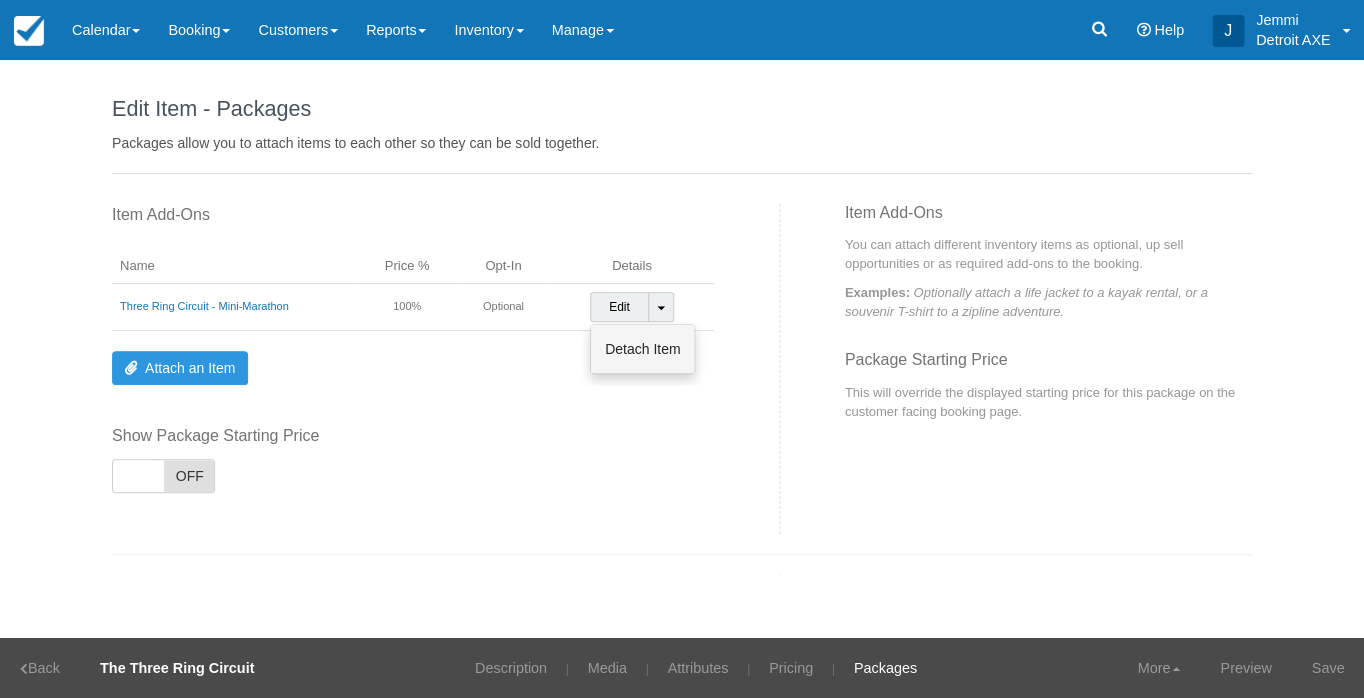 click on "Detach Item" at bounding box center (642, 349) 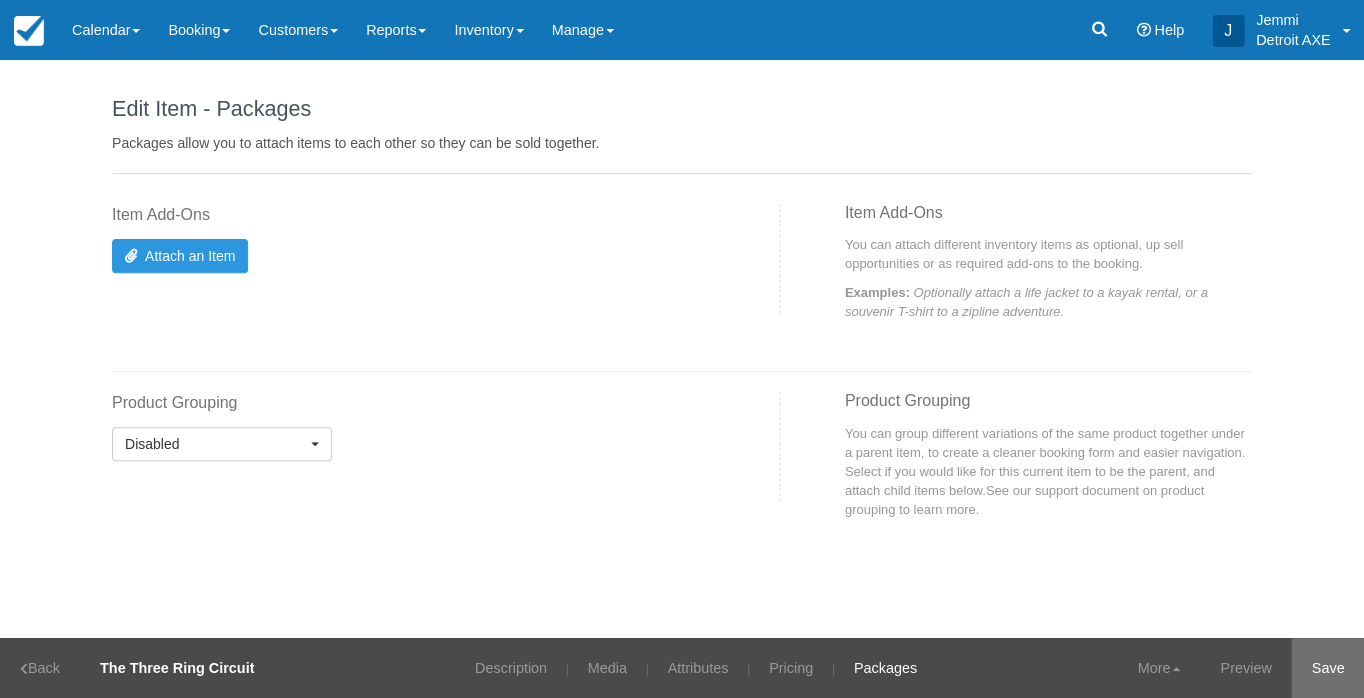 click on "Save" at bounding box center [1327, 668] 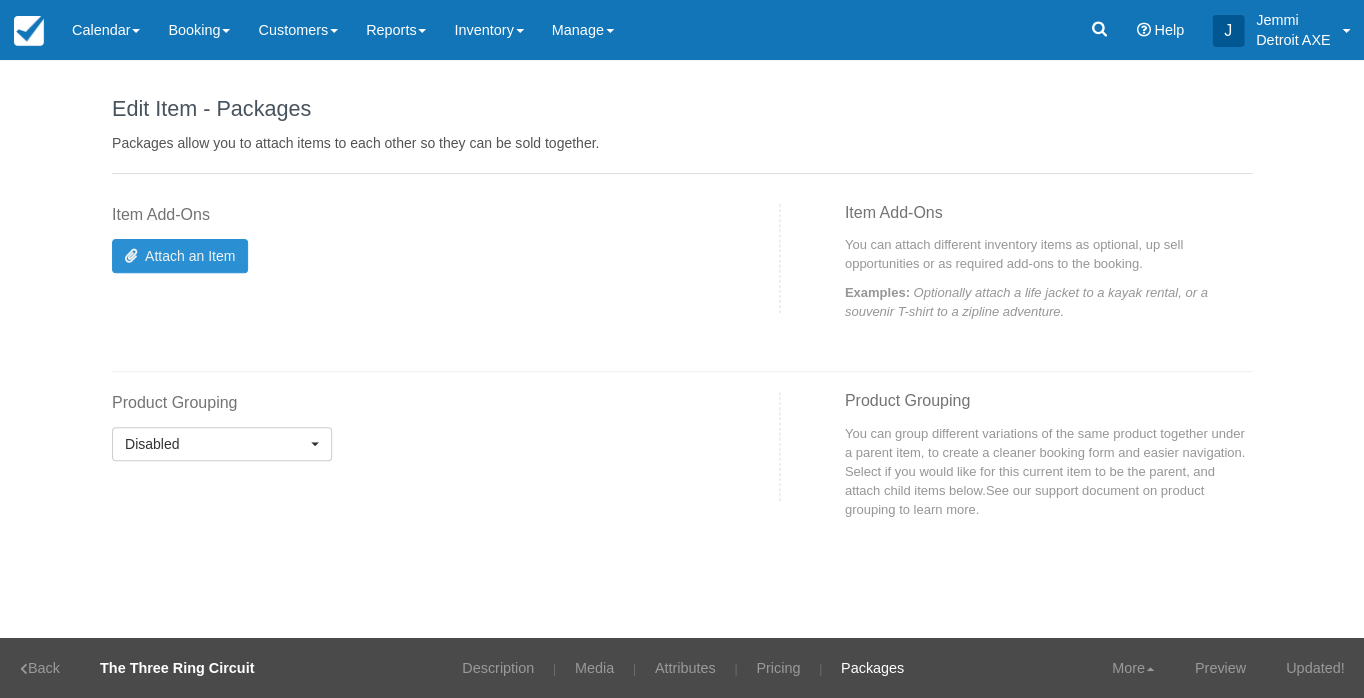 click on "Attach an Item" at bounding box center (180, 256) 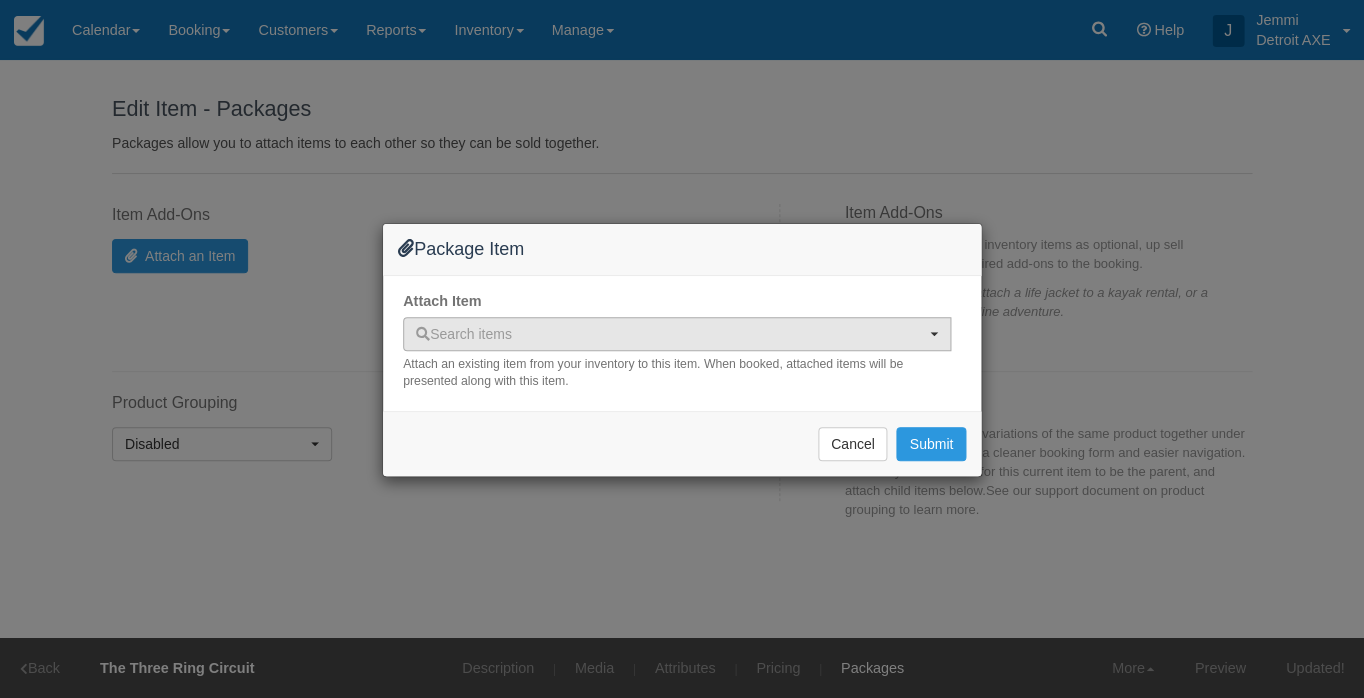 click on "Search items" at bounding box center [464, 334] 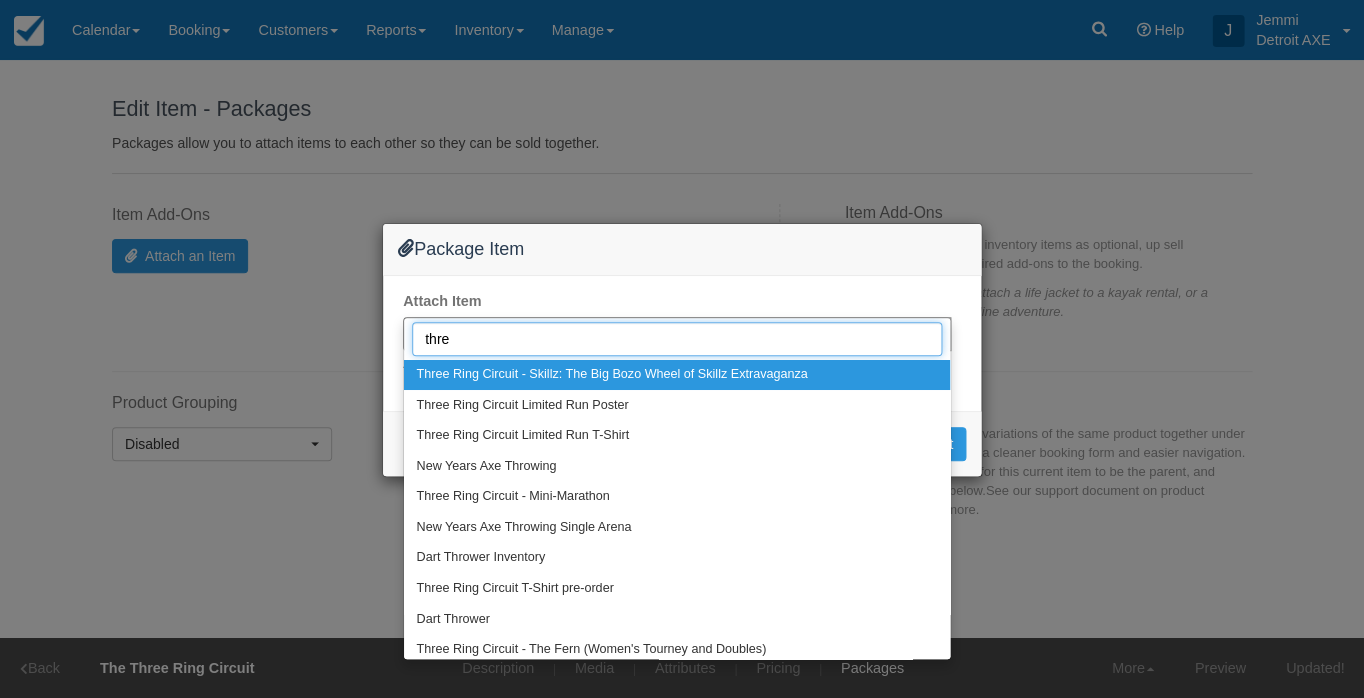 type on "three" 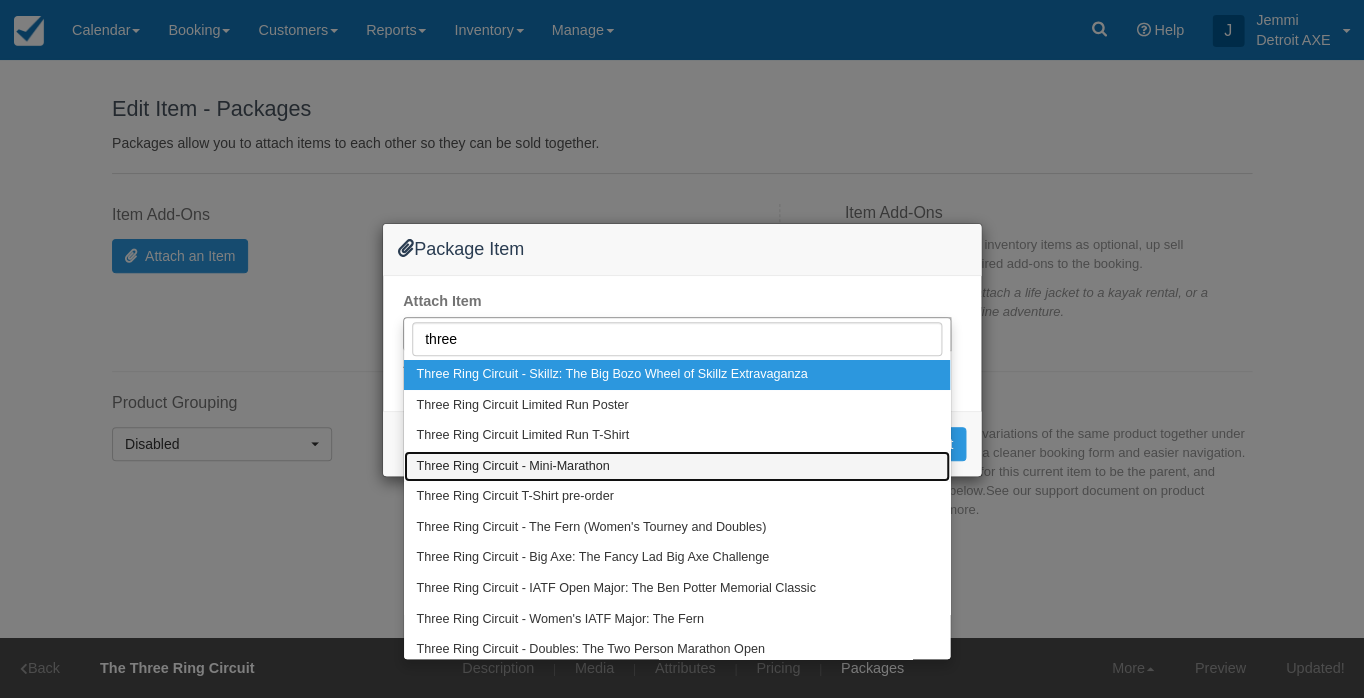 click on "Three Ring Circuit - Mini-Marathon" at bounding box center [513, 467] 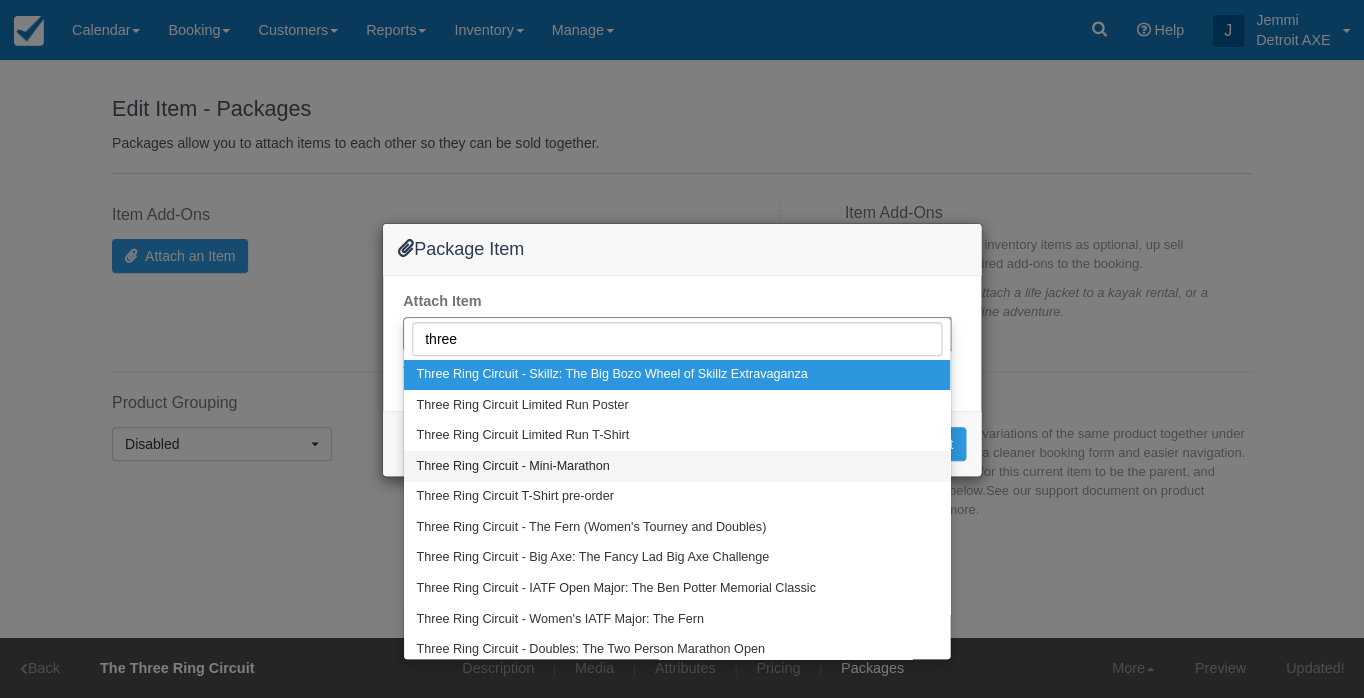 select on "211" 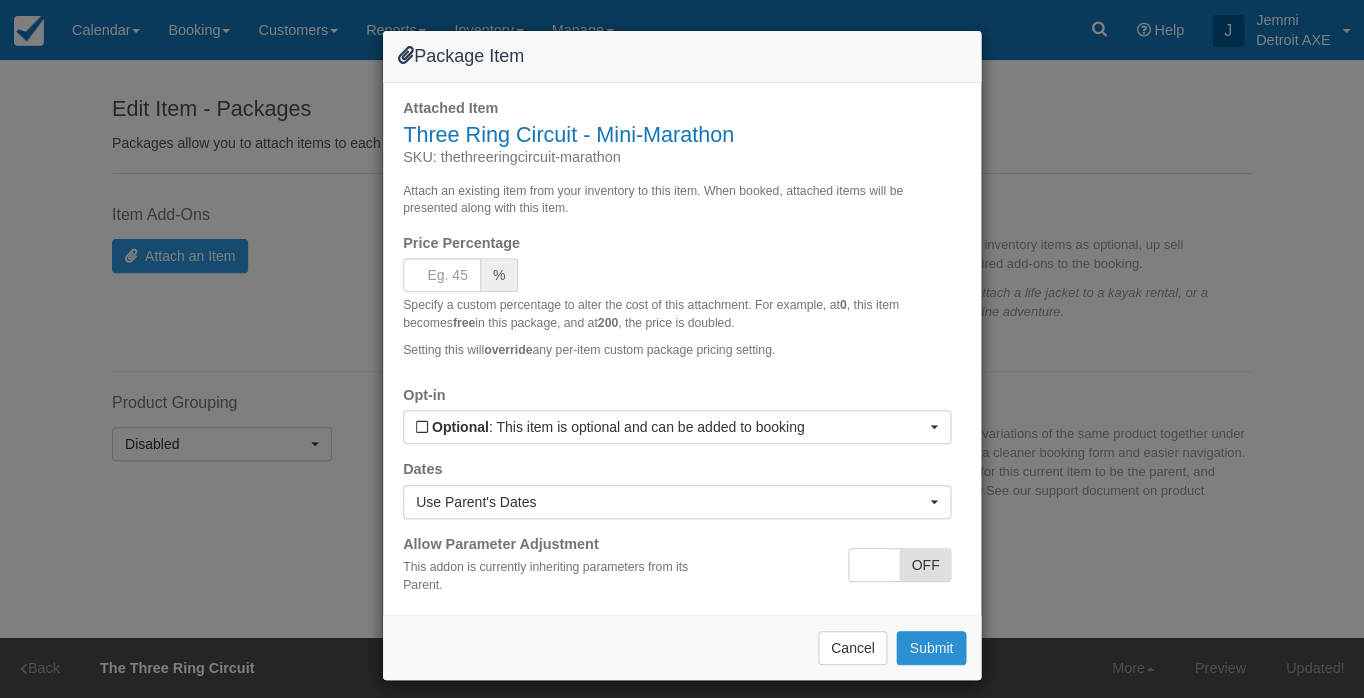 click on "Submit" at bounding box center (931, 648) 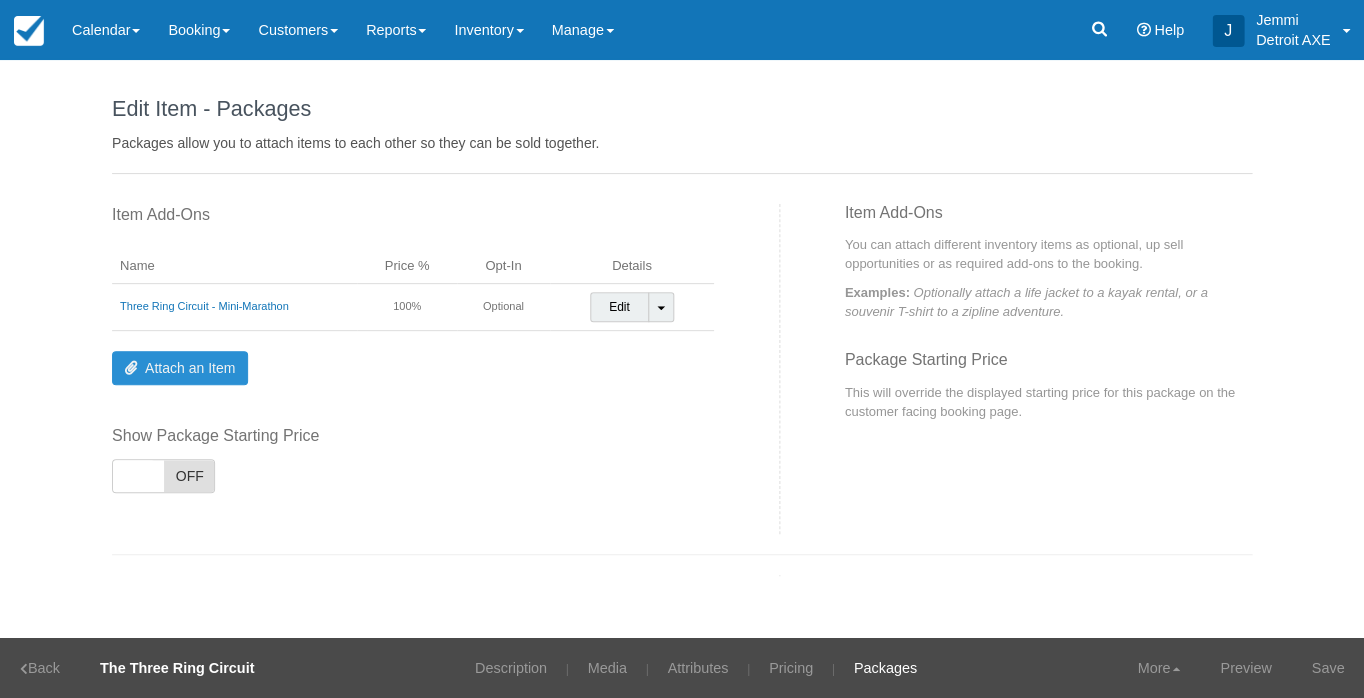 click on "Attach an Item" at bounding box center [180, 368] 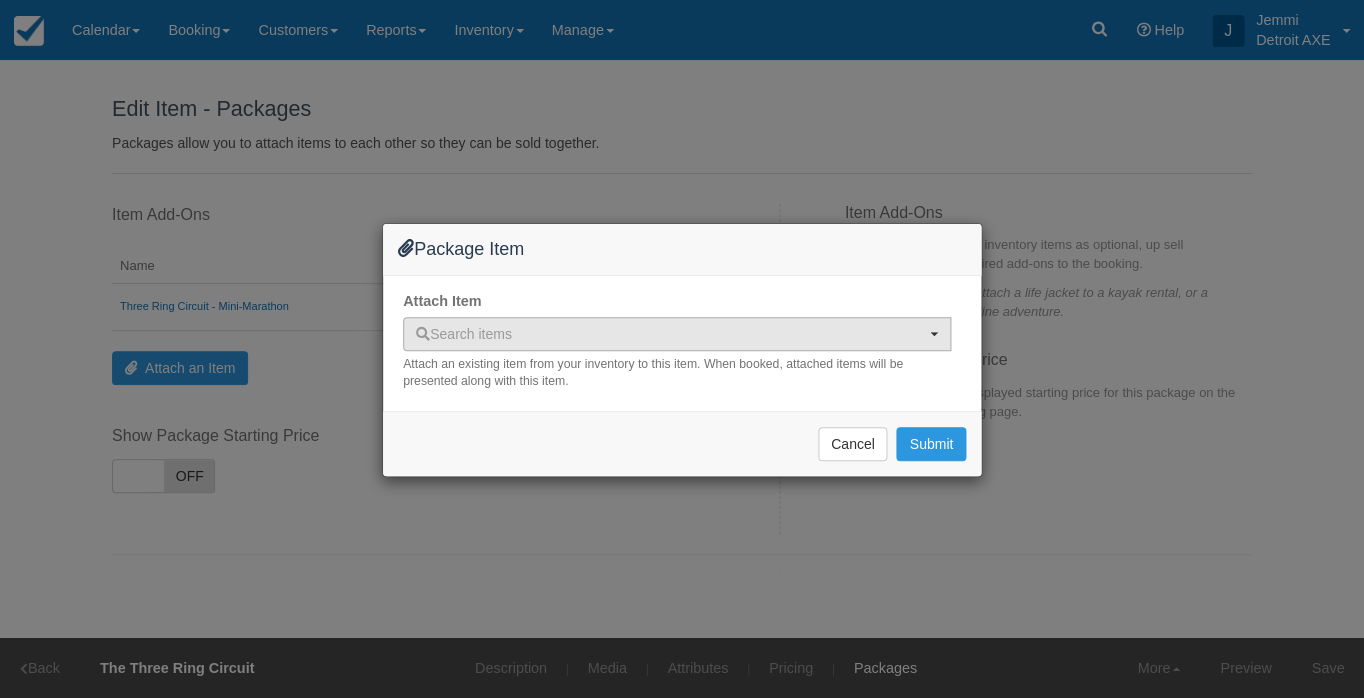 click on "Search items" at bounding box center (670, 334) 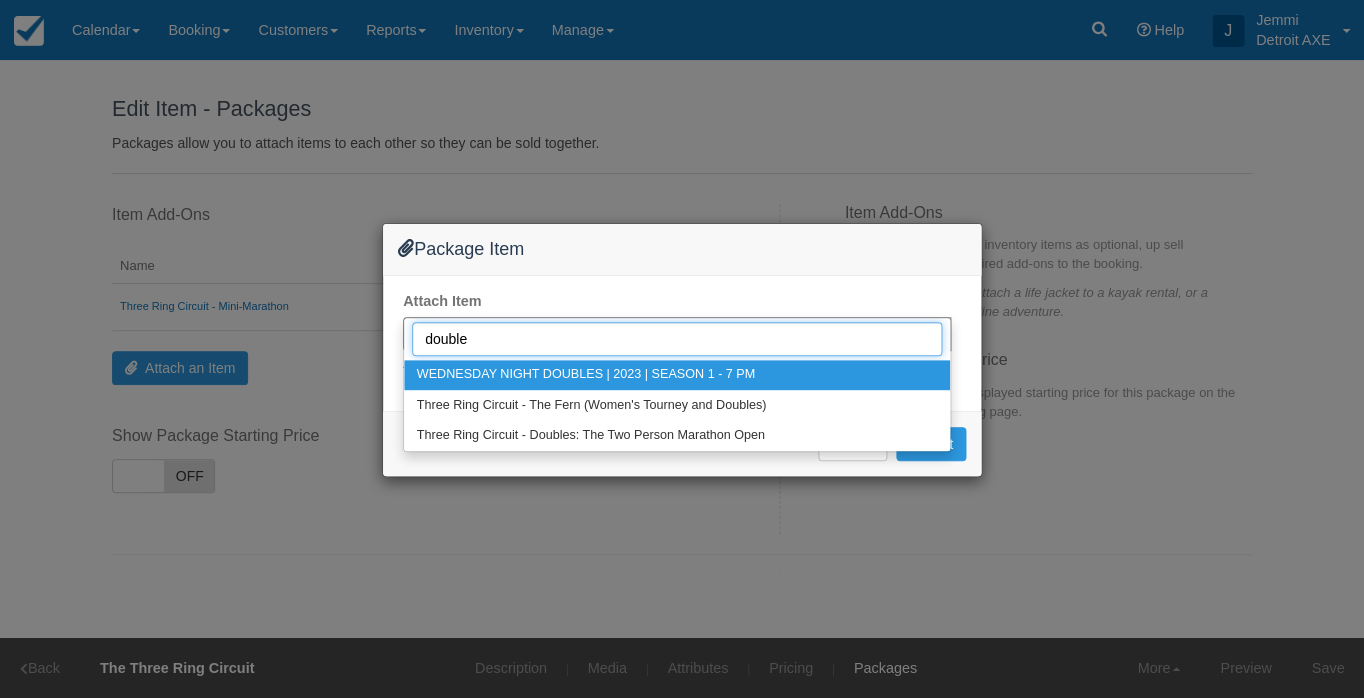 type on "doubles" 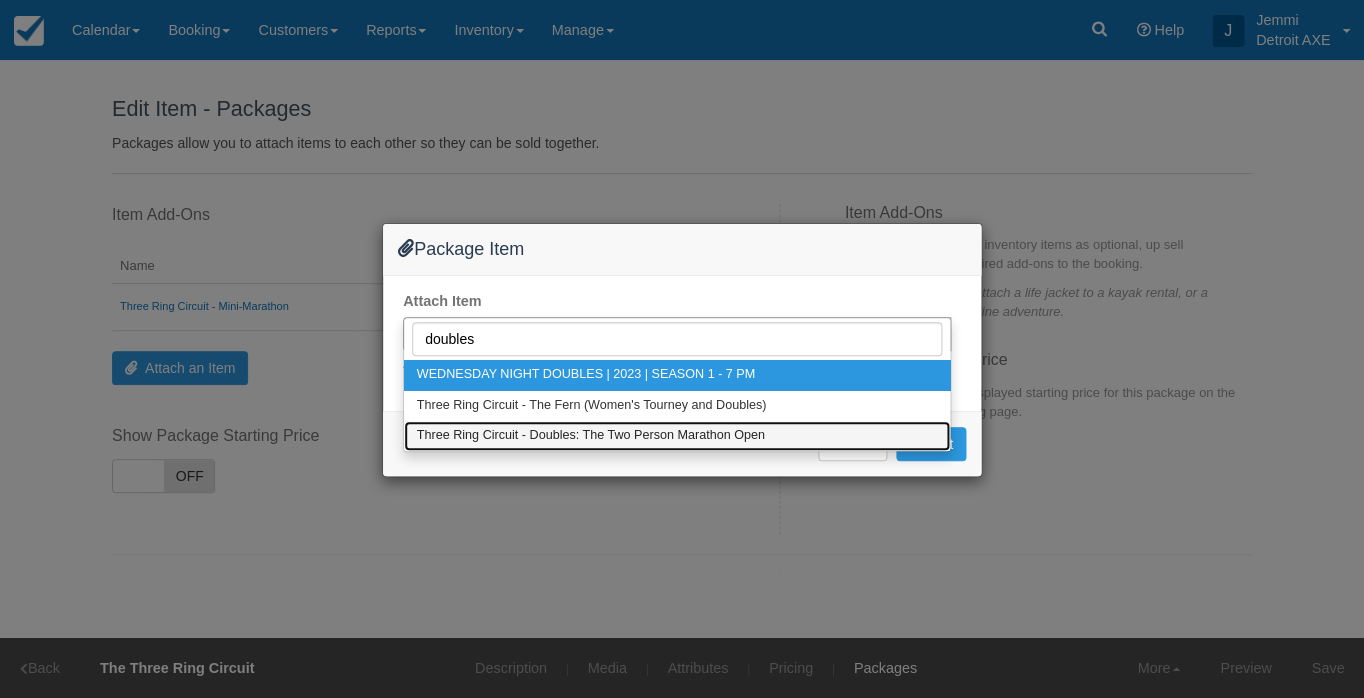 click on "Three Ring Circuit - Doubles: The Two Person Marathon Open" at bounding box center [591, 436] 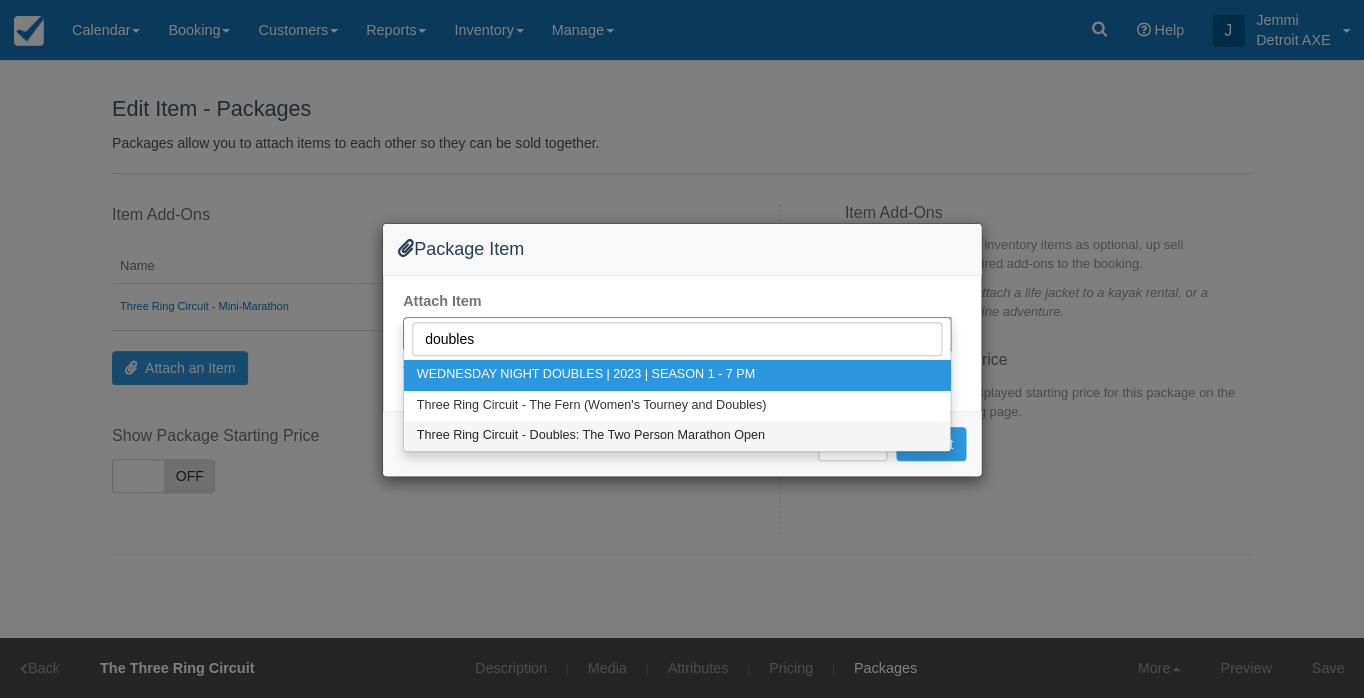 select on "212" 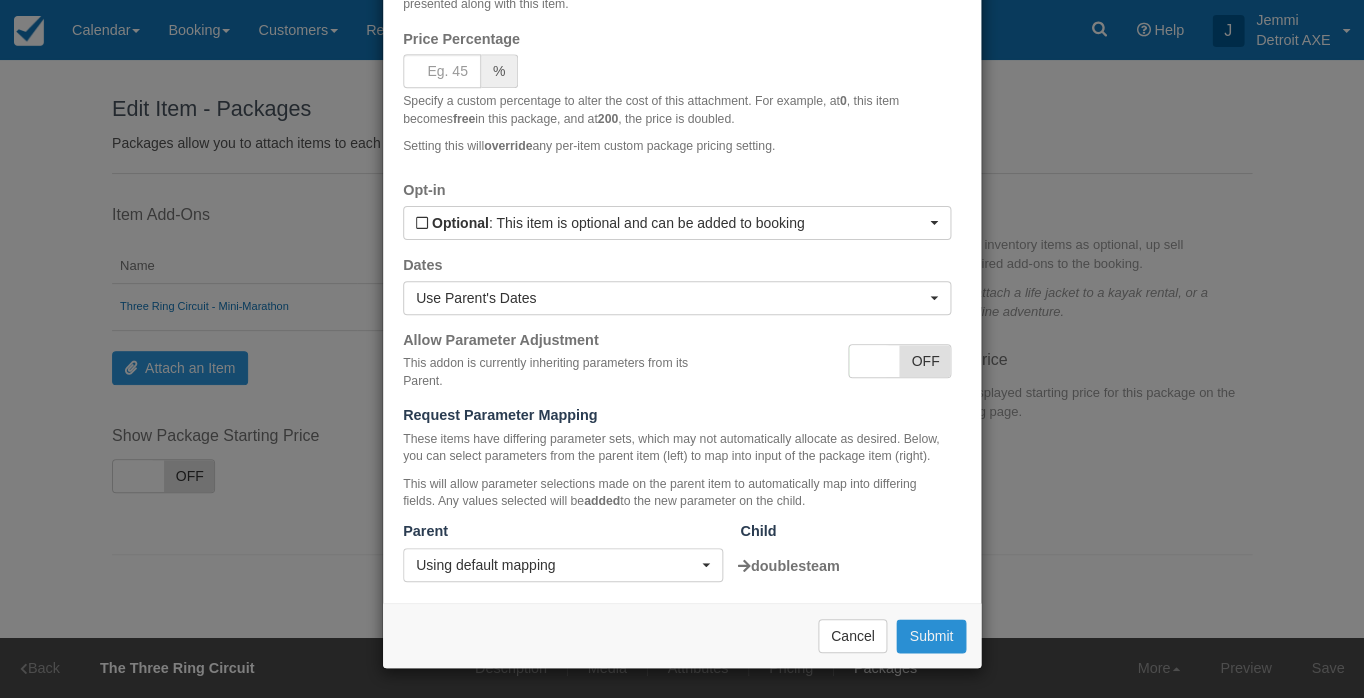 scroll, scrollTop: 226, scrollLeft: 0, axis: vertical 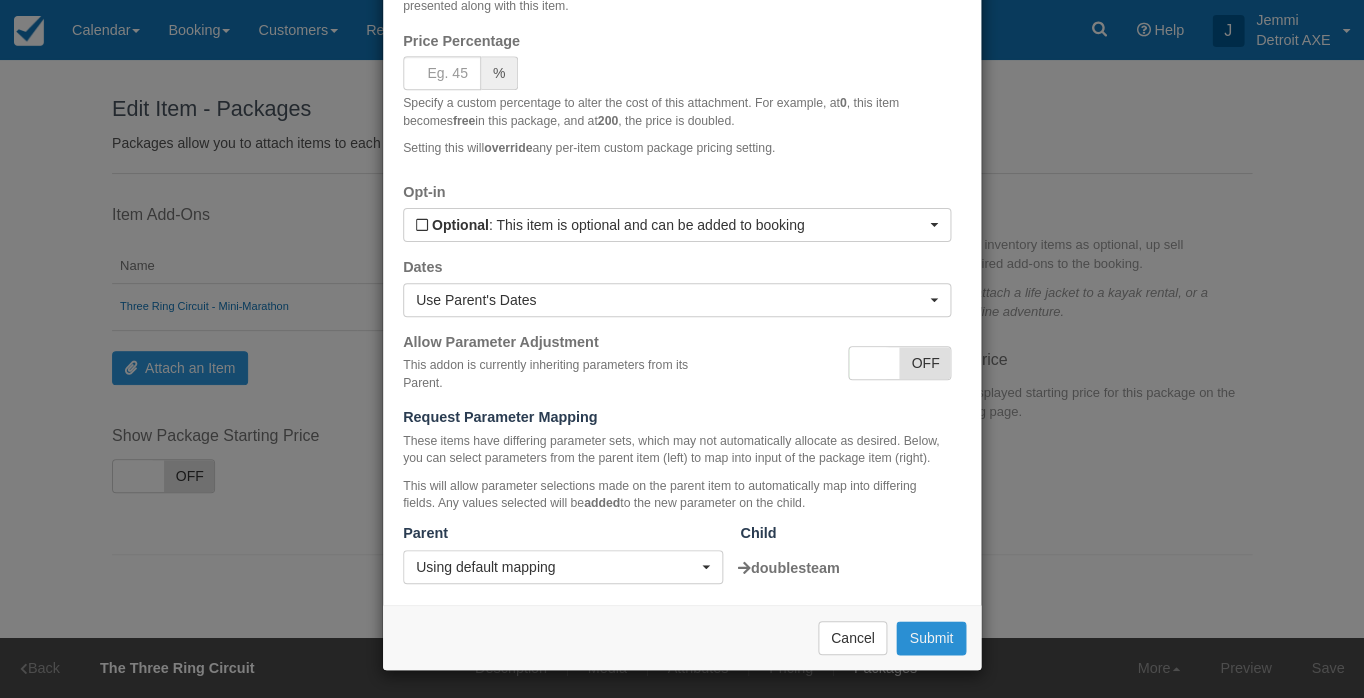 click on "Submit" at bounding box center [931, 638] 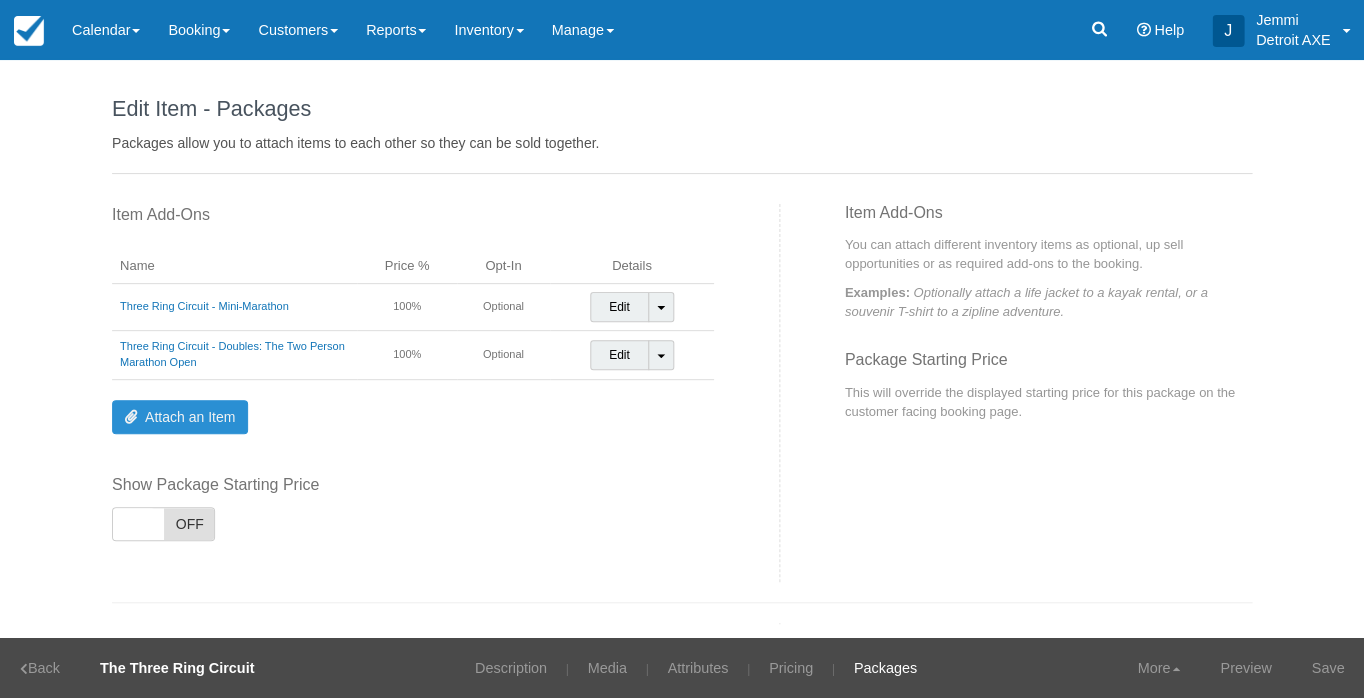 click on "Attach an Item" at bounding box center [180, 417] 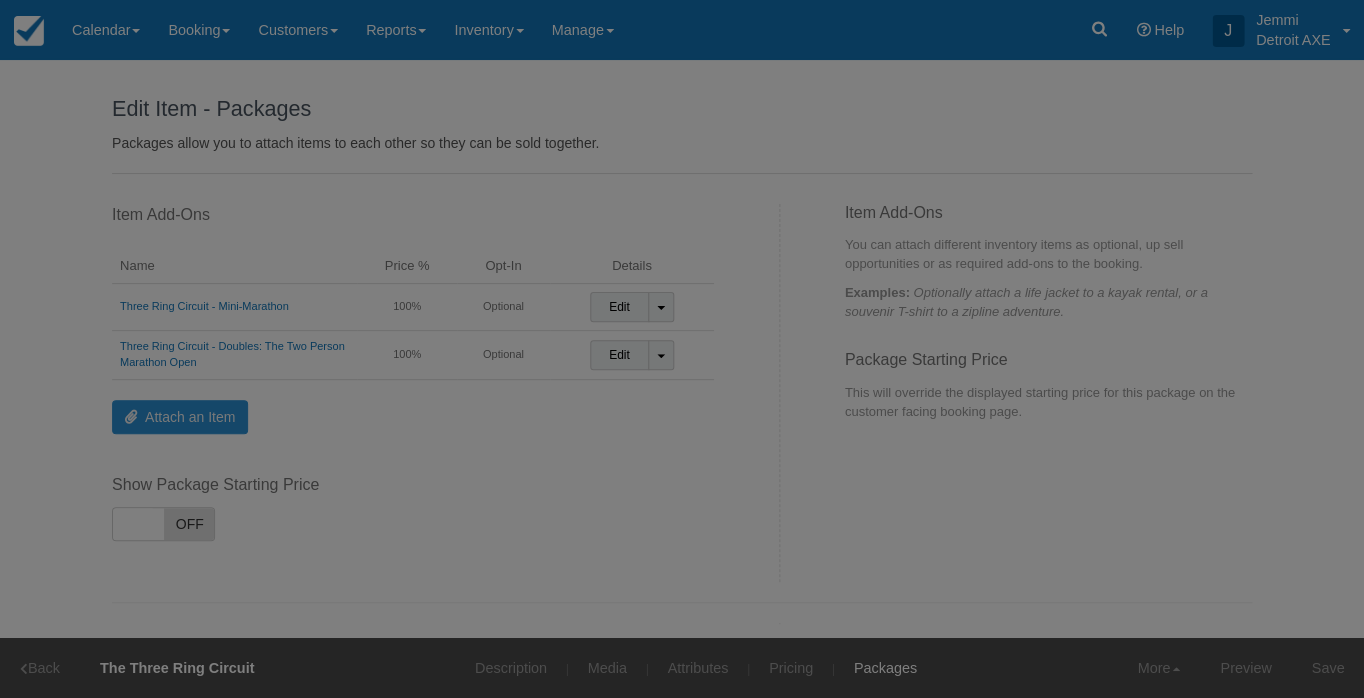 scroll, scrollTop: 0, scrollLeft: 0, axis: both 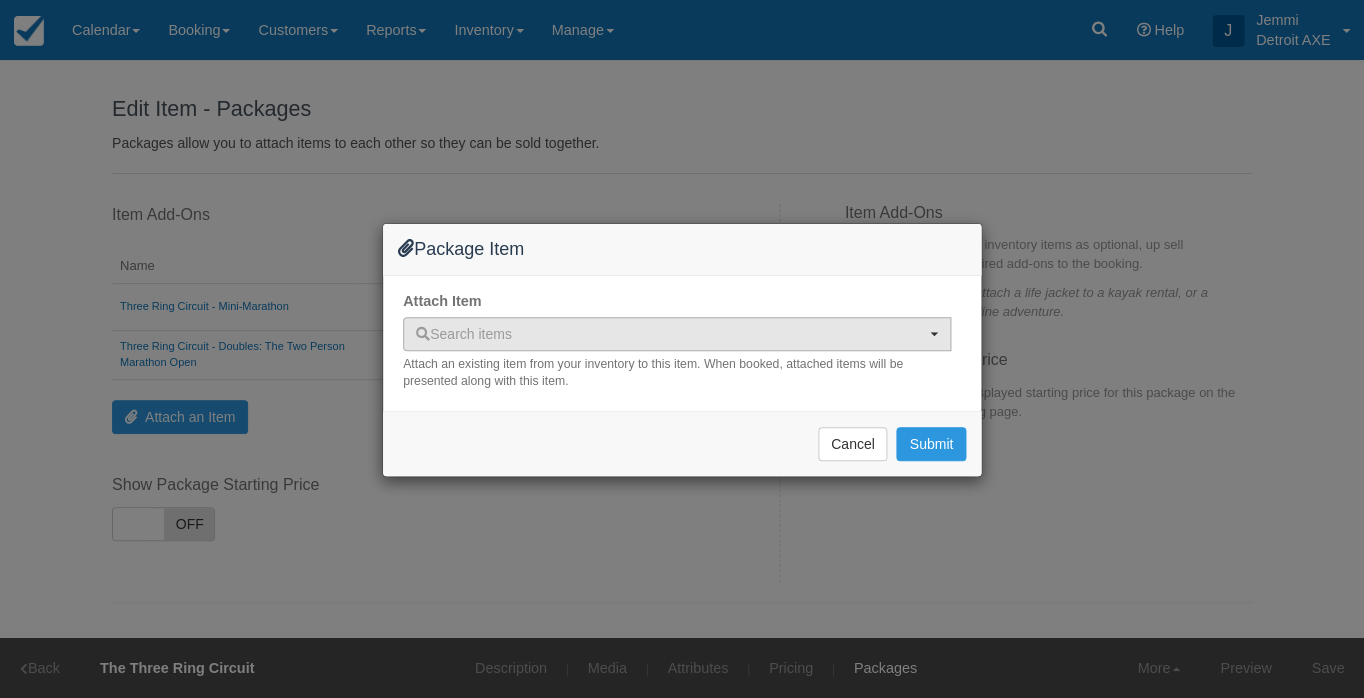 click on "Search items" at bounding box center [670, 334] 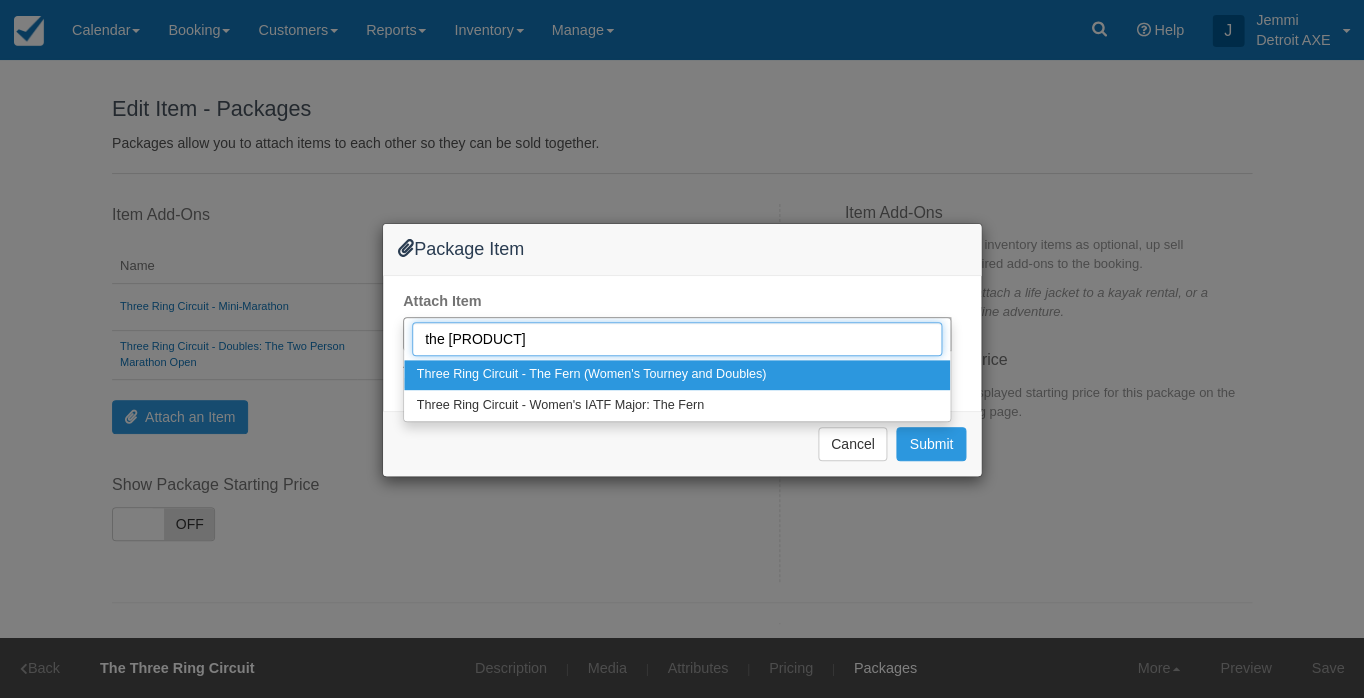 type on "the fern" 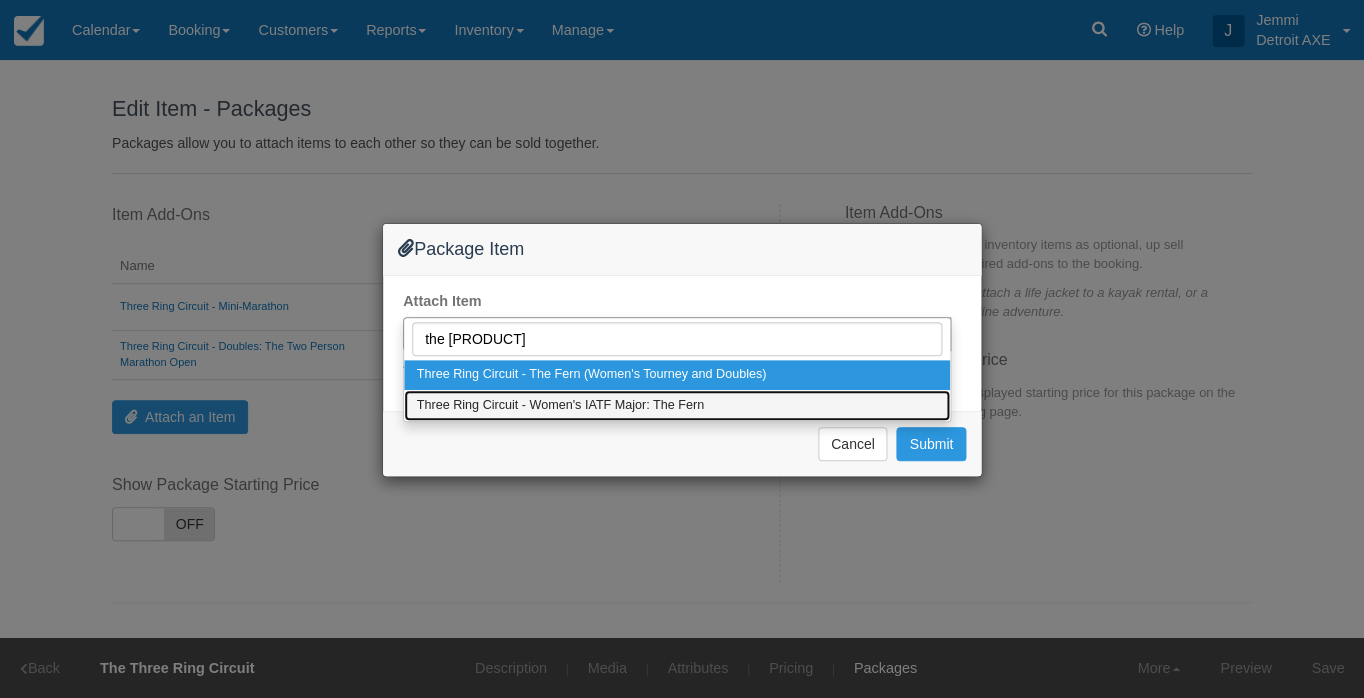 click on "Three Ring Circuit - Women's IATF Major: The Fern" at bounding box center (560, 406) 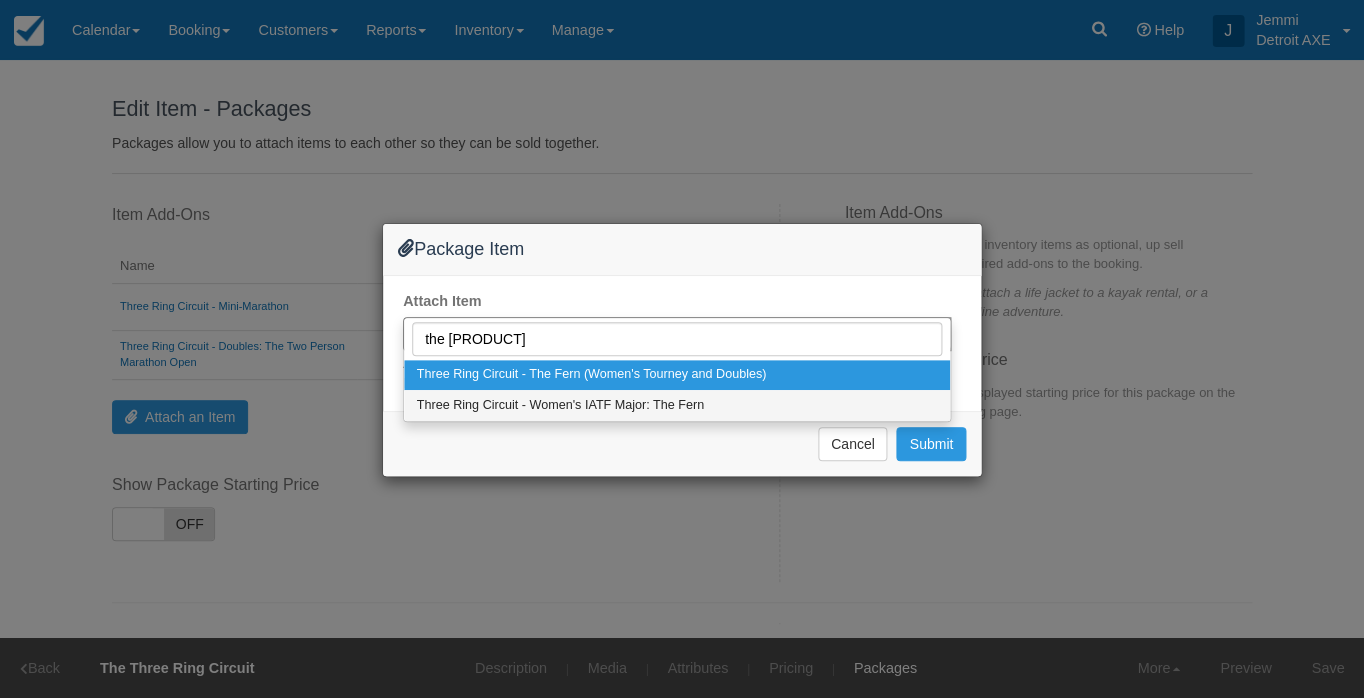 select on "226" 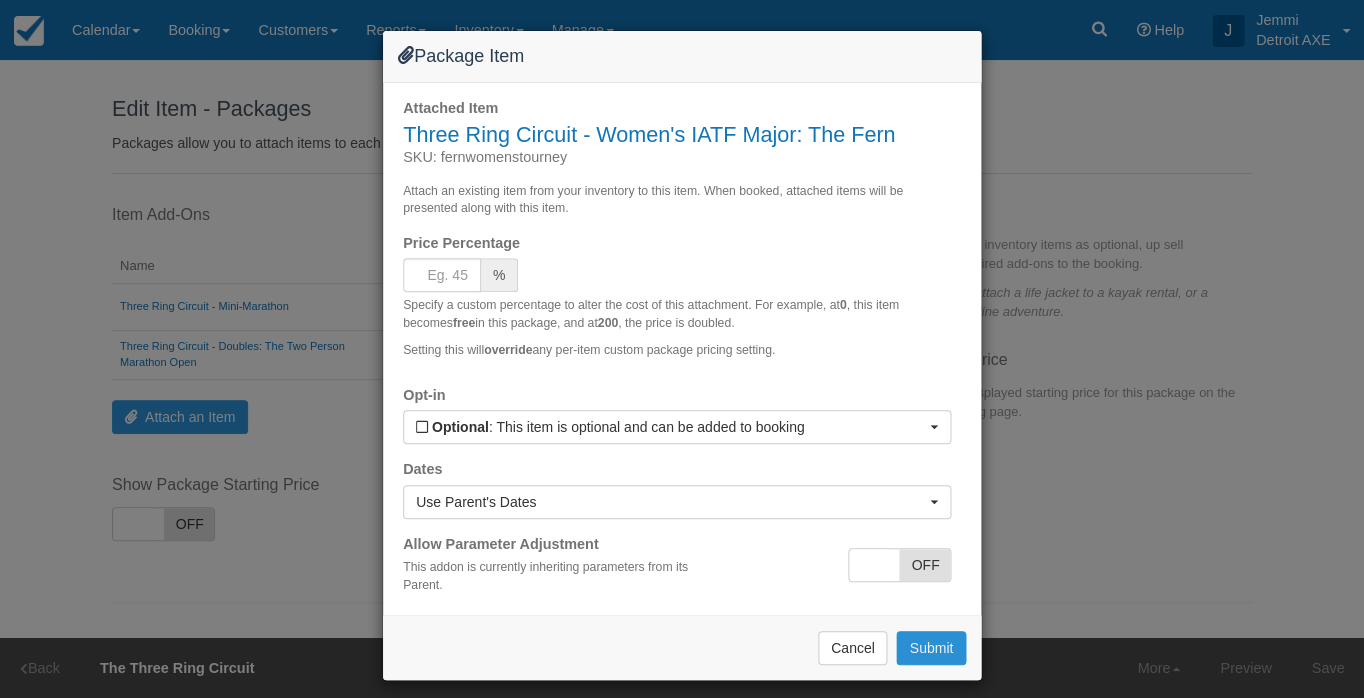 click on "Submit" at bounding box center [931, 648] 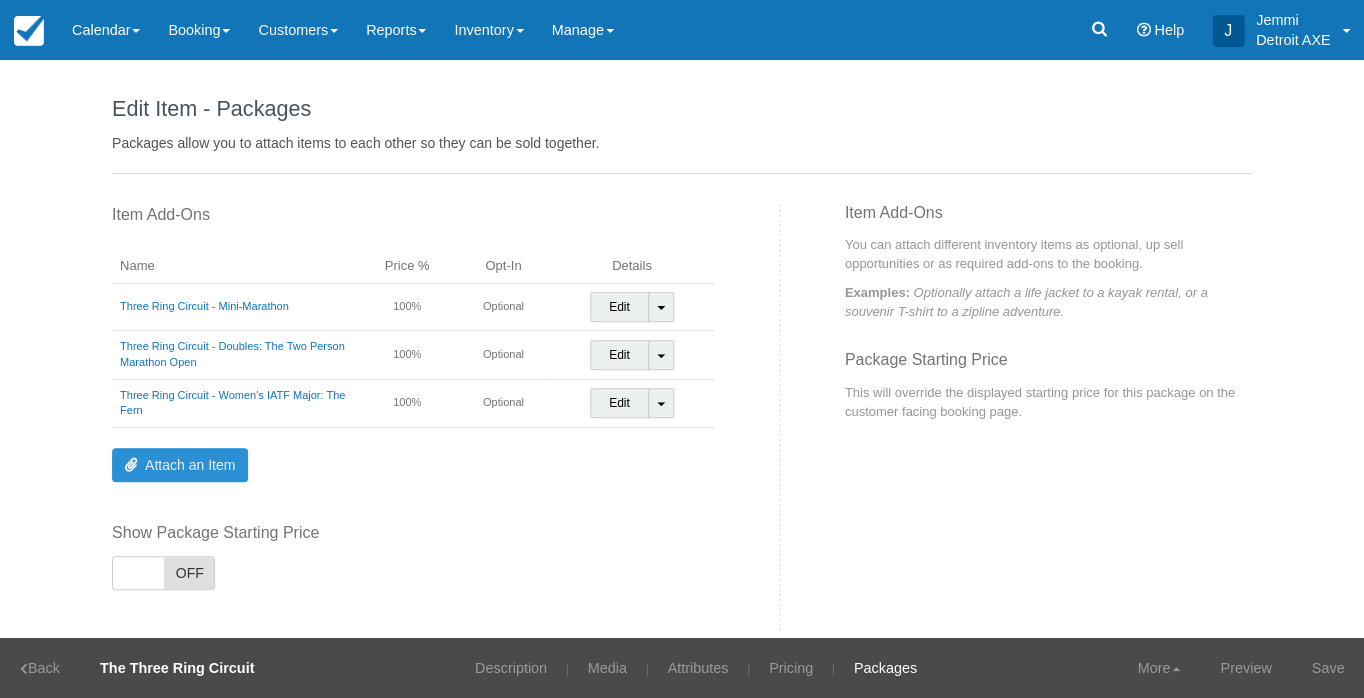 click on "Attach an Item" at bounding box center [180, 465] 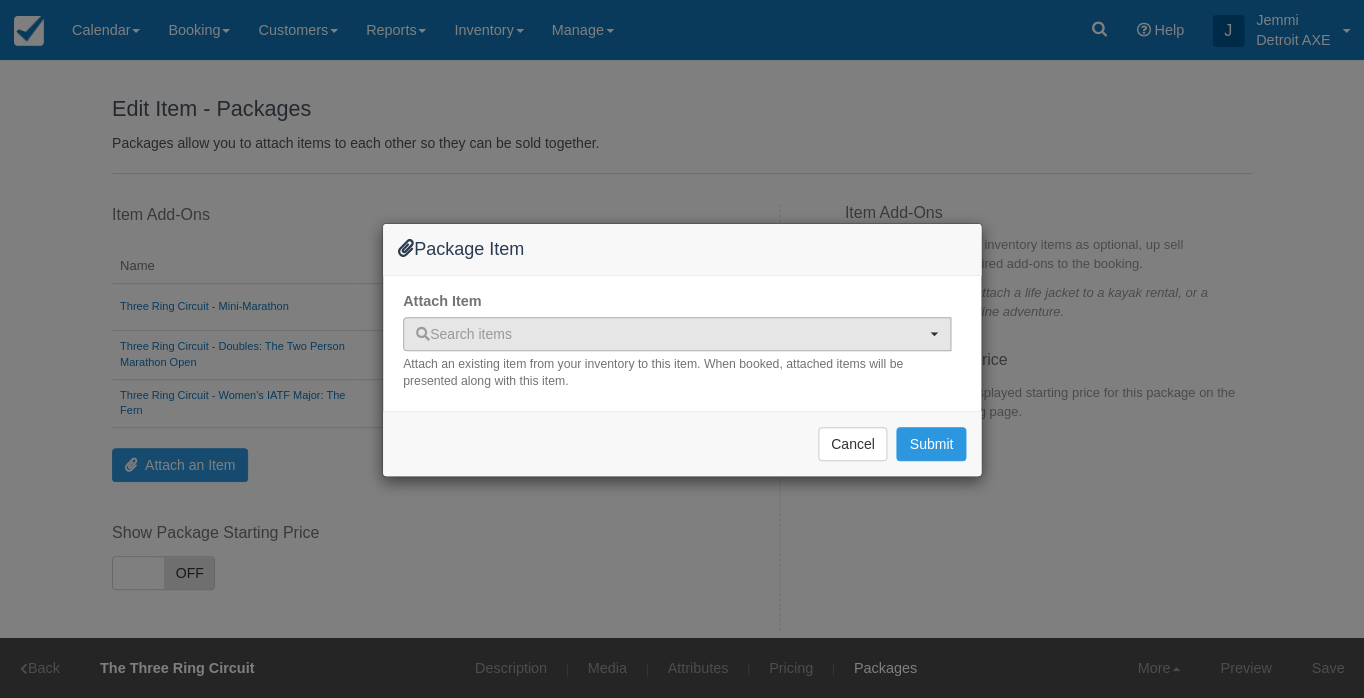 click on "Search items" at bounding box center [670, 334] 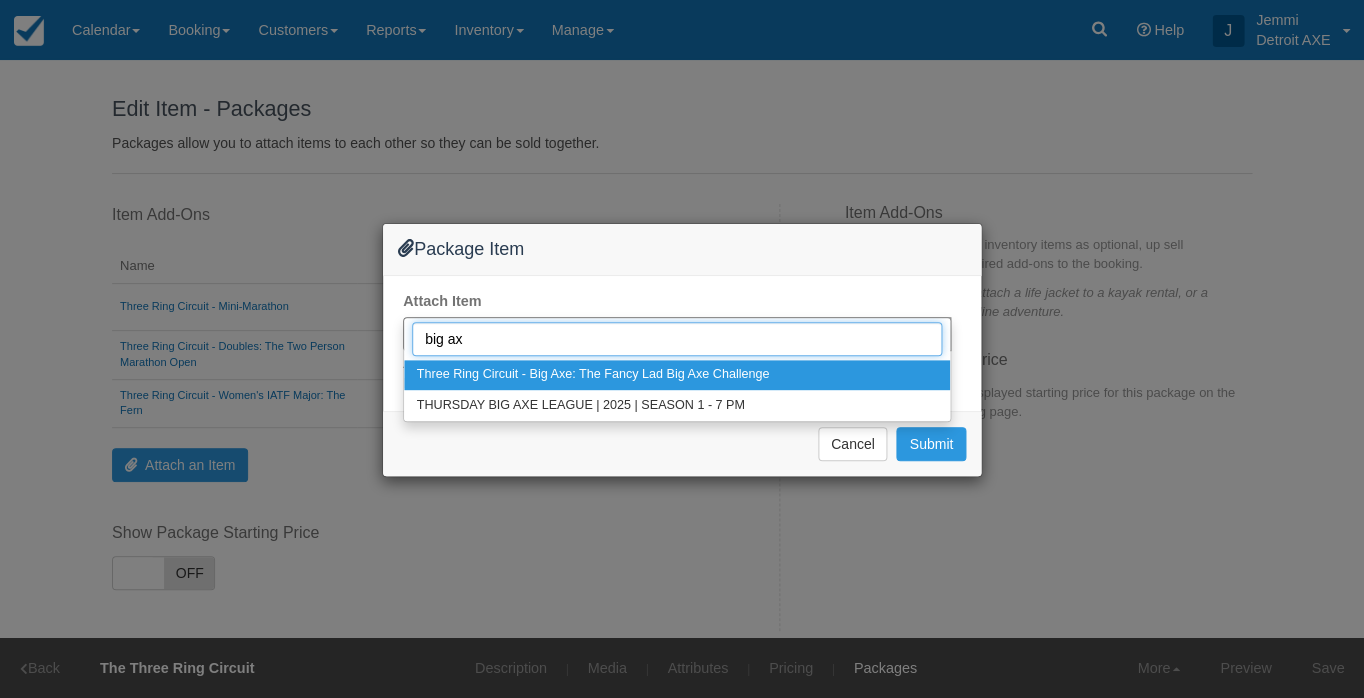 type on "big axe" 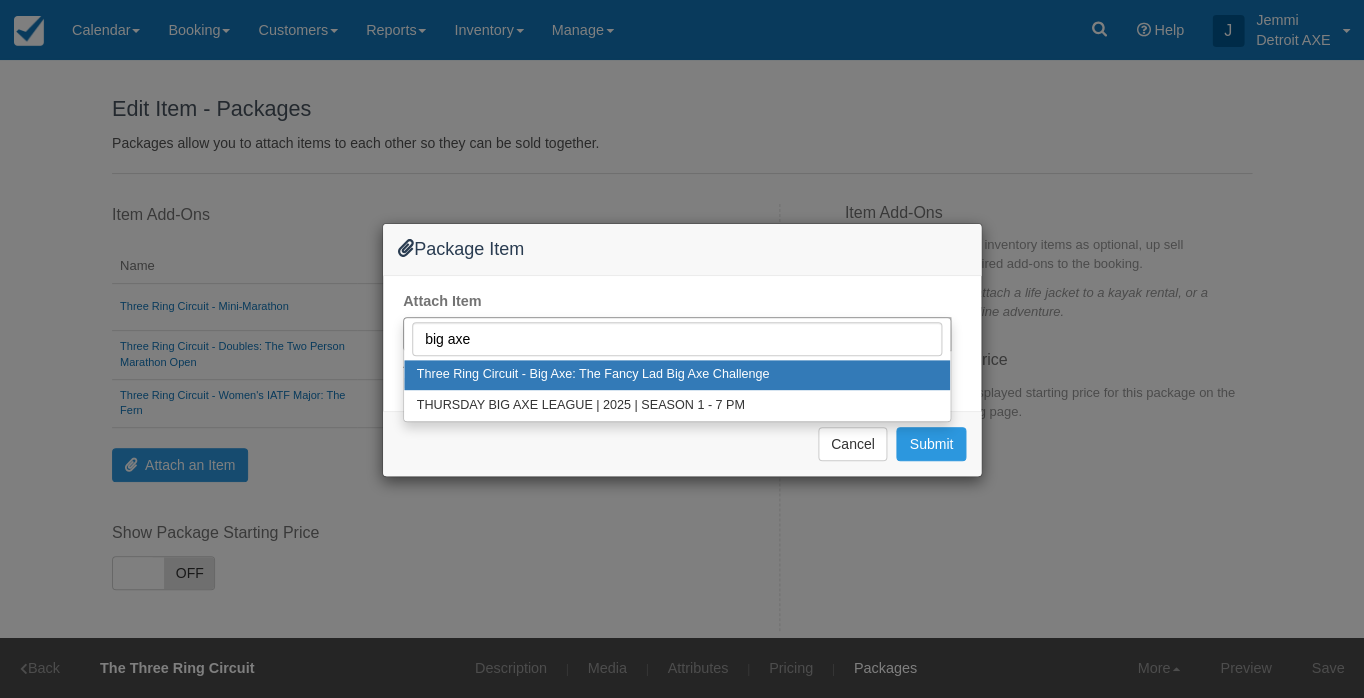 click on "Three Ring Circuit - Big Axe: The Fancy Lad Big Axe Challenge" at bounding box center [593, 375] 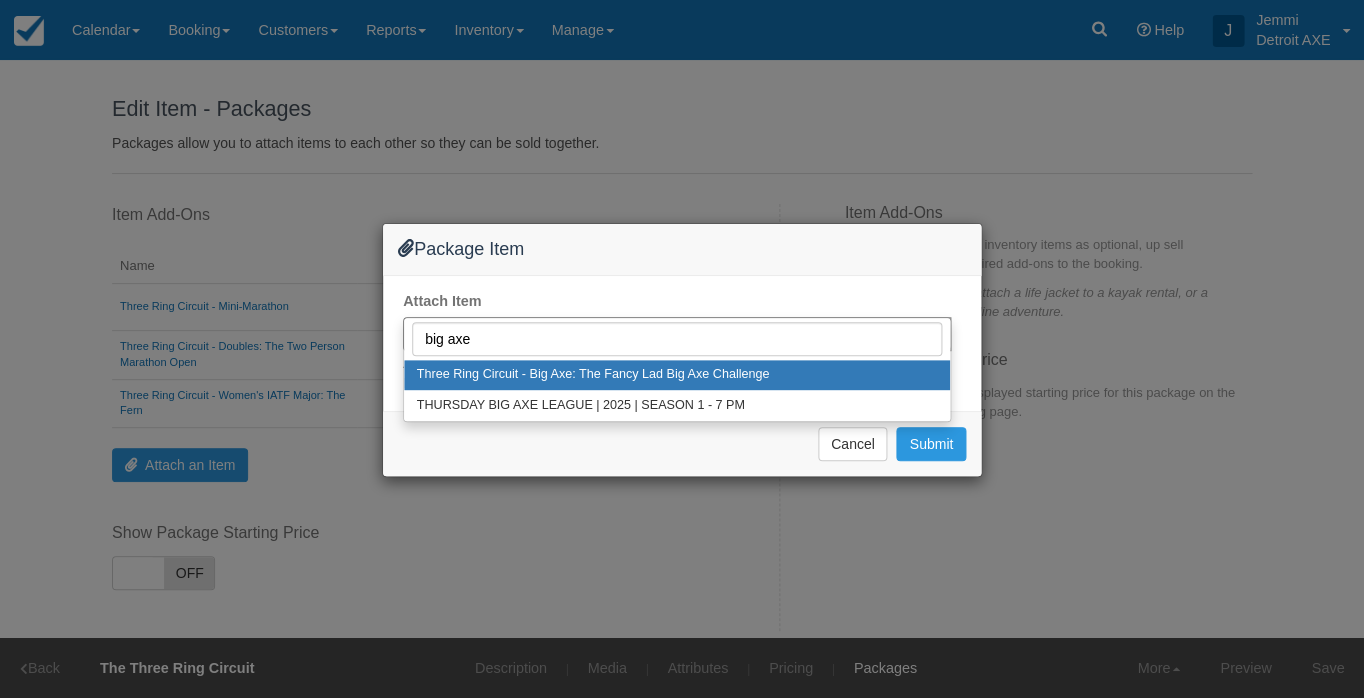 select on "210" 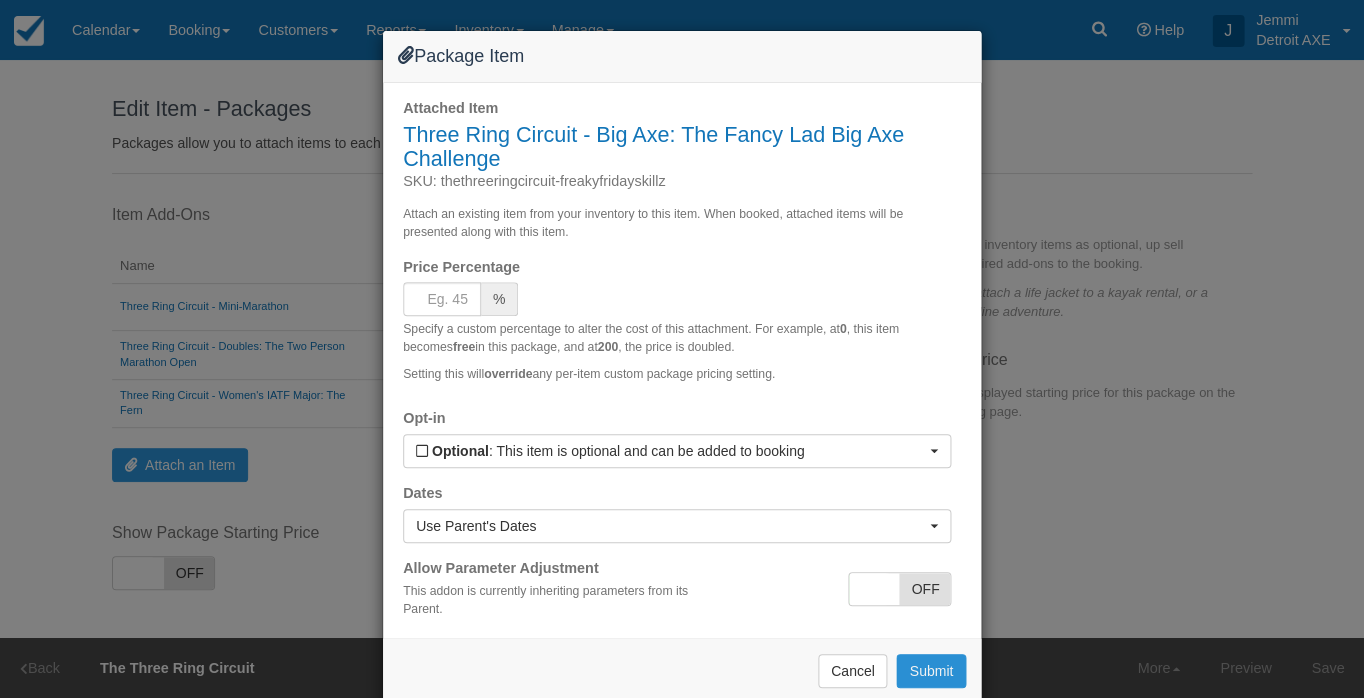 click on "Submit" at bounding box center (931, 671) 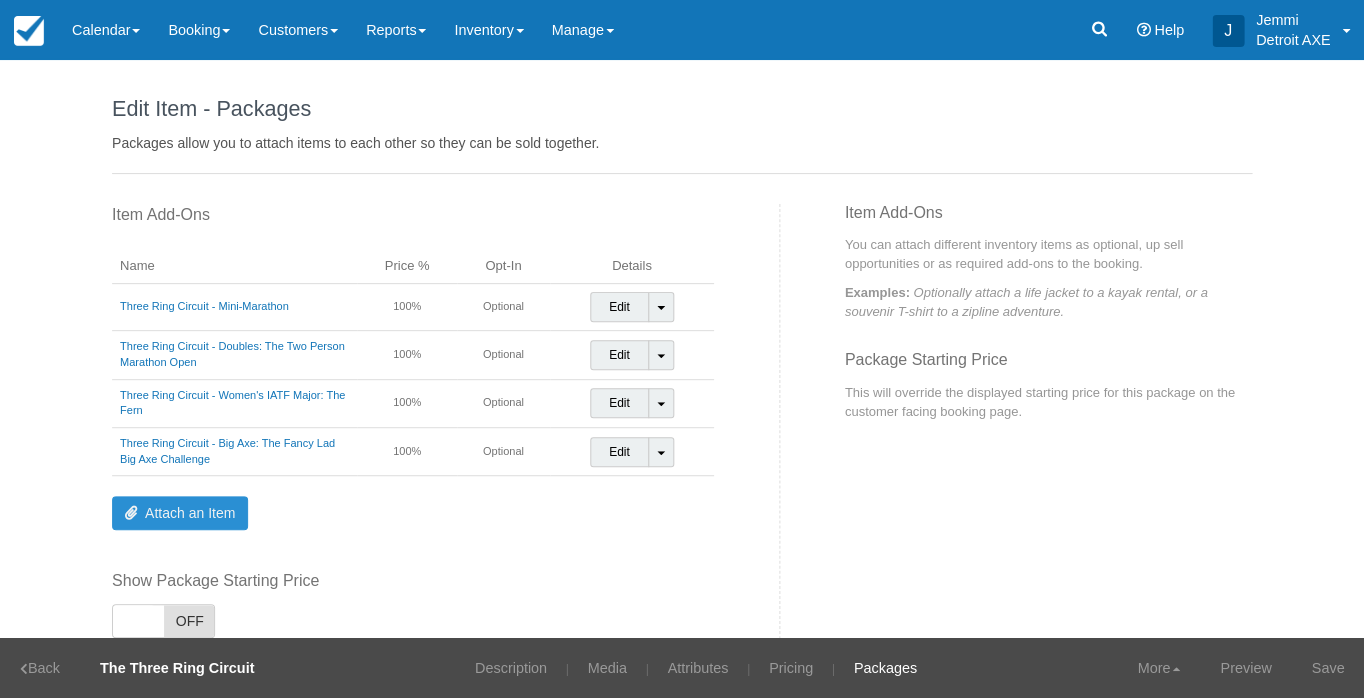 click on "Attach an Item" at bounding box center [180, 513] 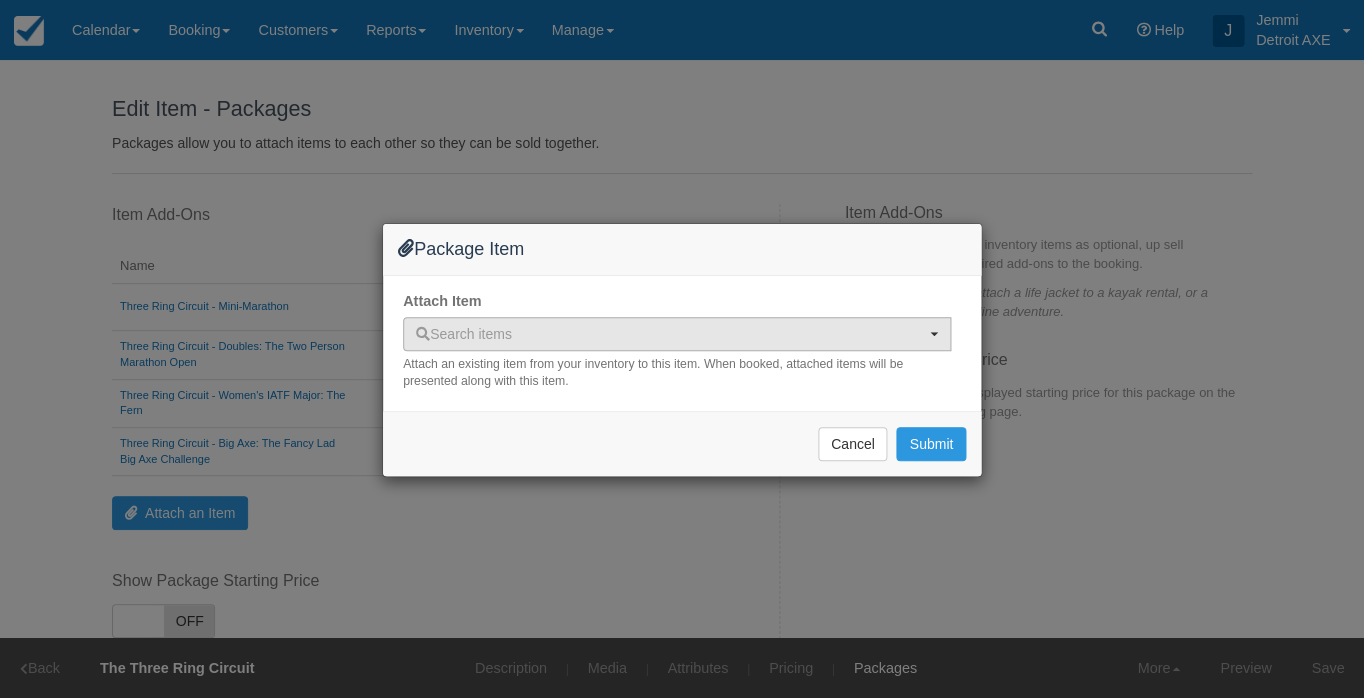 click on "Search items" at bounding box center [464, 334] 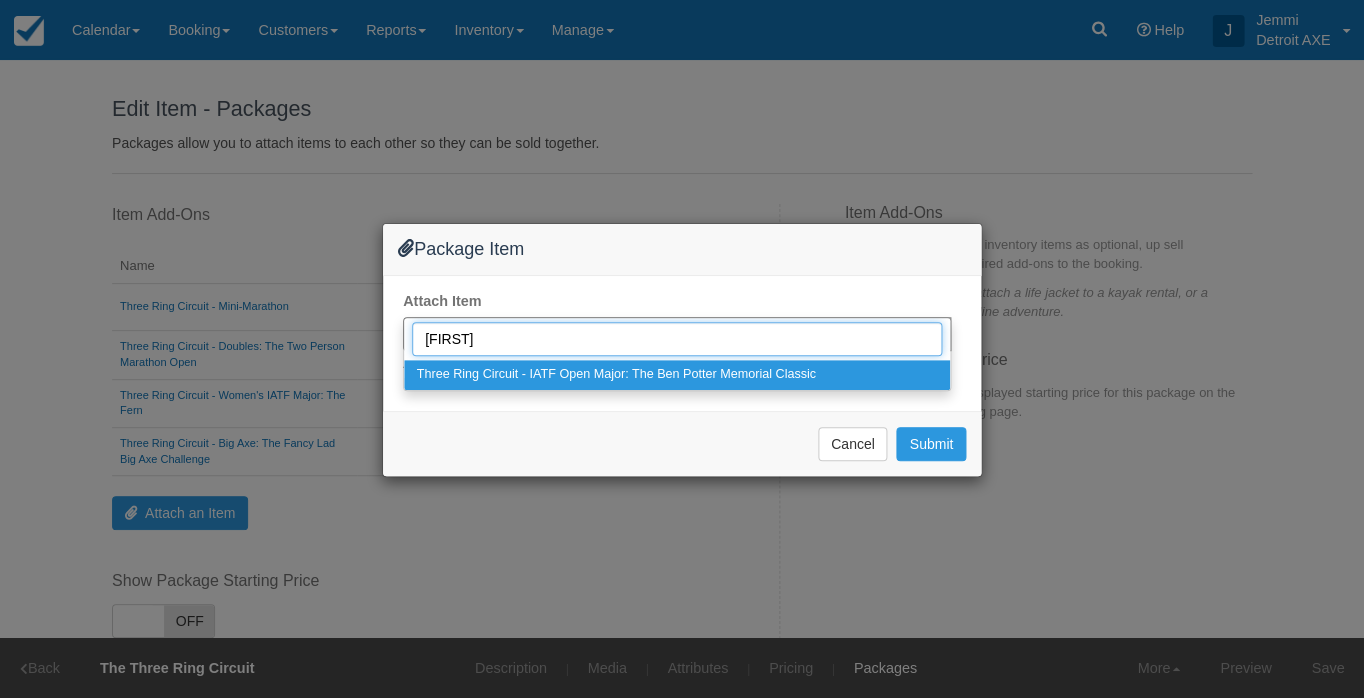 type on "ben p" 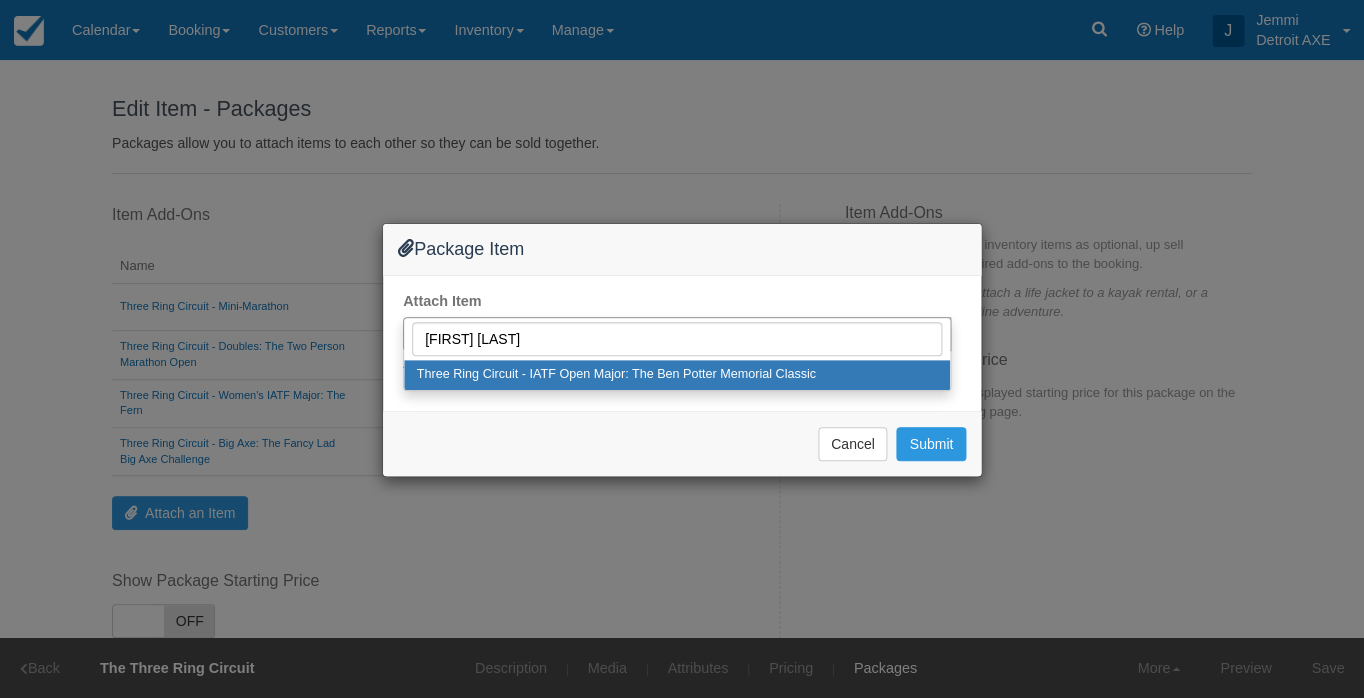 click on "Three Ring Circuit - IATF Open Major: The Ben Potter Memorial Classic" at bounding box center (616, 375) 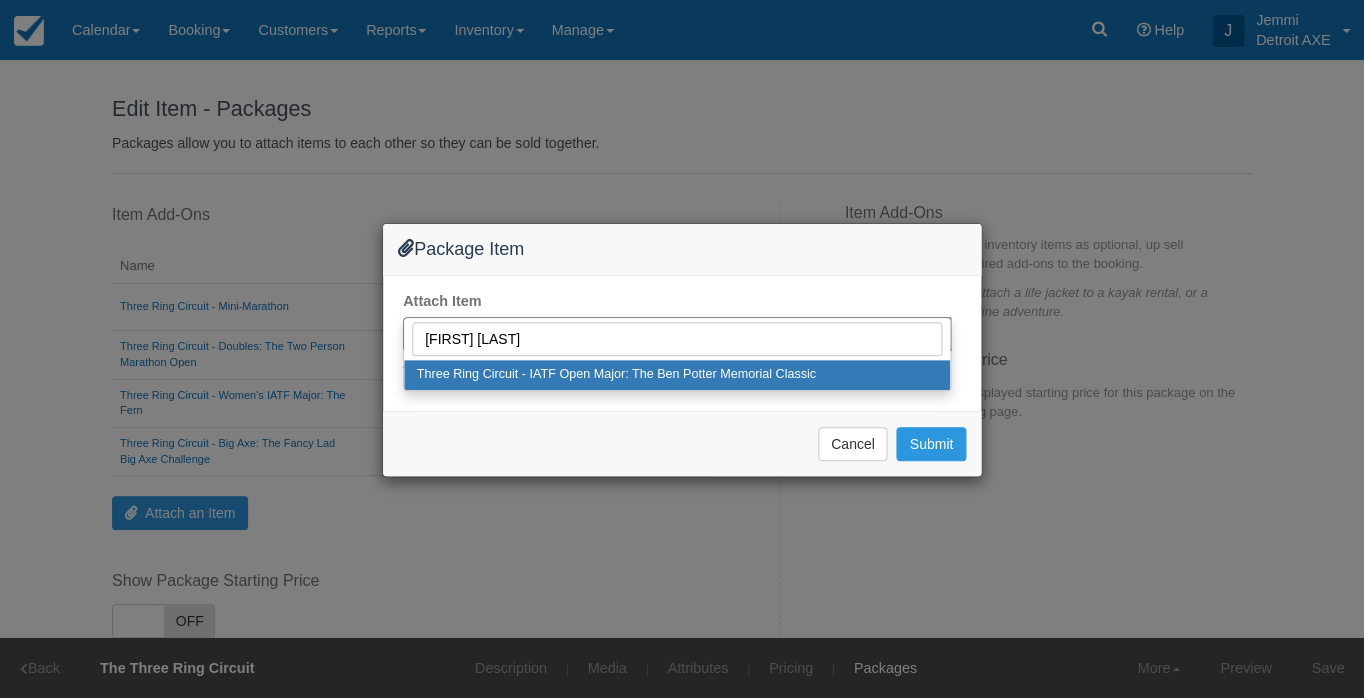 select on "227" 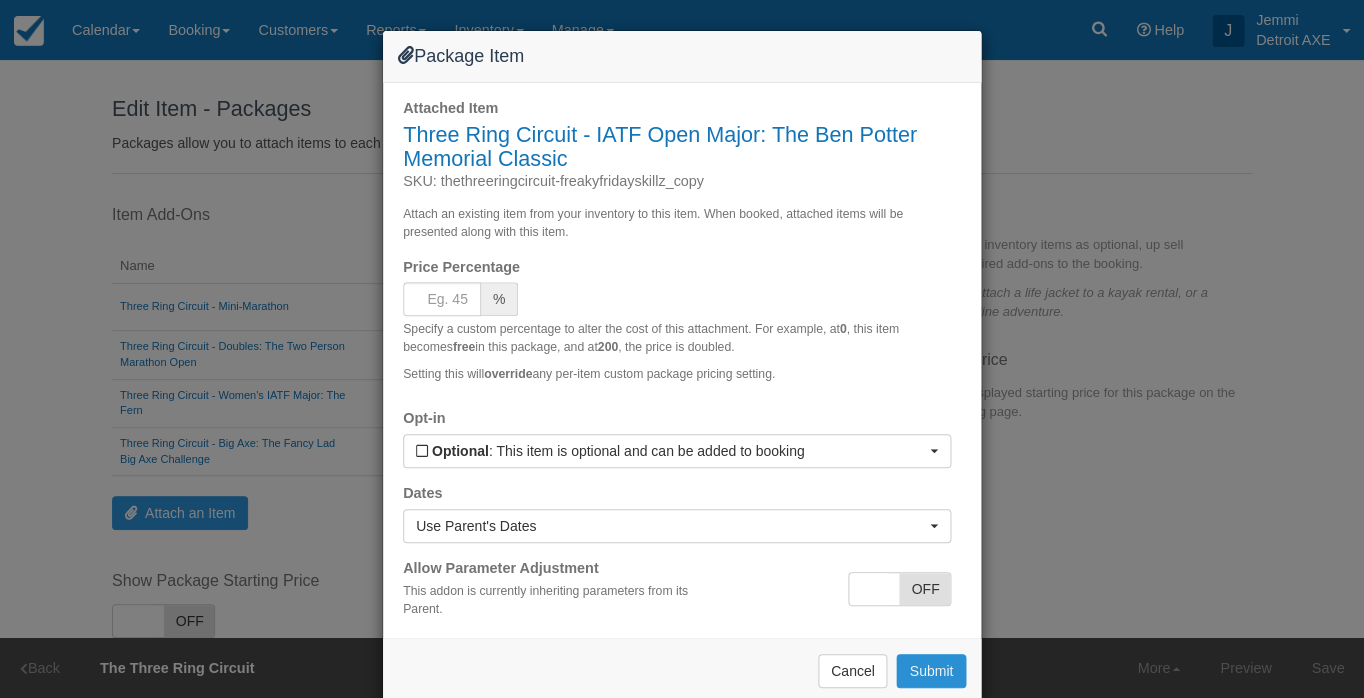 click on "Submit" at bounding box center [931, 671] 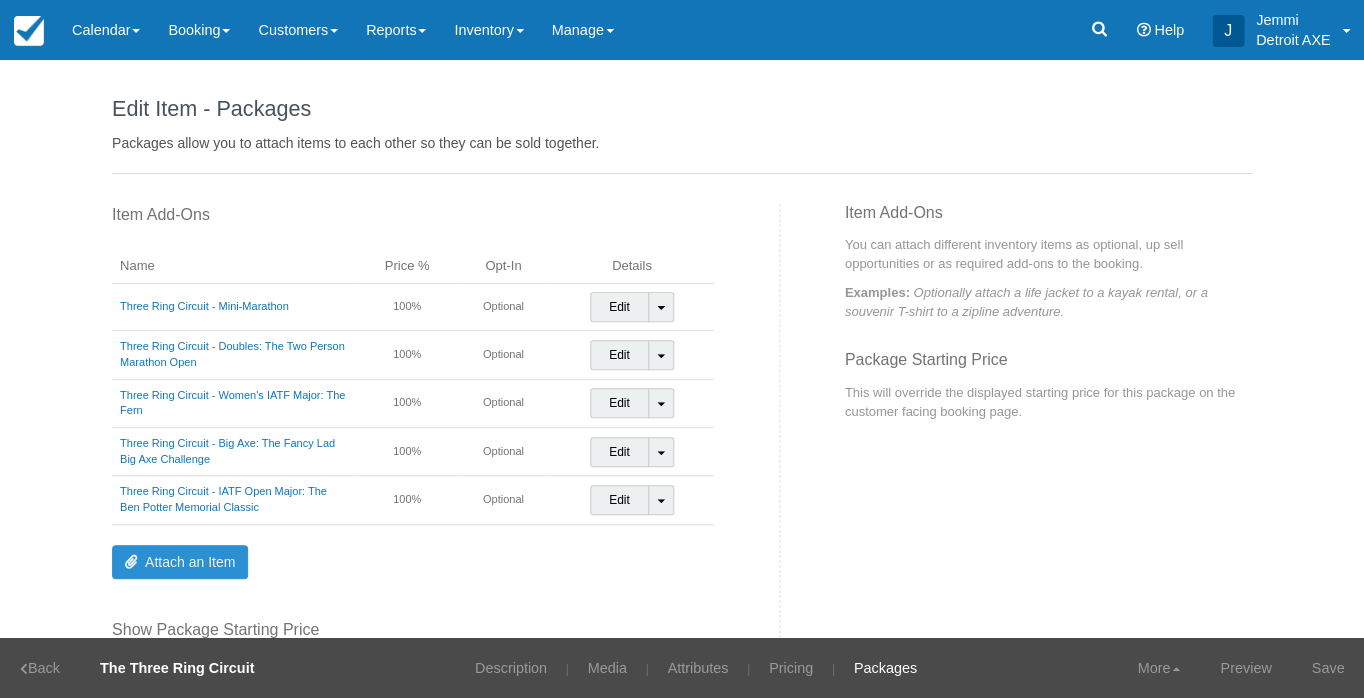 click on "Attach an Item" at bounding box center (180, 562) 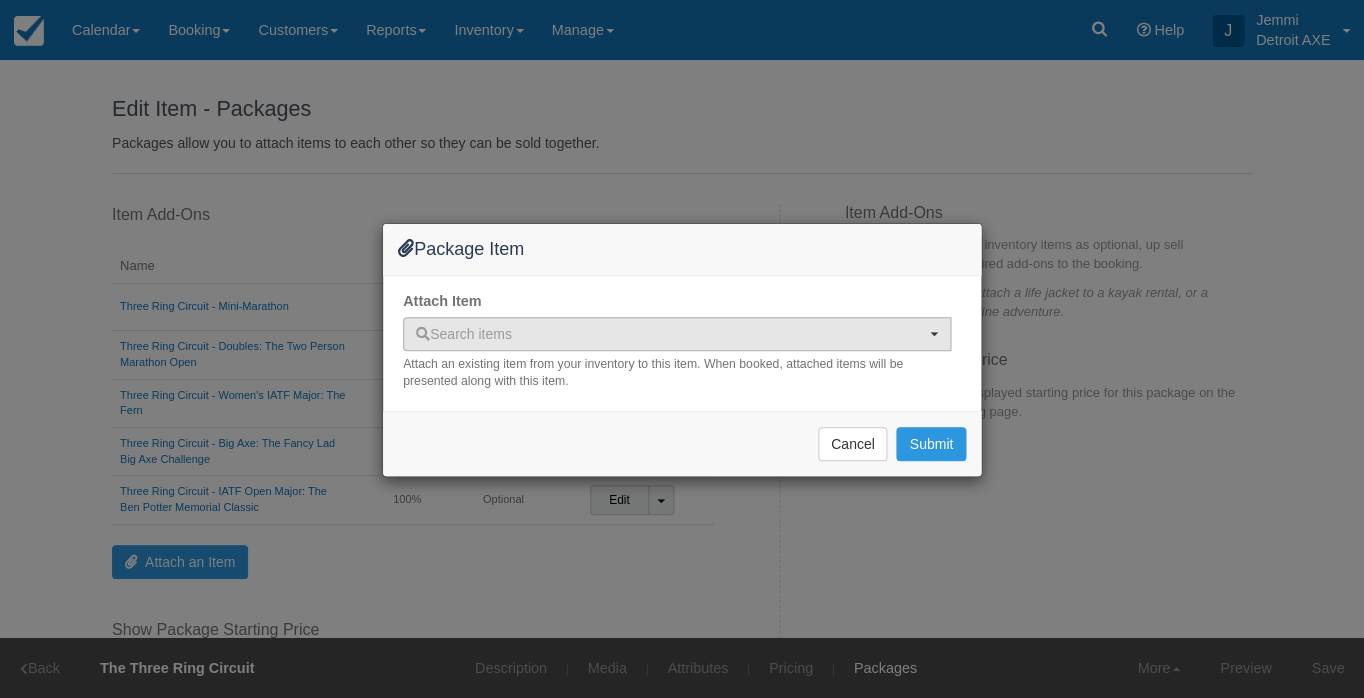 click on "Search items" at bounding box center [670, 334] 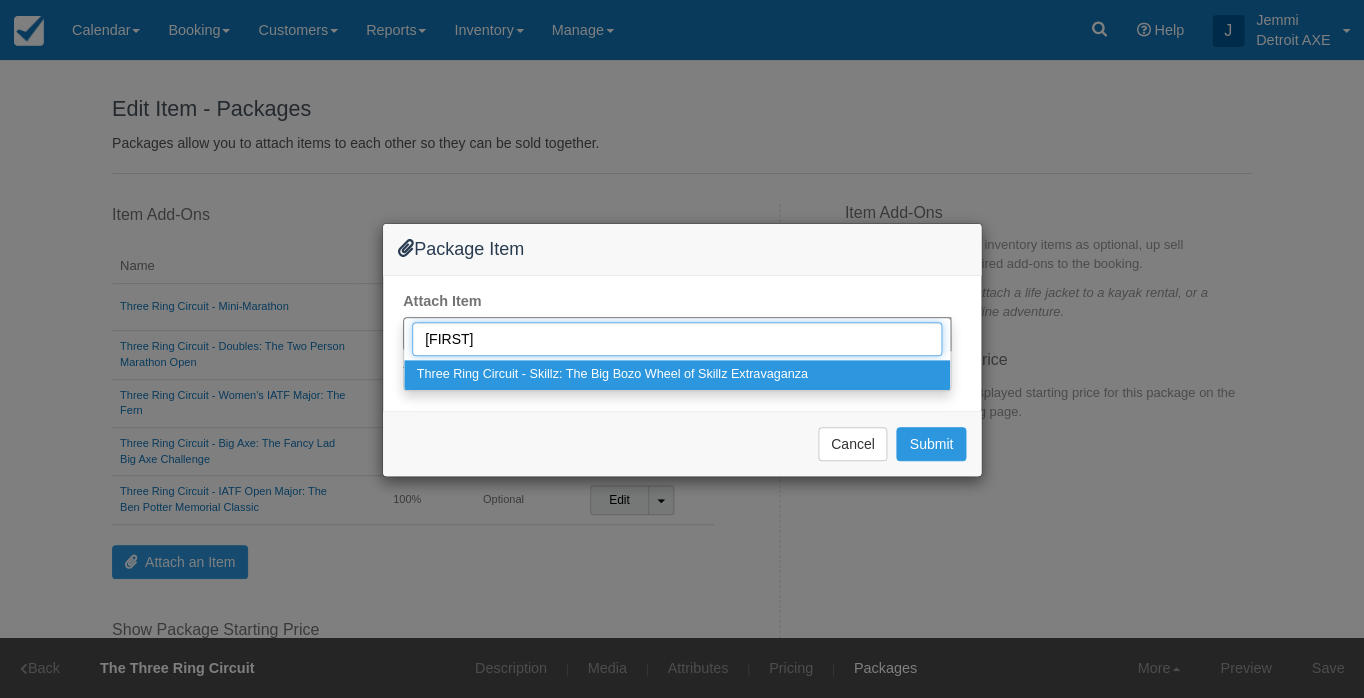 type on "bozo" 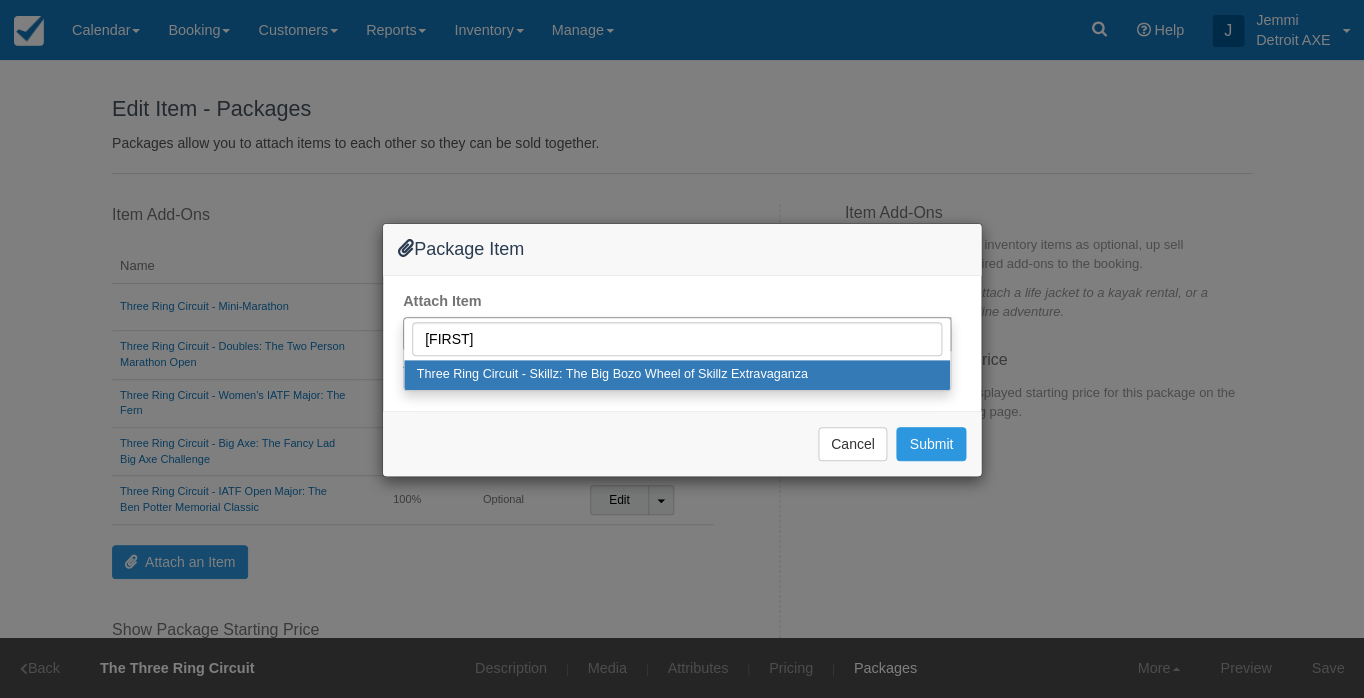 click on "Three Ring Circuit - Skillz: The Big Bozo Wheel of Skillz Extravaganza" at bounding box center (612, 375) 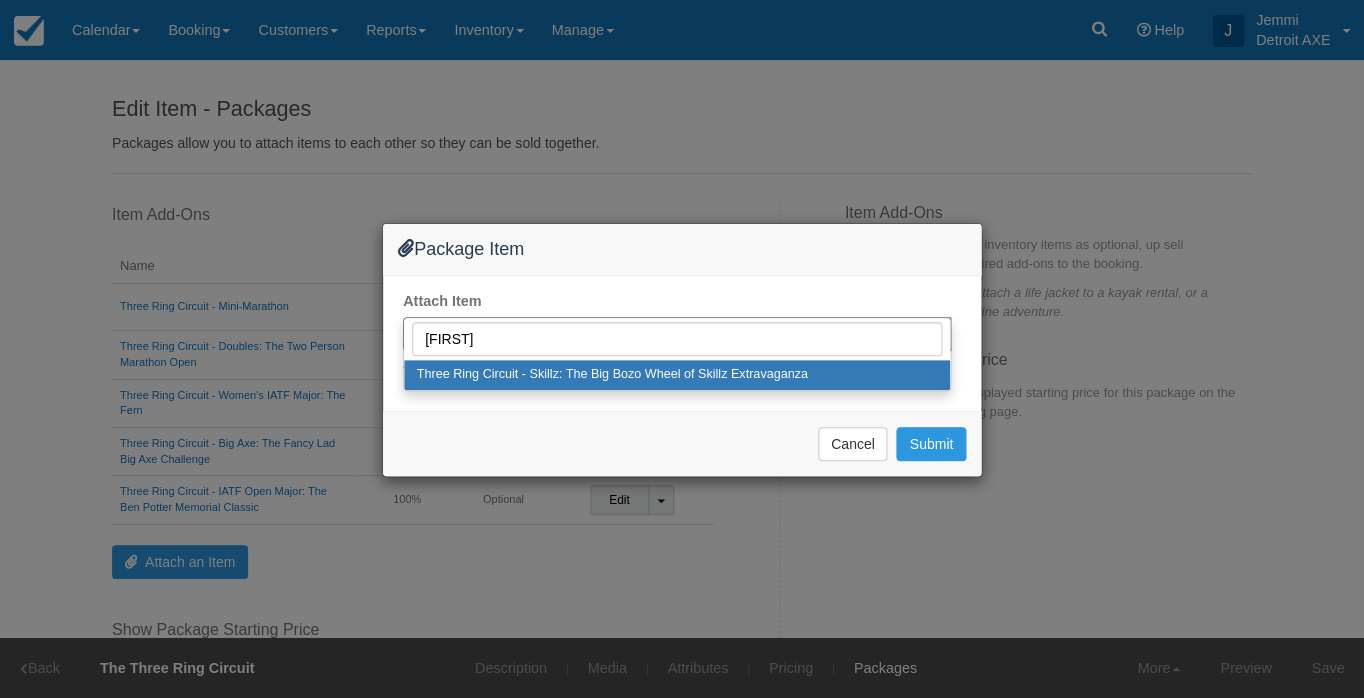 select on "228" 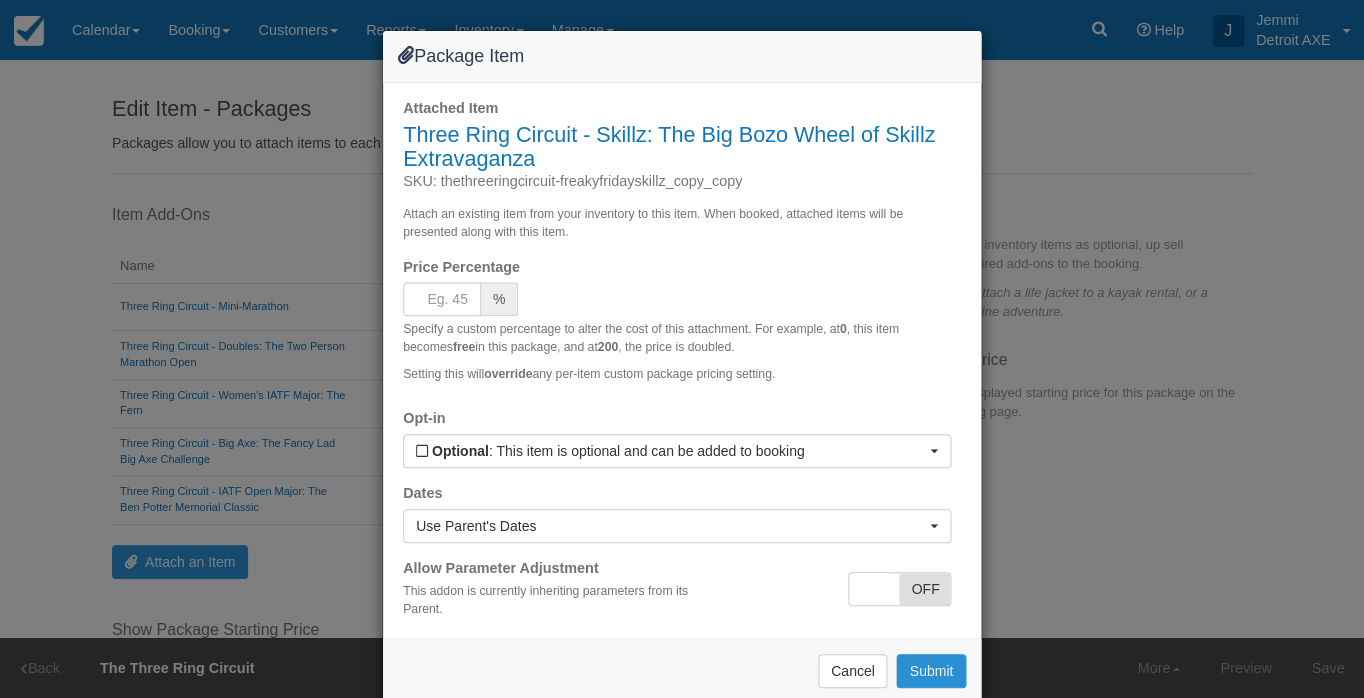 click on "Submit" at bounding box center [931, 671] 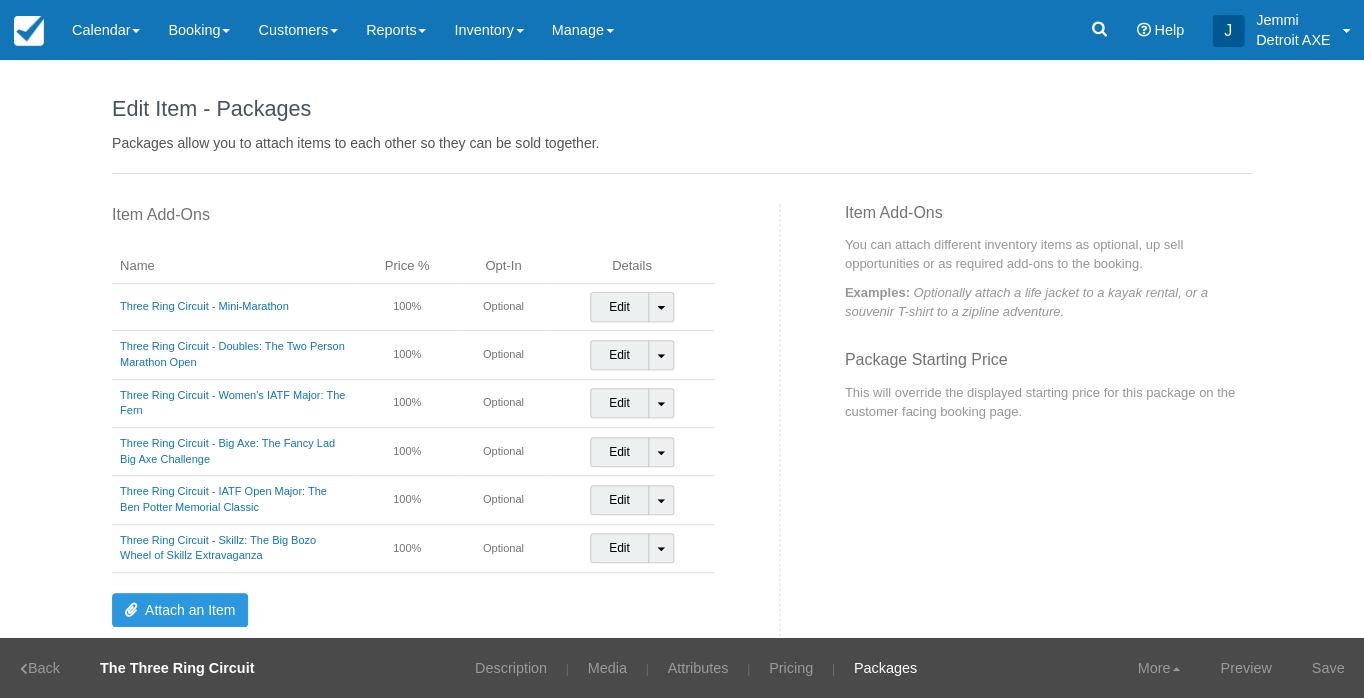scroll, scrollTop: 0, scrollLeft: 0, axis: both 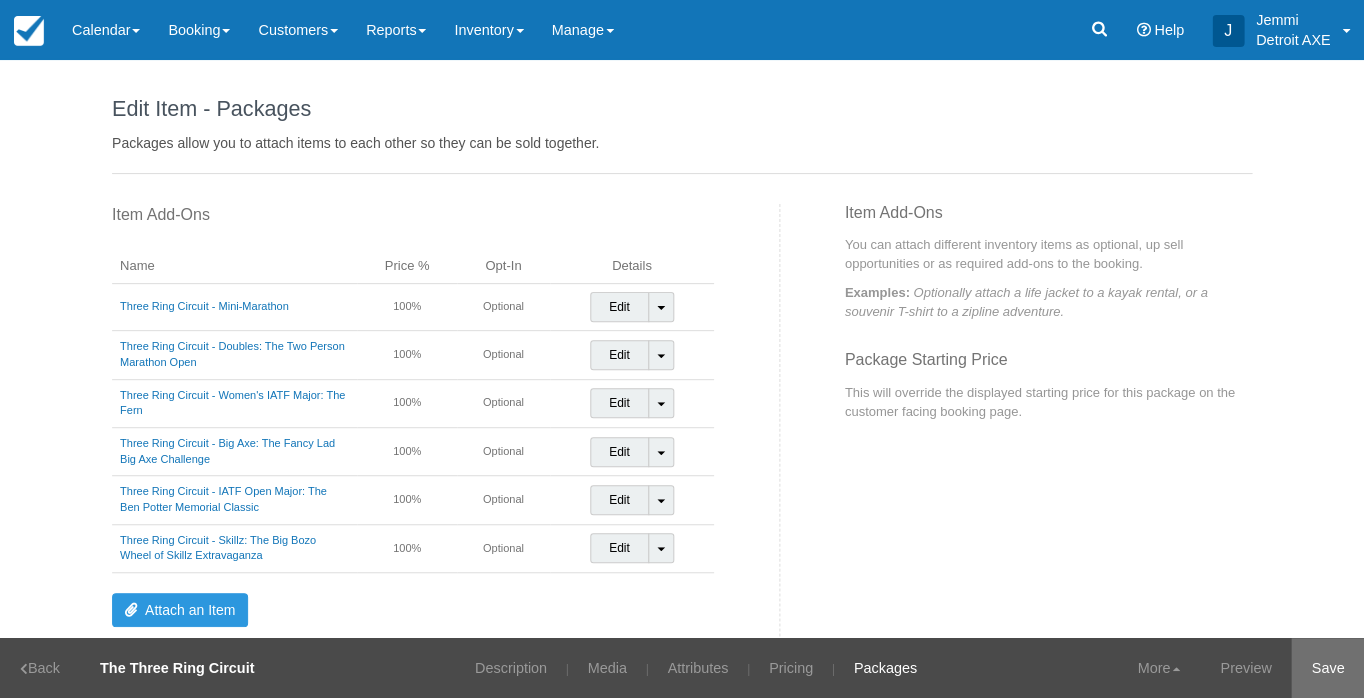 click on "Save" at bounding box center [1327, 668] 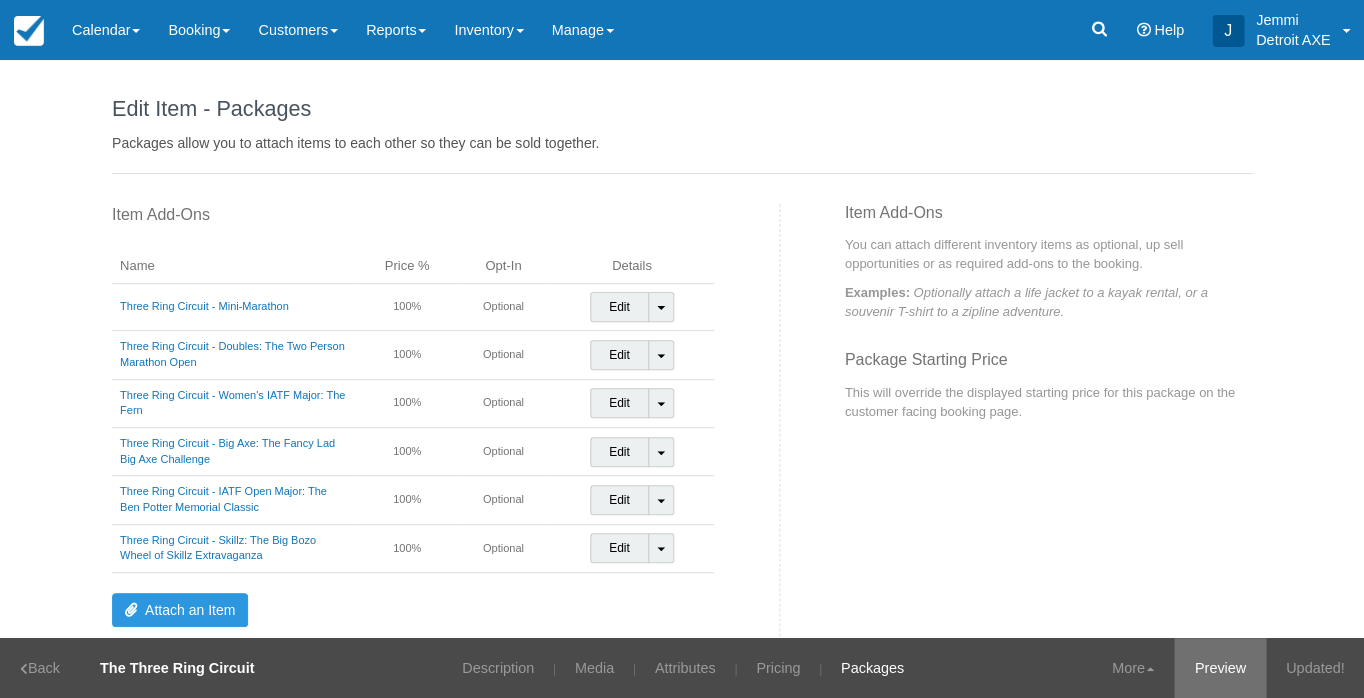 click on "Preview" at bounding box center [1219, 668] 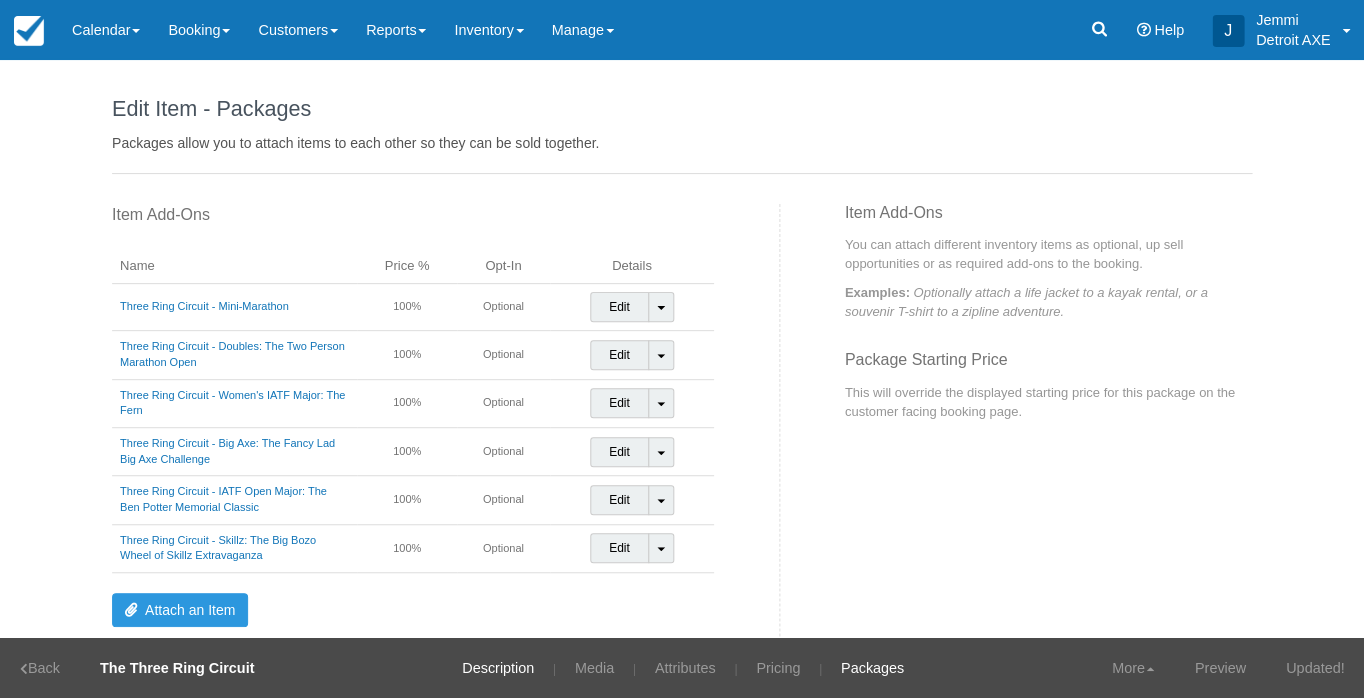 click on "Description" at bounding box center (498, 668) 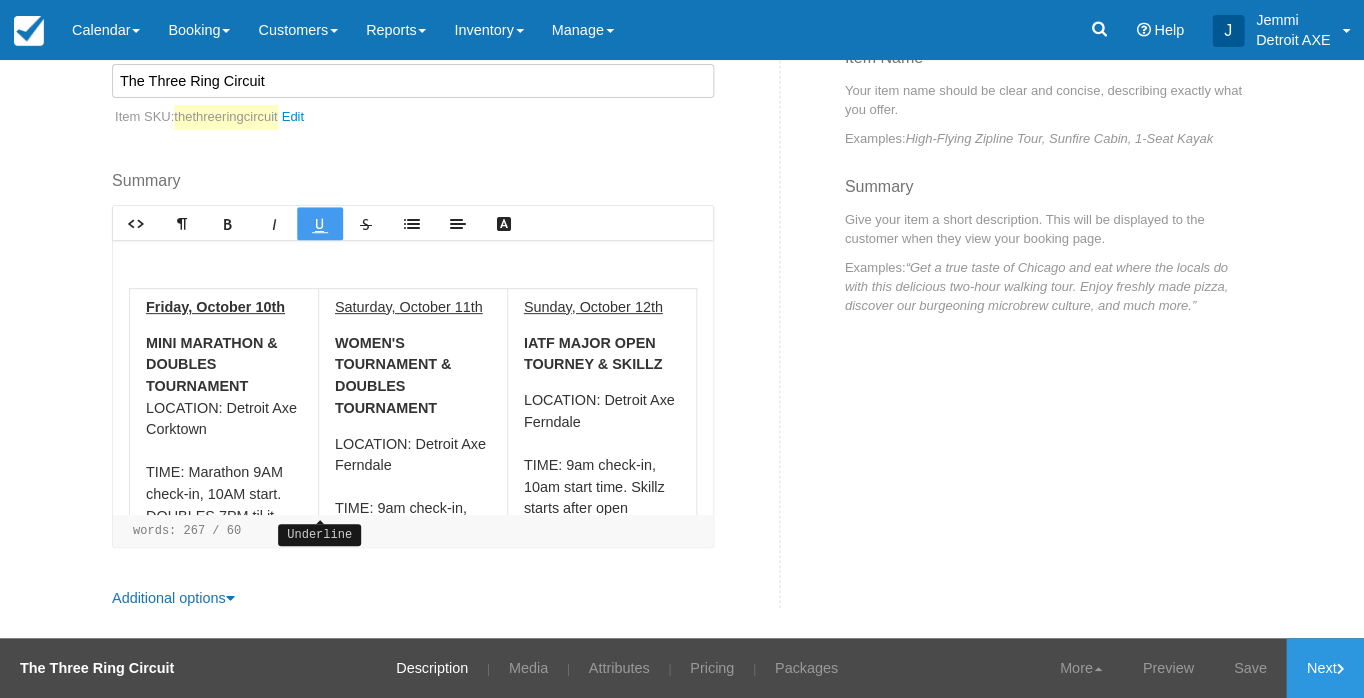 scroll, scrollTop: 282, scrollLeft: 0, axis: vertical 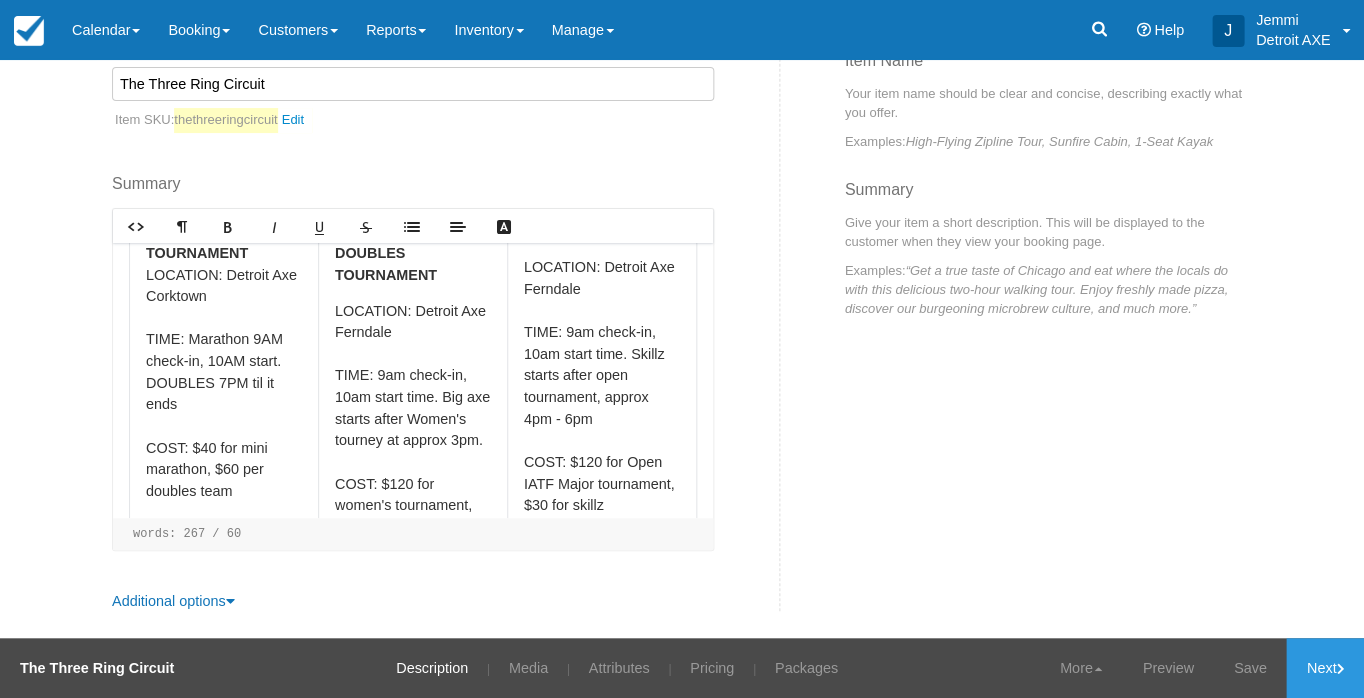 click on "MINI MARATHON & DOUBLES TOURNAMENT                                   LOCATION: Detroit Axe Corktown TIME: Marathon 9AM check-in, 10AM start. DOUBLES 7PM til it ends  COST: $40 for mini marathon, $60 per doubles team FORMAT: Mini-marathon is a 12 game regular season + playoff tourney. Doubles tournament is double elimination. Matches will consist of 5 & 7 rounds." at bounding box center (224, 437) 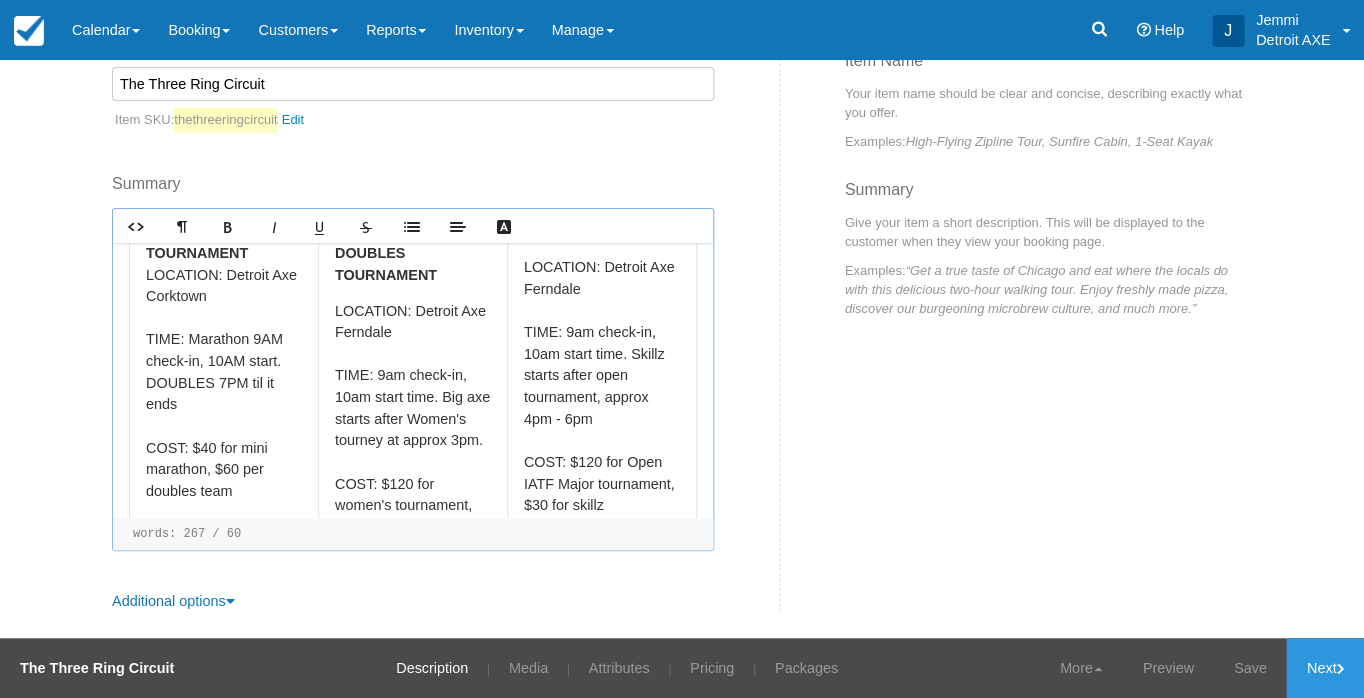 type 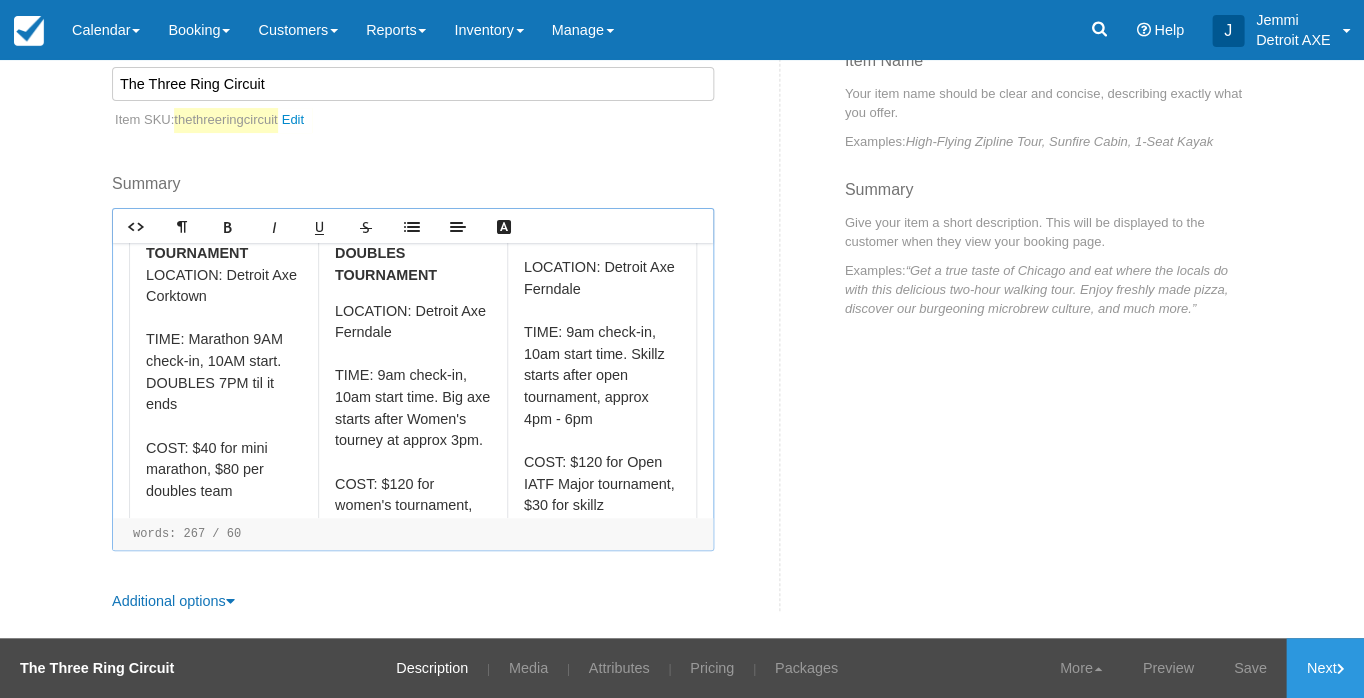 click on "Category
Tournaments   Previously Used Categories Toast Transaction Mirroring Bingo Brunch! Special Event Food Package Option Fry option Detroit Axe Experience Gratuity League Block Hour Long Axe Throwing AXe Throwing Gift Certificates Detroit Axe League Darts Detroit Experience Inventory Controls Axe Throwing 2 Detroit AXE Food Package Detroit Axe Food Packages Gaming Table Retail Add On The Detroit Axe Experience 2 Tournaments Create new Category
Toast Transaction Mirroring Bingo Brunch! Special Event Food Package Option Fry option Detroit Axe Experience Gratuity League Block Hour Long Axe Throwing AXe Throwing Gift Certificates Detroit Axe League Darts Detroit Experience Inventory Controls Axe Throwing 2 Detroit AXE Food Package Detroit Axe Food Packages Gaming Table Retail Add On The Detroit Axe Experience 2 Tournaments
Create New Category
That name is already in use. Please choose a unique value." at bounding box center [682, 268] 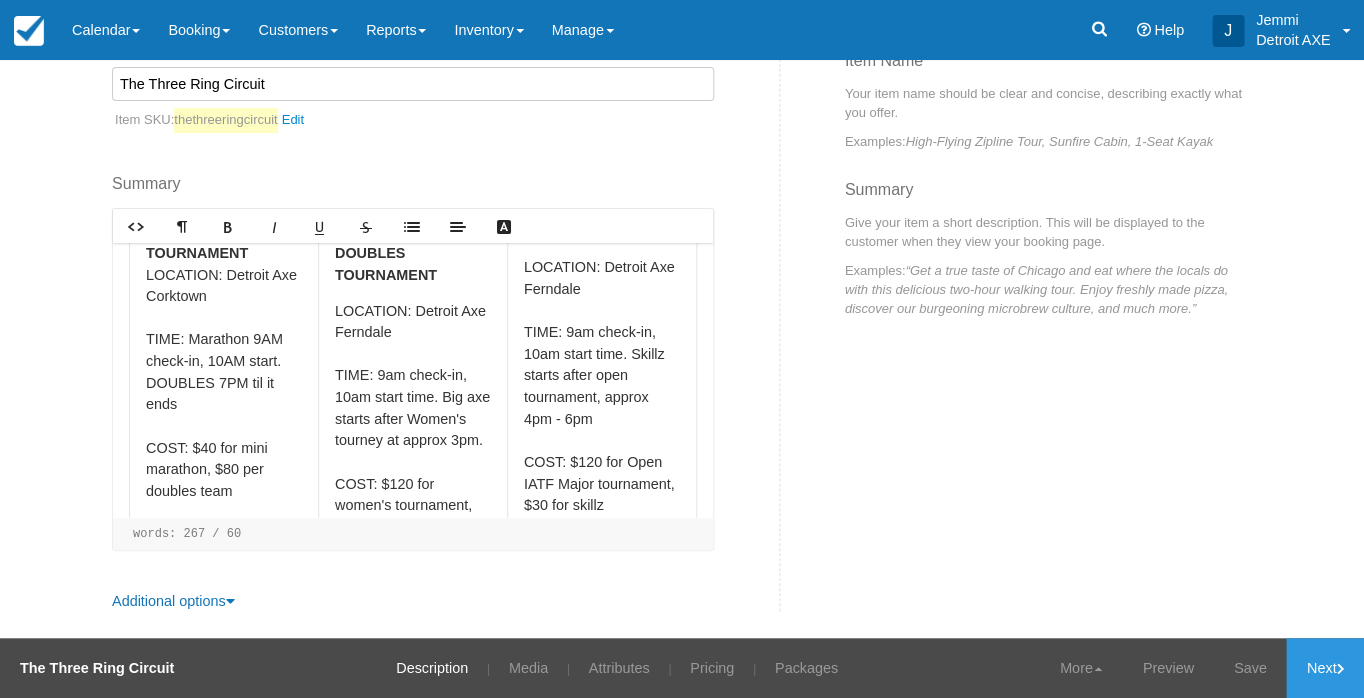 scroll, scrollTop: 0, scrollLeft: 0, axis: both 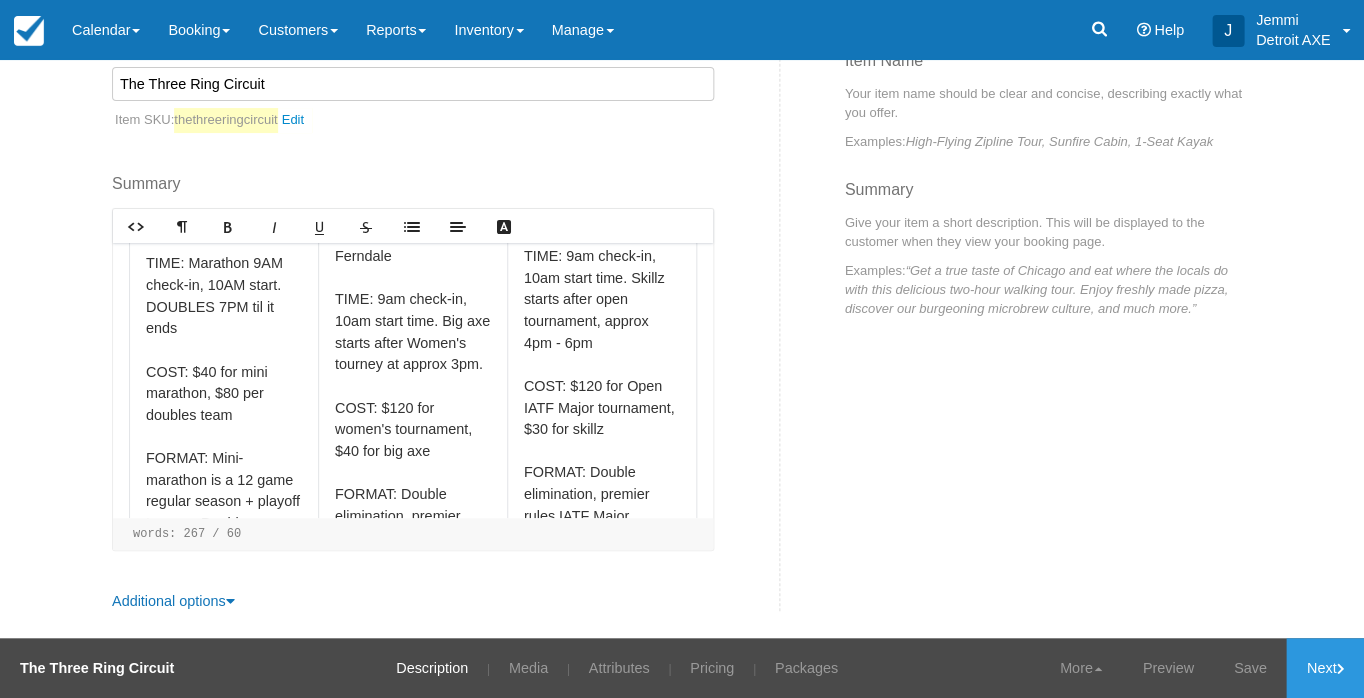 click on "LOCATION: Detroit Axe Ferndale  TIME: 9am check-in, 10am start time. Big axe starts after Women's tourney at approx 3pm. COST: $120 for women's tournament, $40 for big axe FORMAT: Double elimination, premier rules Women's IATF Major Tournament, open to all who identify as women. Co-ed Big Axe Tournament starts at approx 3pm (depending on end of Women's tournament). Double elimination tournament with 5 and 7 round matches." at bounding box center [413, 506] 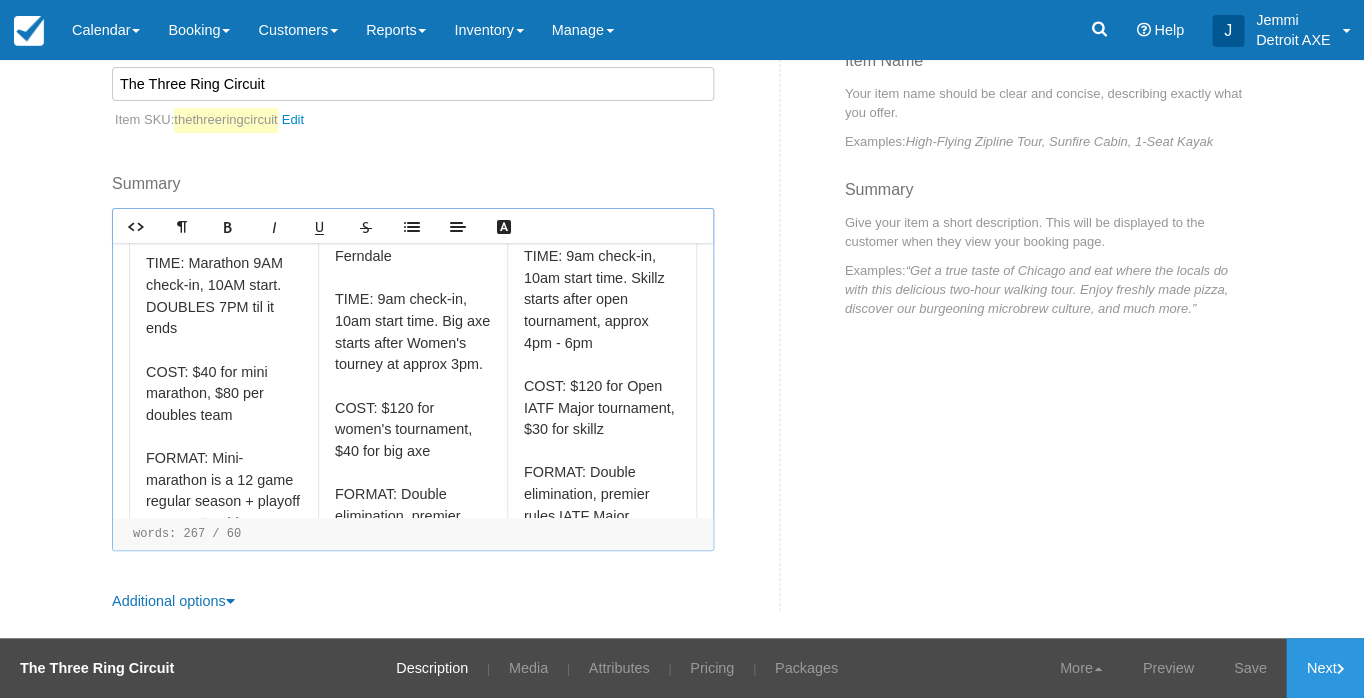 type 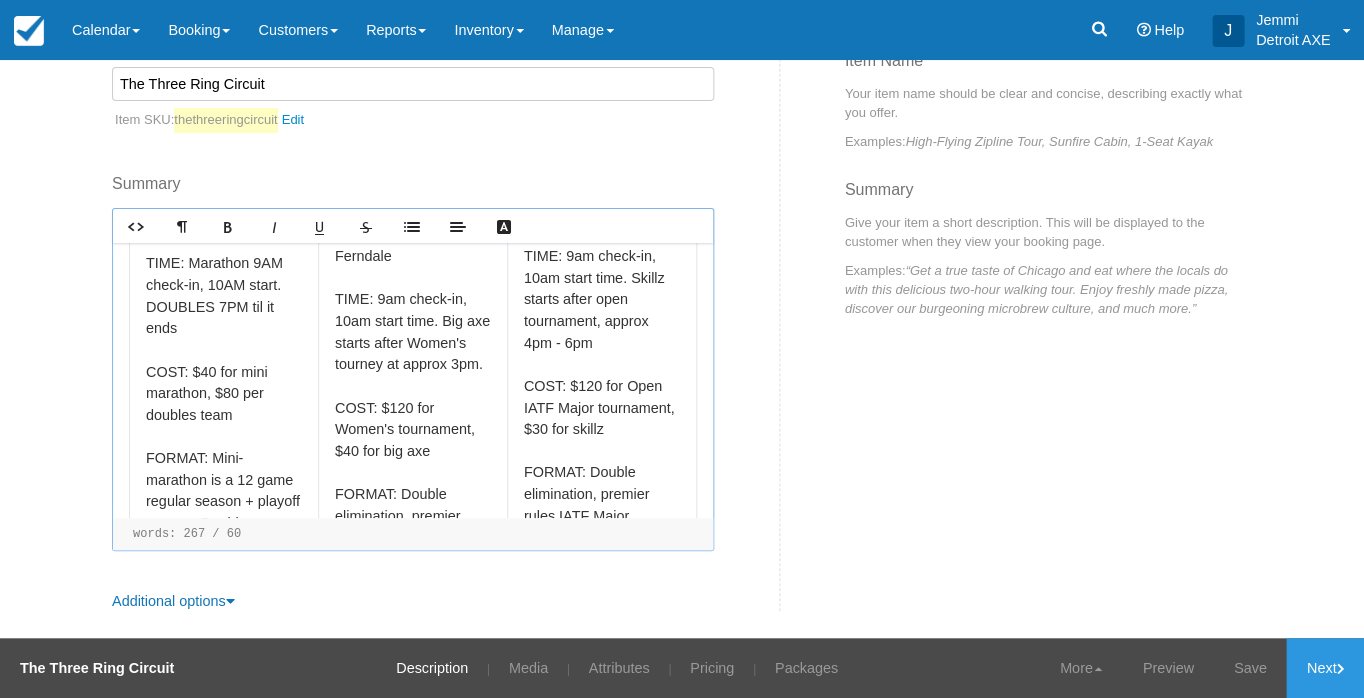 click on "LOCATION: Detroit Axe Ferndale  TIME: 9am check-in, 10am start time. Big axe starts after Women's tourney at approx 3pm. COST: $120 for Women's tournament, $40 for big axe FORMAT: Double elimination, premier rules Women's IATF Major Tournament, open to all who identify as women. Co-ed Big Axe Tournament starts at approx 3pm (depending on end of Women's tournament). Double elimination tournament with 5 and 7 round matches." at bounding box center (413, 506) 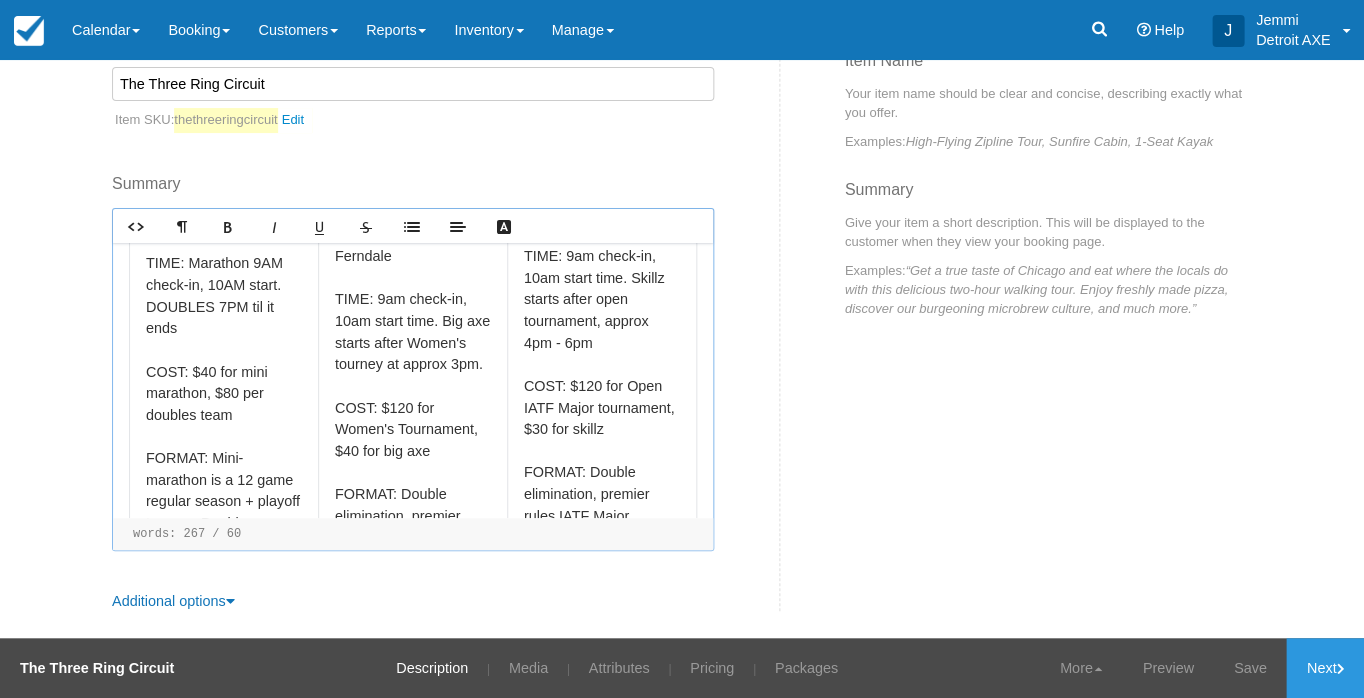 click on "LOCATION: Detroit Axe Ferndale  TIME: 9am check-in, 10am start time. Big axe starts after Women's tourney at approx 3pm. COST: $120 for Women's Tournament, $40 for big axe FORMAT: Double elimination, premier rules Women's IATF Major Tournament, open to all who identify as women. Co-ed Big Axe Tournament starts at approx 3pm (depending on end of Women's tournament). Double elimination tournament with 5 and 7 round matches." at bounding box center [413, 506] 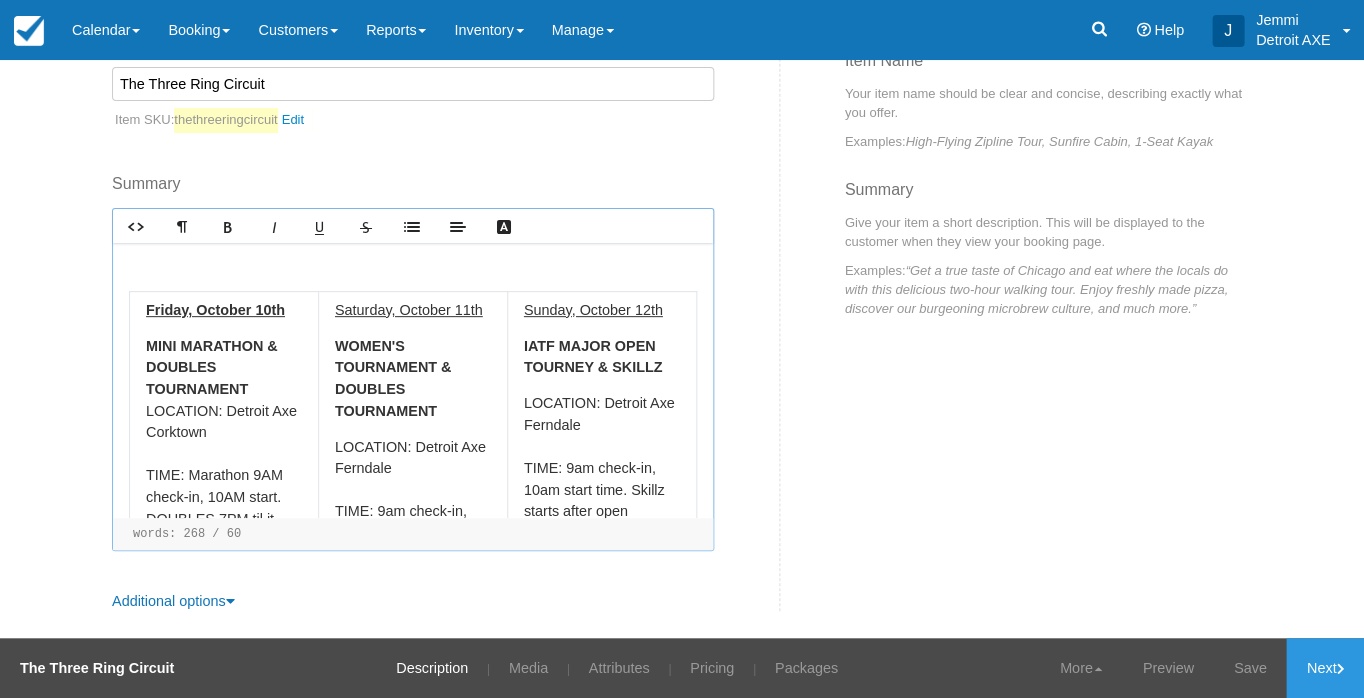 scroll, scrollTop: 0, scrollLeft: 0, axis: both 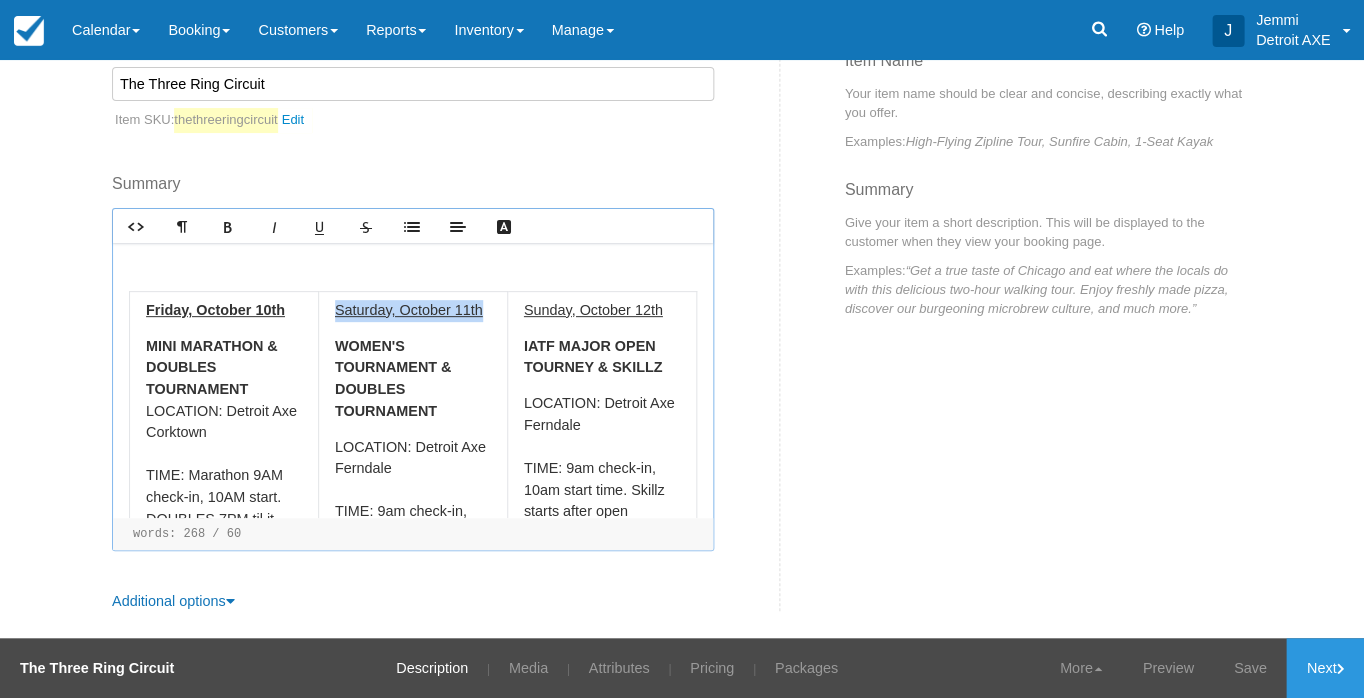 drag, startPoint x: 480, startPoint y: 307, endPoint x: 334, endPoint y: 308, distance: 146.00342 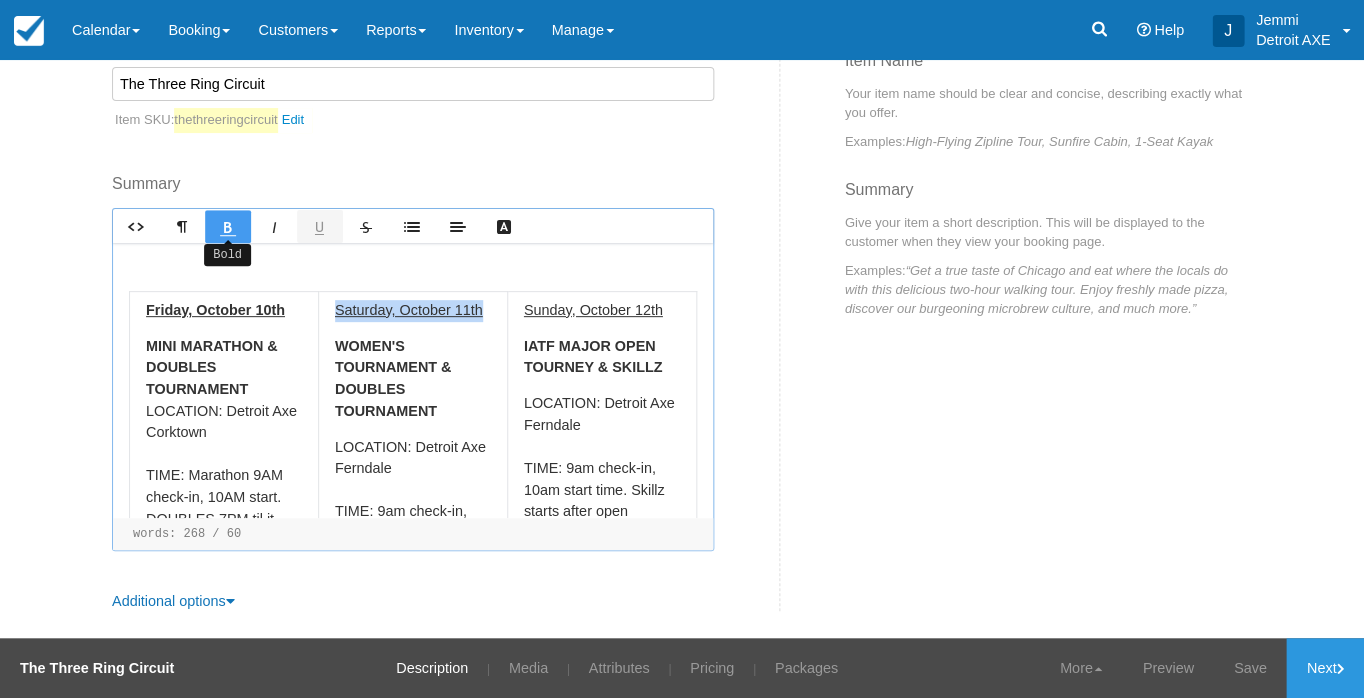 click at bounding box center [228, 226] 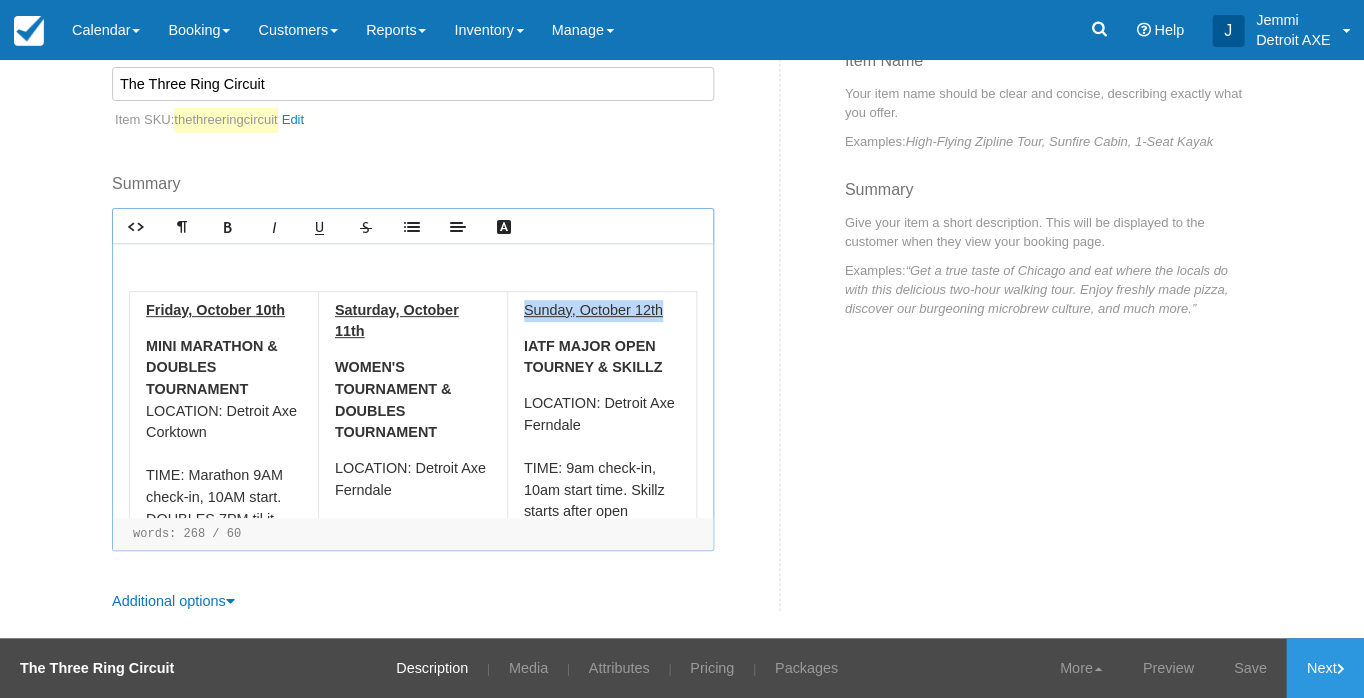 drag, startPoint x: 658, startPoint y: 310, endPoint x: 510, endPoint y: 314, distance: 148.05405 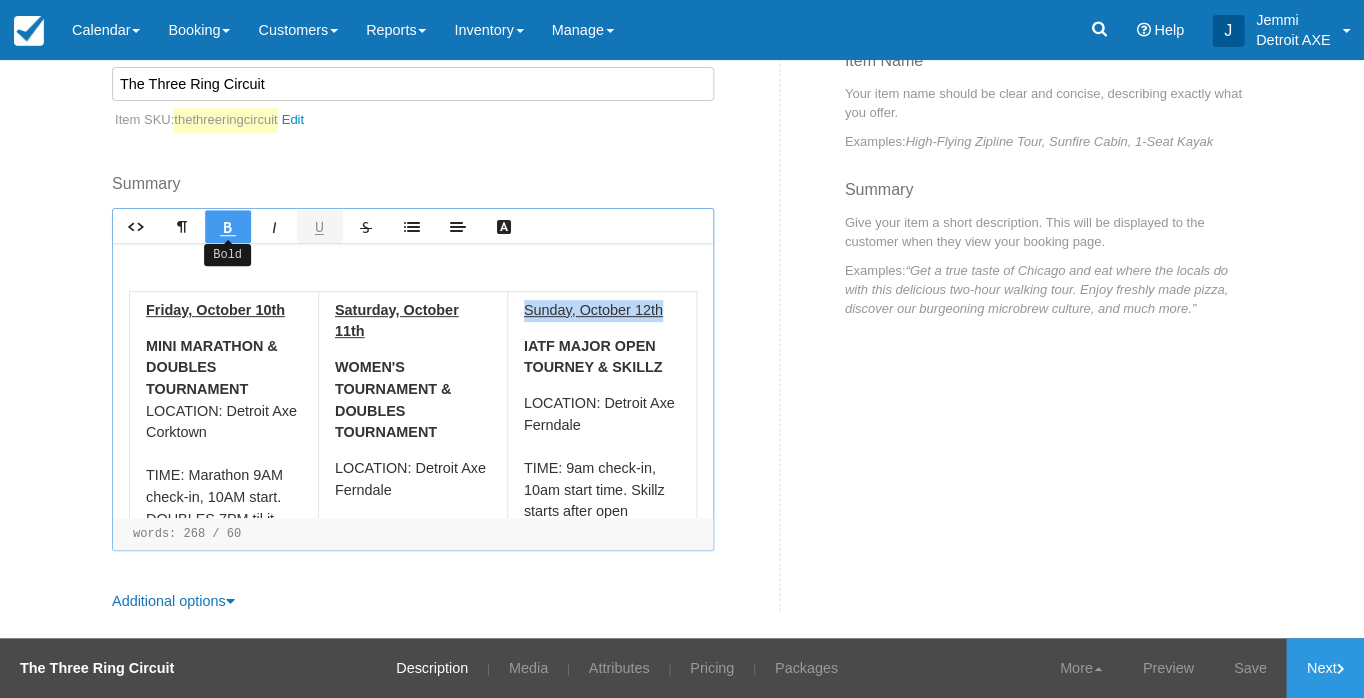 click at bounding box center (228, 227) 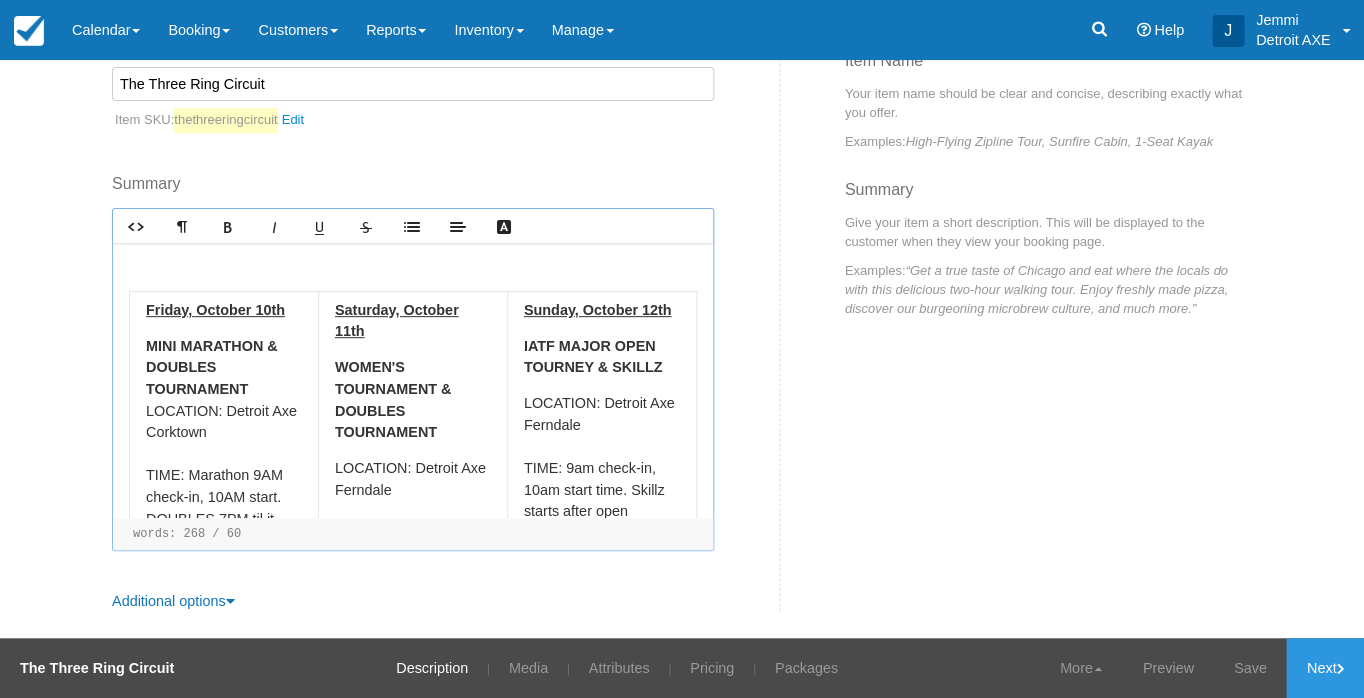 click on "Category
Tournaments   Previously Used Categories Toast Transaction Mirroring Bingo Brunch! Special Event Food Package Option Fry option Detroit Axe Experience Gratuity League Block Hour Long Axe Throwing AXe Throwing Gift Certificates Detroit Axe League Darts Detroit Experience Inventory Controls Axe Throwing 2 Detroit AXE Food Package Detroit Axe Food Packages Gaming Table Retail Add On The Detroit Axe Experience 2 Tournaments Create new Category
Toast Transaction Mirroring Bingo Brunch! Special Event Food Package Option Fry option Detroit Axe Experience Gratuity League Block Hour Long Axe Throwing AXe Throwing Gift Certificates Detroit Axe League Darts Detroit Experience Inventory Controls Axe Throwing 2 Detroit AXE Food Package Detroit Axe Food Packages Gaming Table Retail Add On The Detroit Axe Experience 2 Tournaments
Create New Category
That name is already in use. Please choose a unique value." at bounding box center [682, 268] 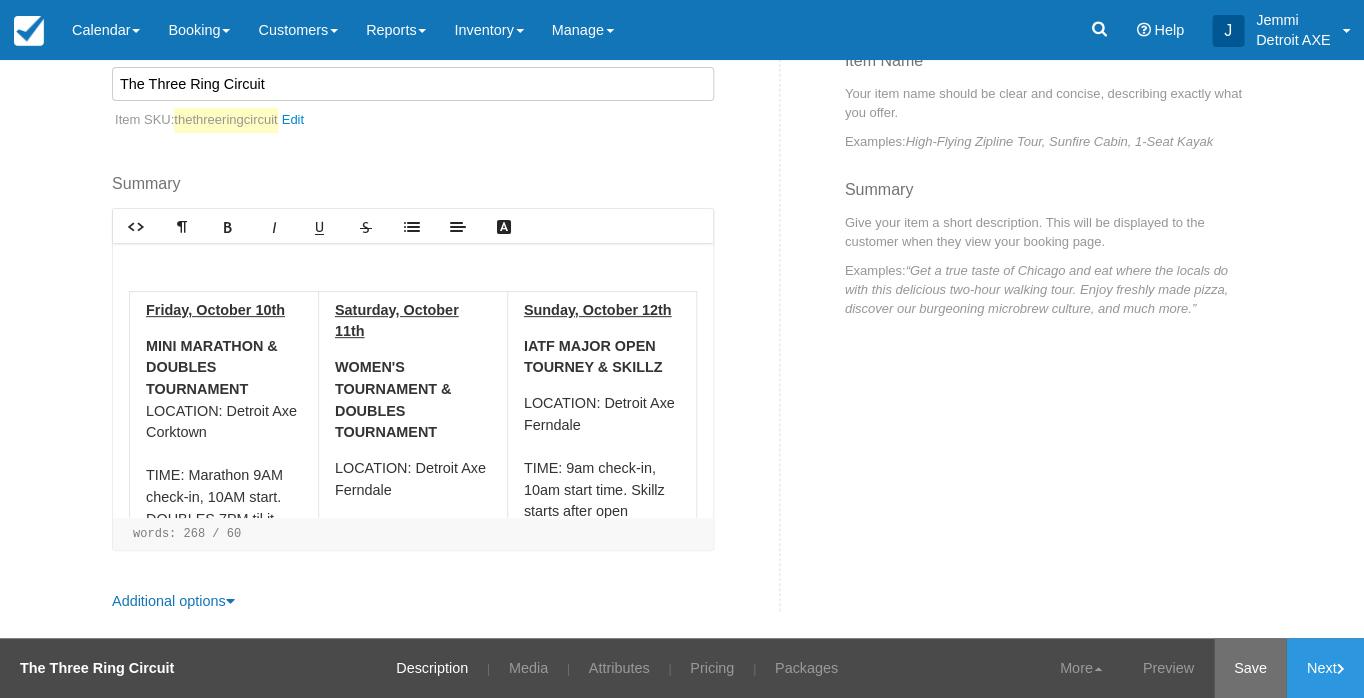 click on "Save" at bounding box center [1250, 668] 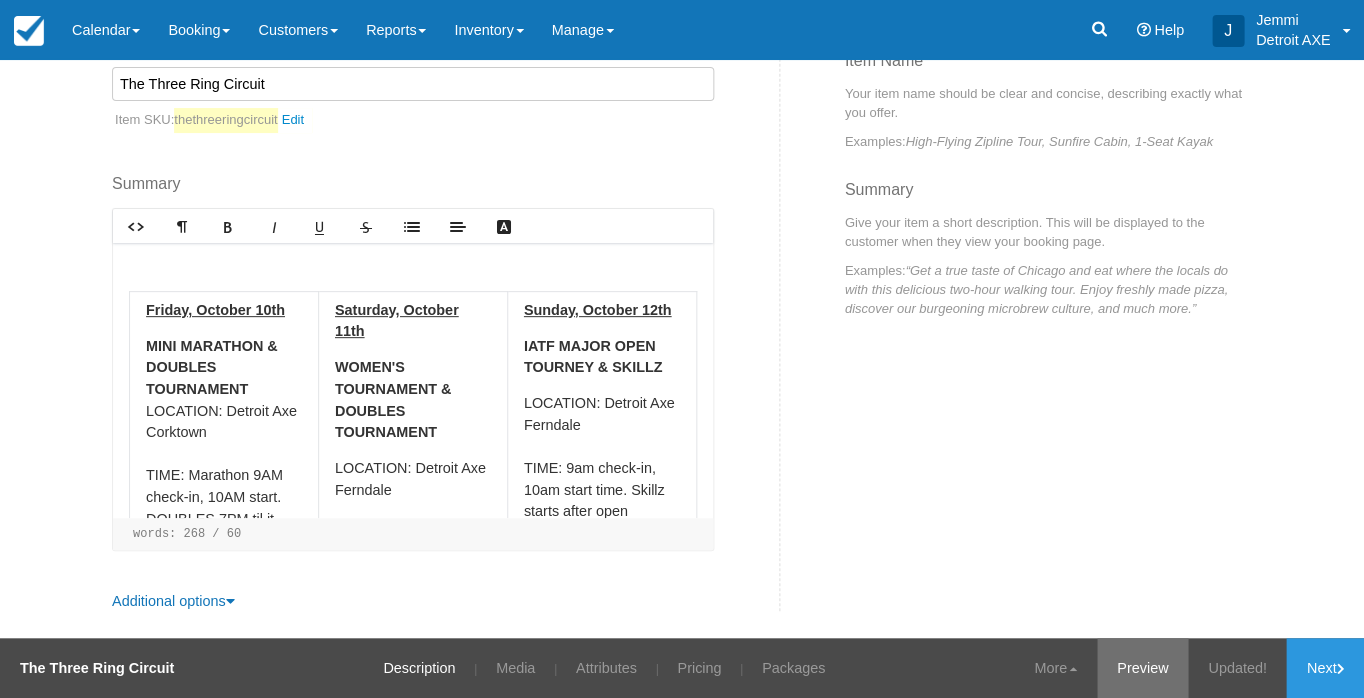 click on "Preview" at bounding box center [1142, 668] 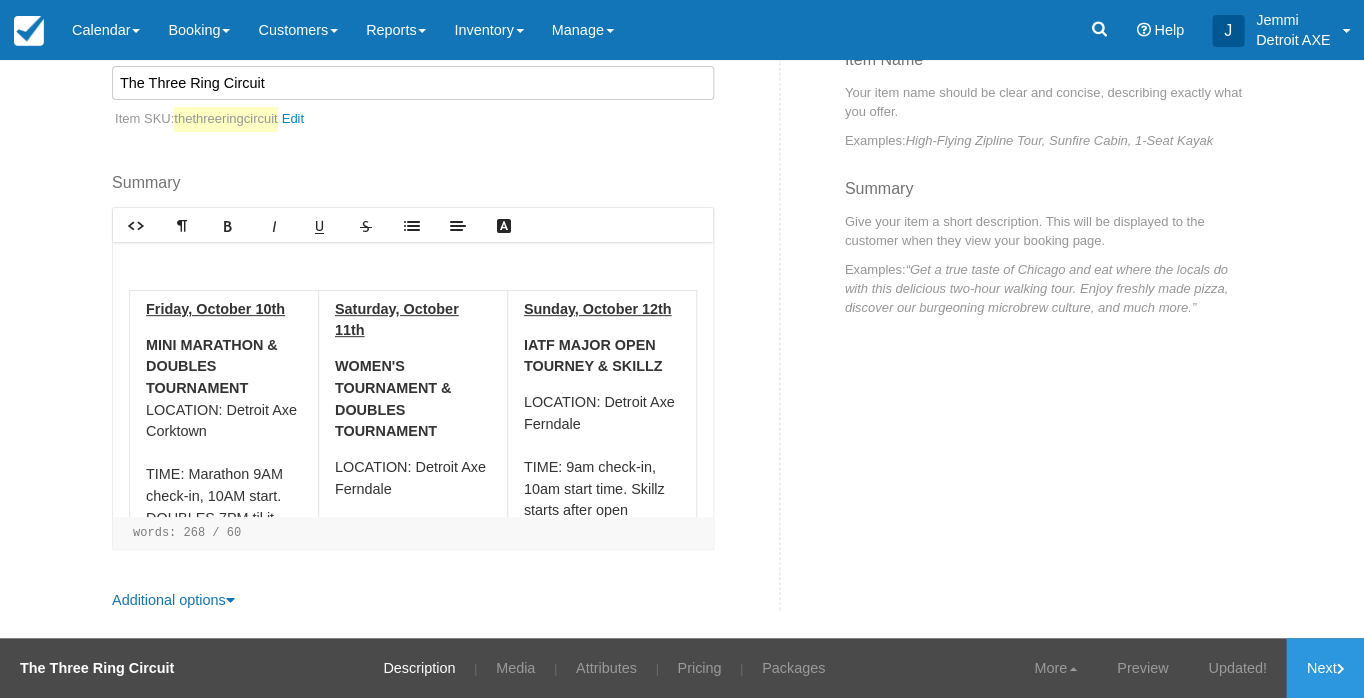 scroll, scrollTop: 280, scrollLeft: 0, axis: vertical 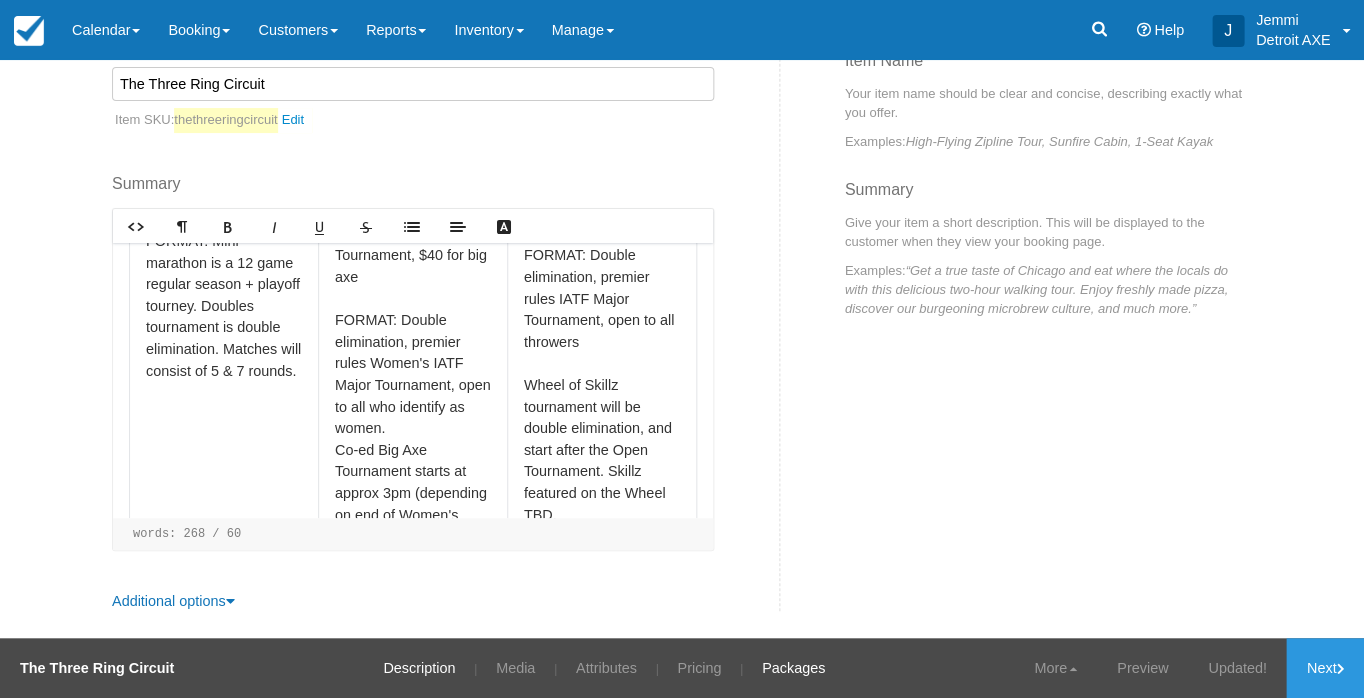 click on "Packages" at bounding box center [793, 668] 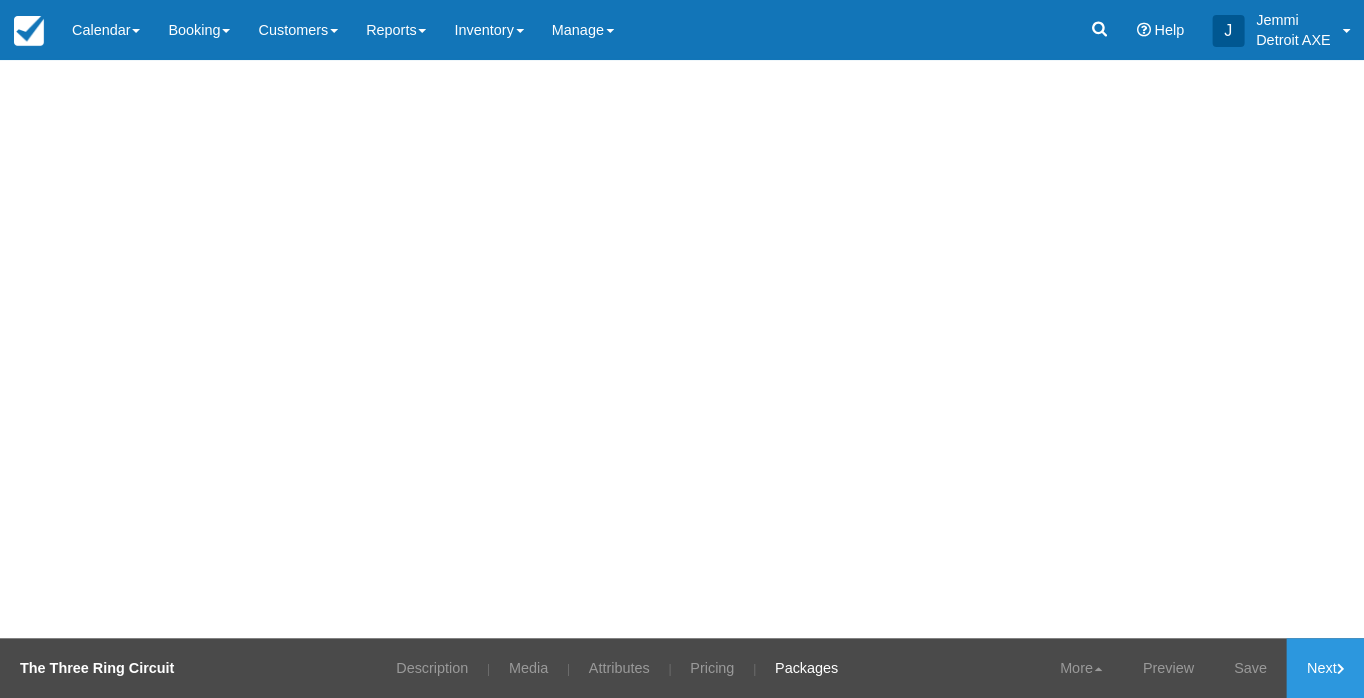 scroll, scrollTop: 0, scrollLeft: 0, axis: both 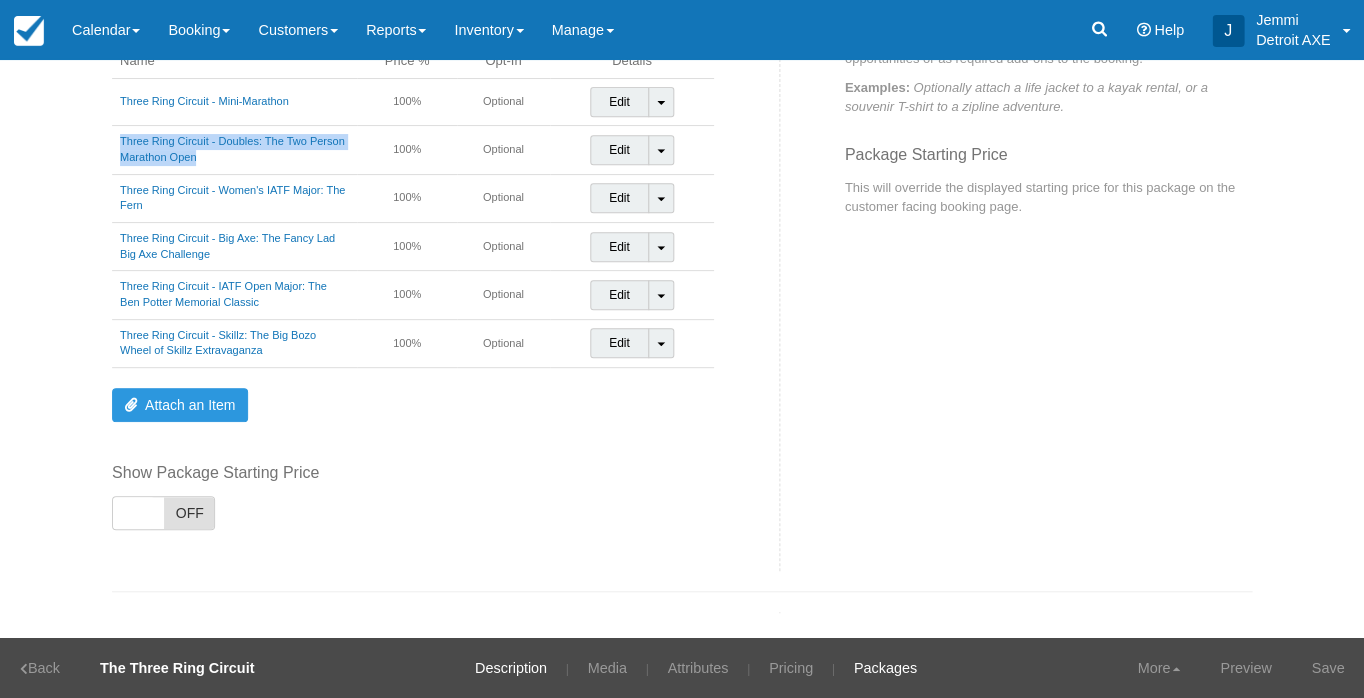 click on "Description" at bounding box center (511, 668) 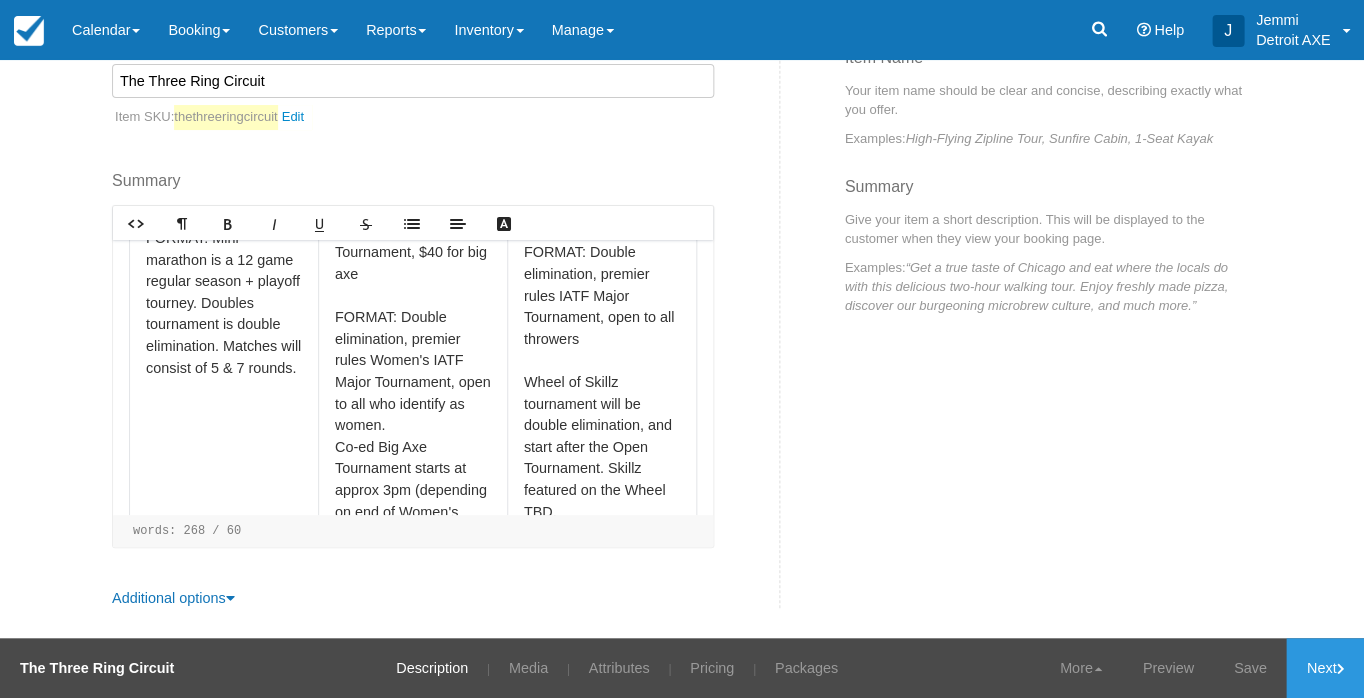 scroll, scrollTop: 280, scrollLeft: 0, axis: vertical 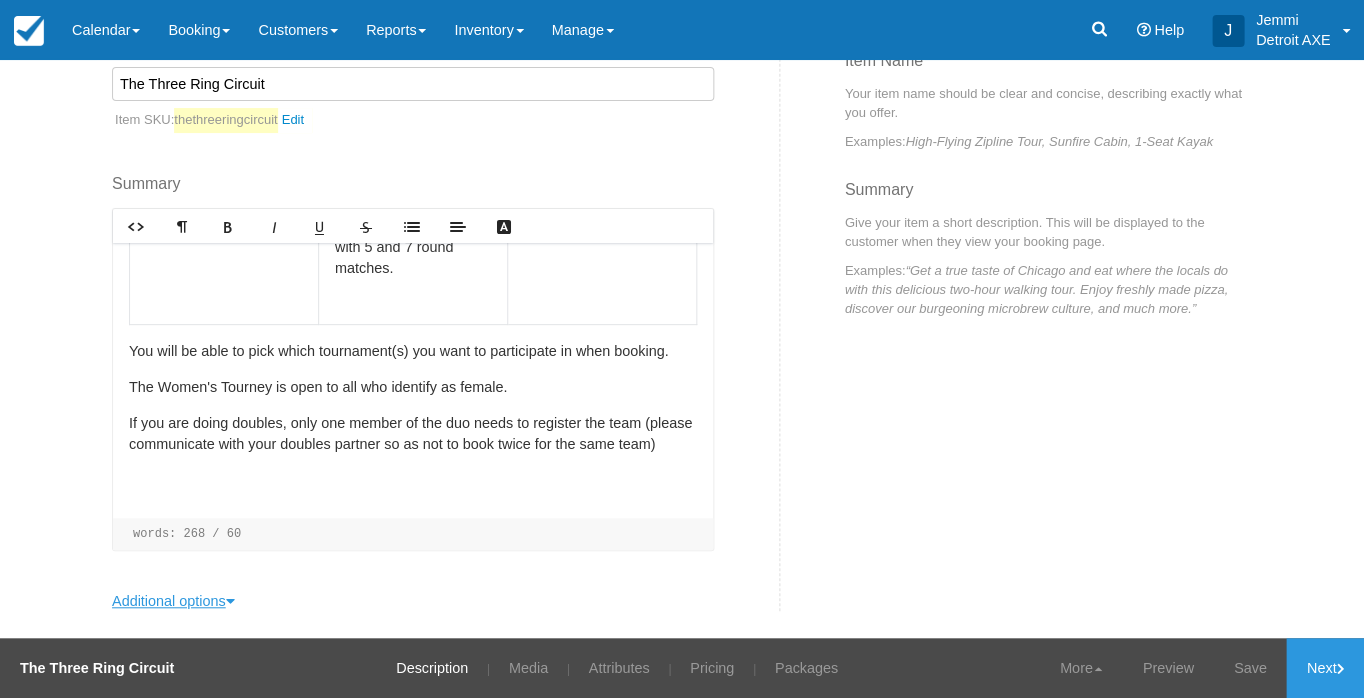 click on "Additional options" at bounding box center [173, 601] 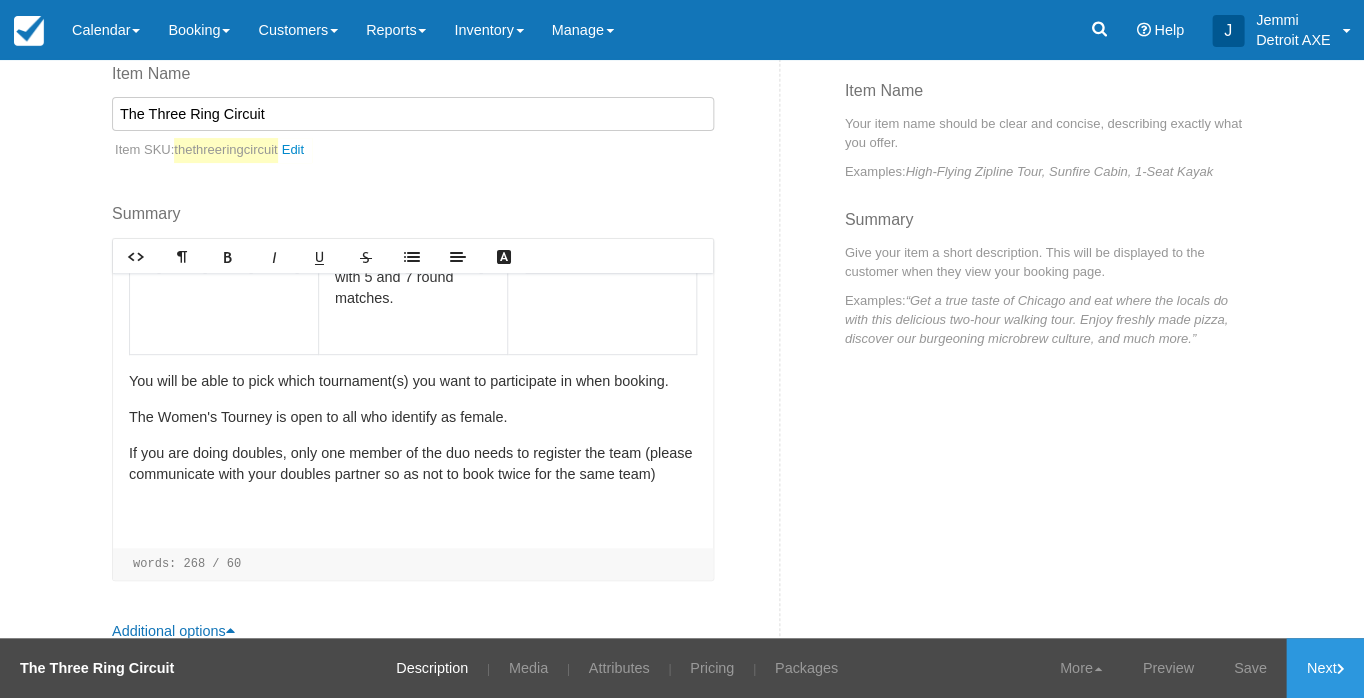 scroll, scrollTop: 247, scrollLeft: 0, axis: vertical 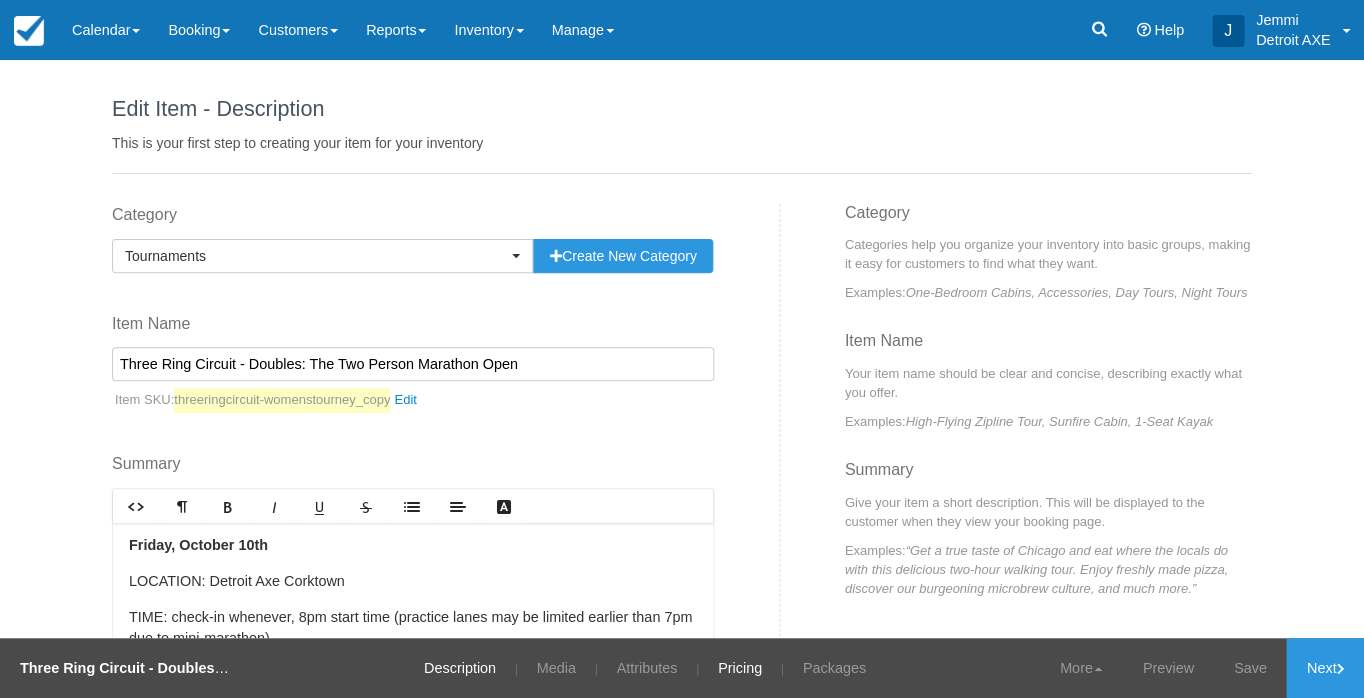 click on "Pricing" at bounding box center [740, 668] 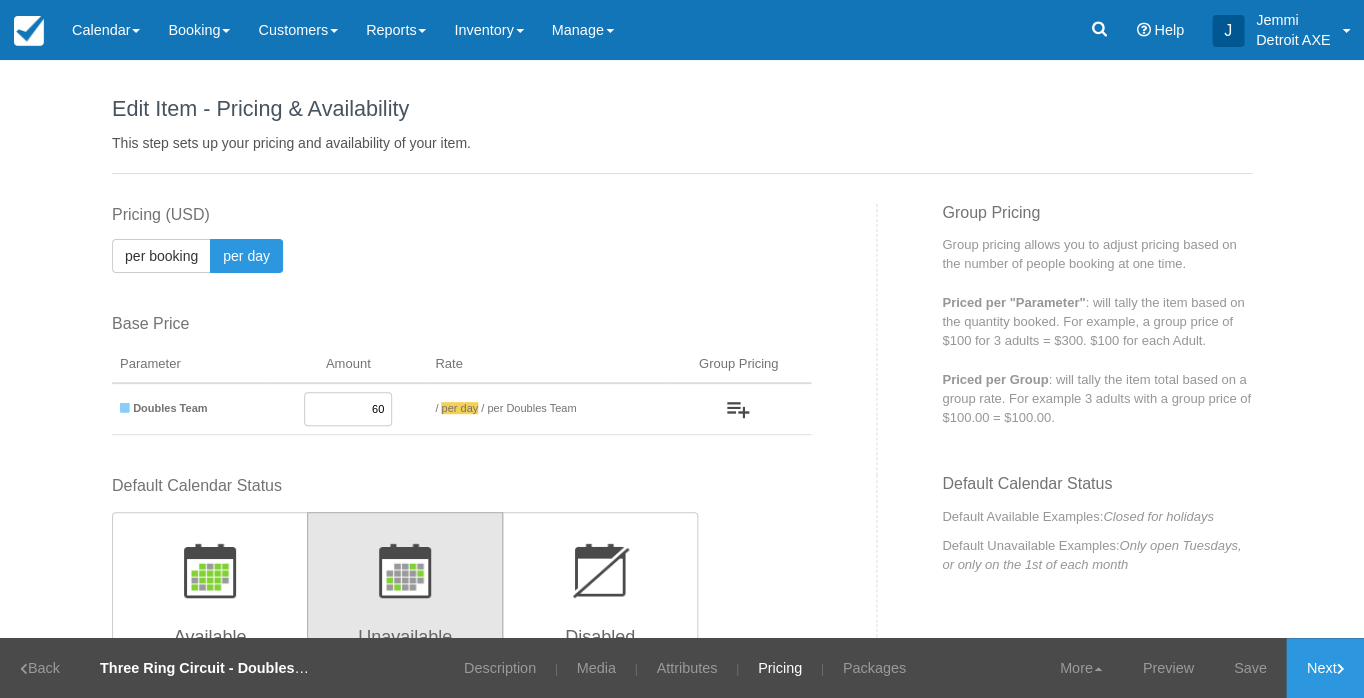 click on "60" at bounding box center [348, 409] 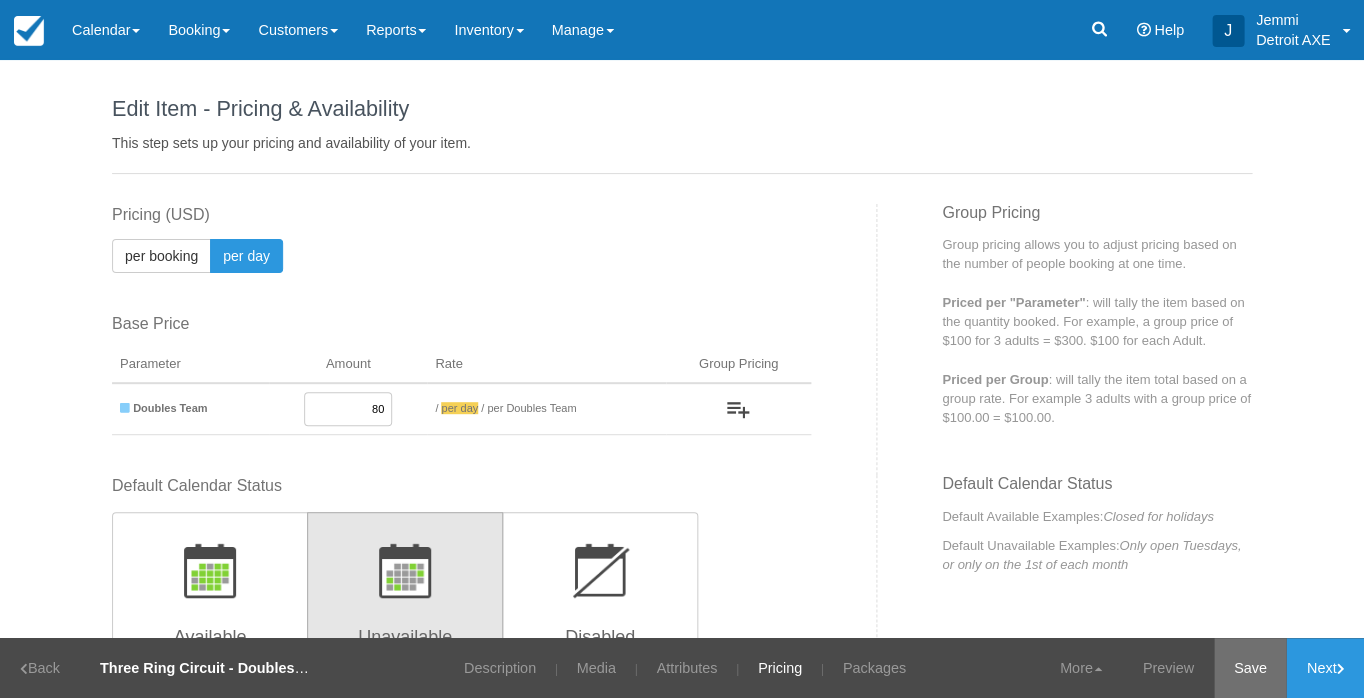 type on "80" 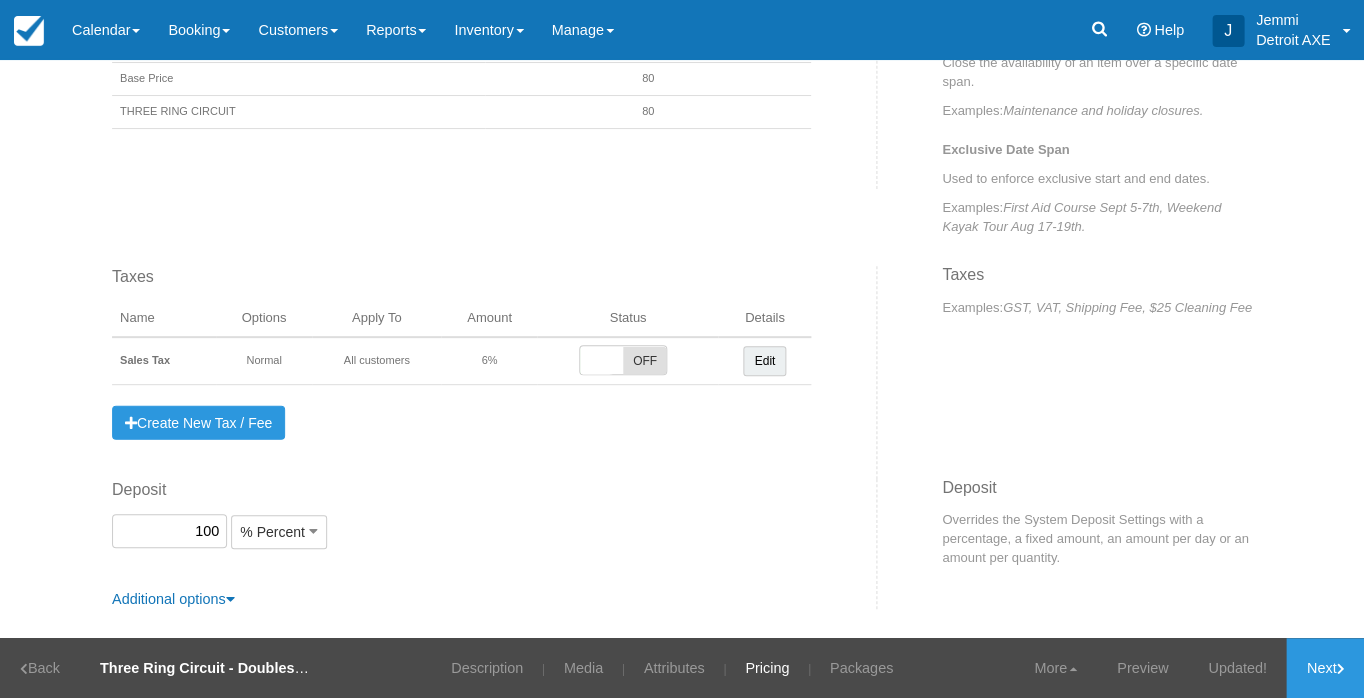 scroll, scrollTop: 1009, scrollLeft: 0, axis: vertical 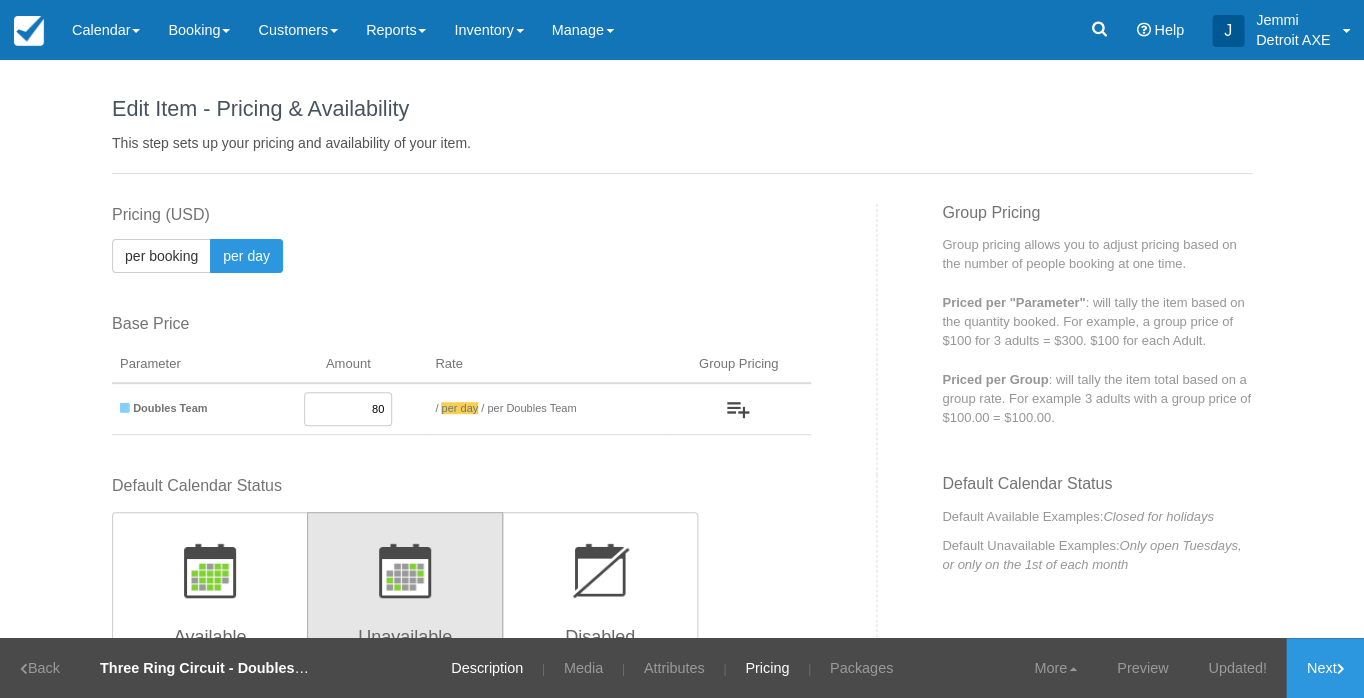 click on "Description" at bounding box center [487, 668] 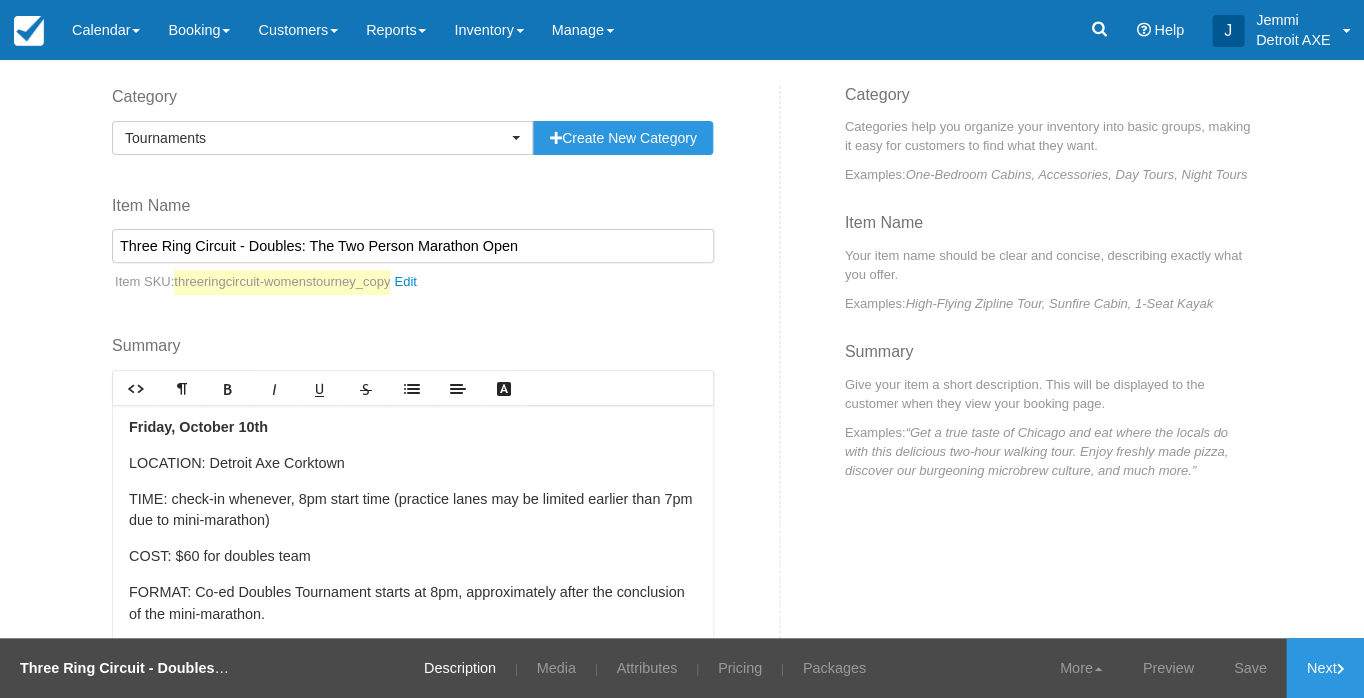 scroll, scrollTop: 124, scrollLeft: 0, axis: vertical 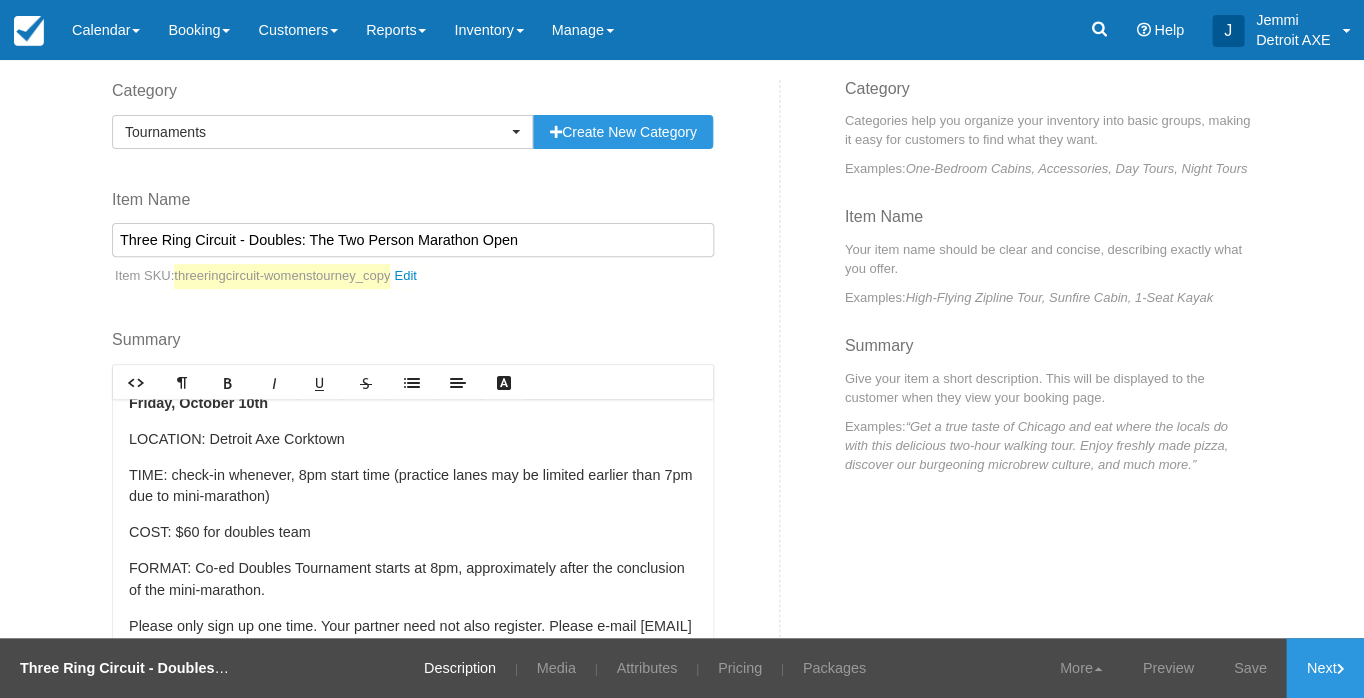 click on "COST: $60 for doubles team" at bounding box center (413, 533) 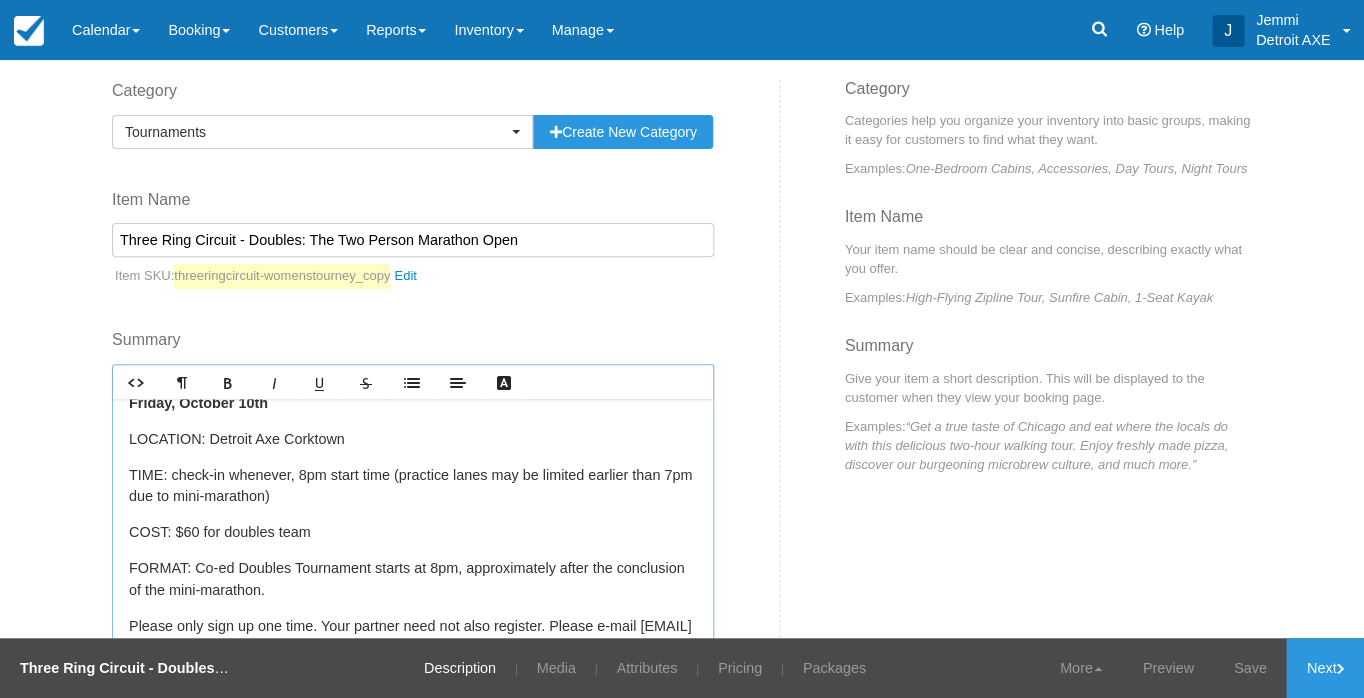 type 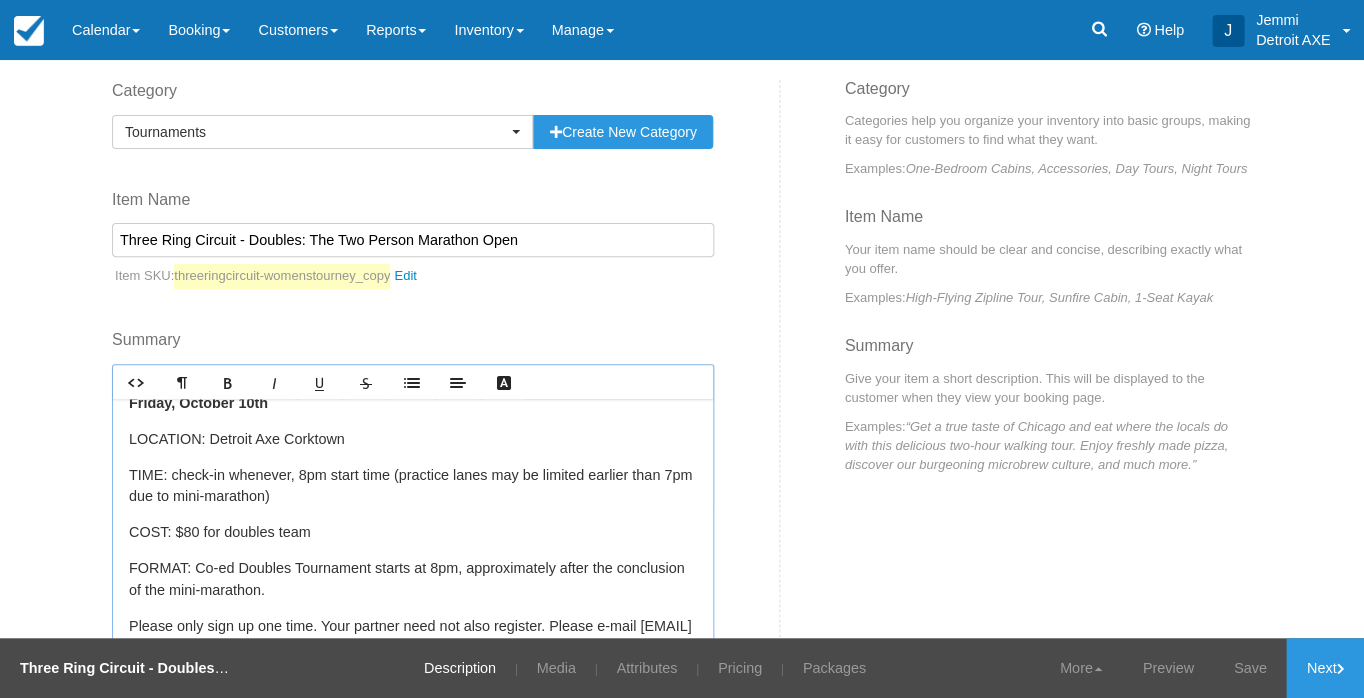 scroll, scrollTop: 824, scrollLeft: 0, axis: vertical 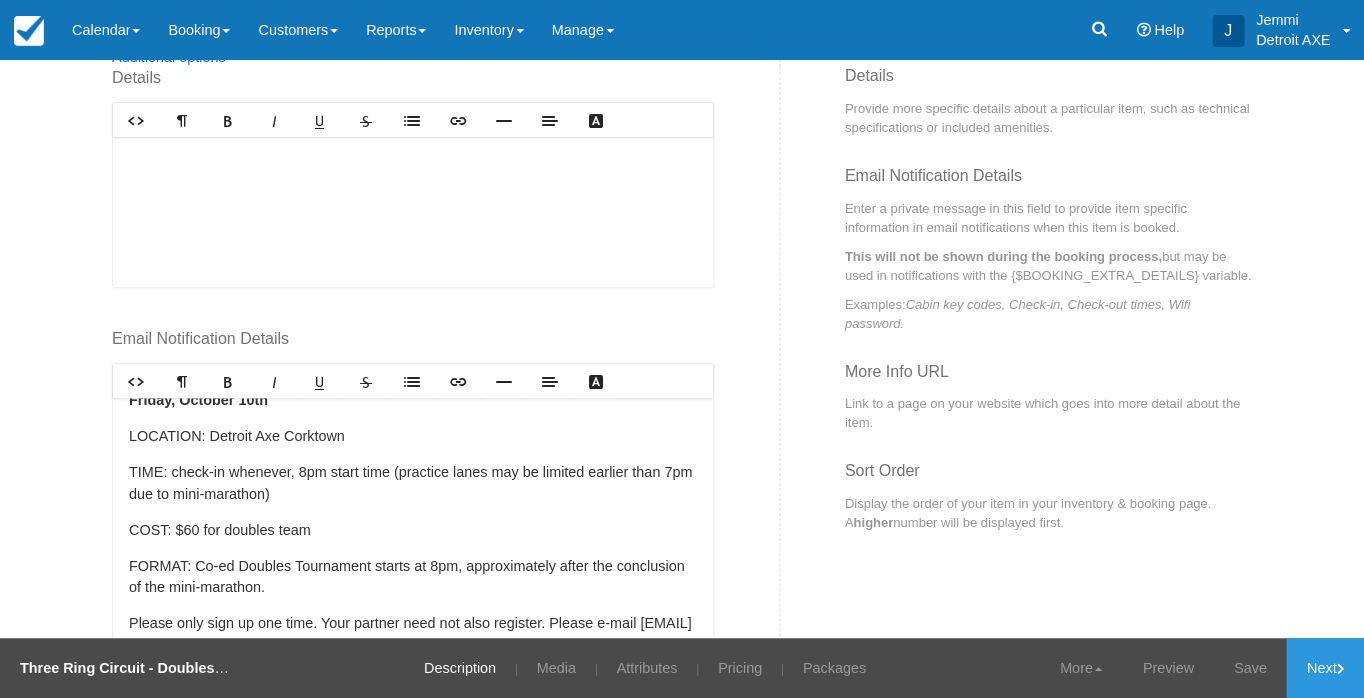 click on "COST: $60 for doubles team" at bounding box center [413, 531] 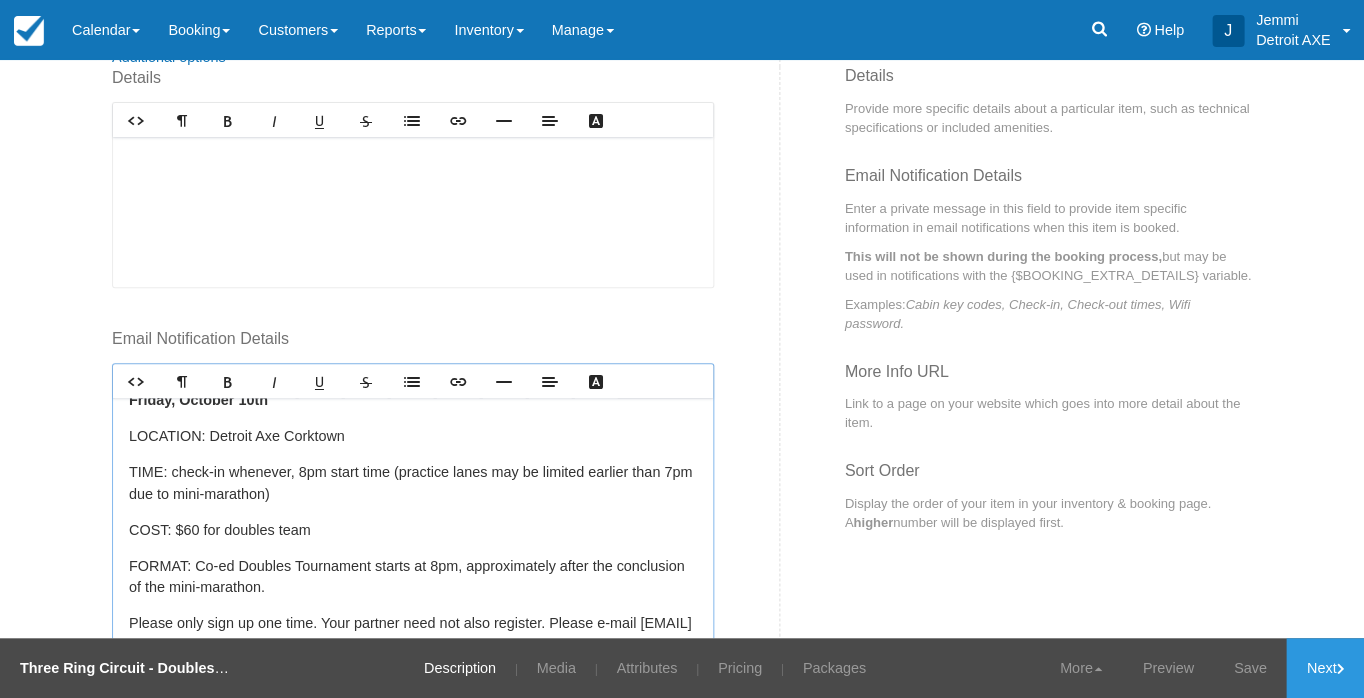type 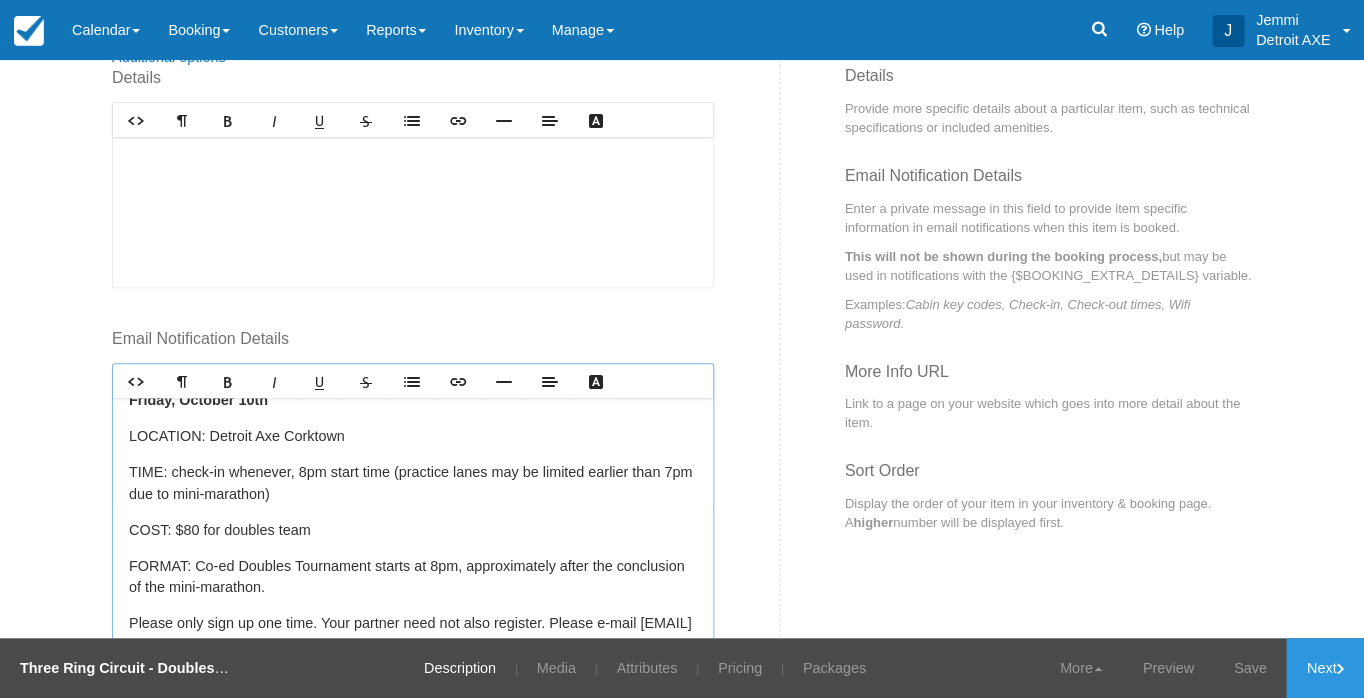 scroll, scrollTop: 28, scrollLeft: 0, axis: vertical 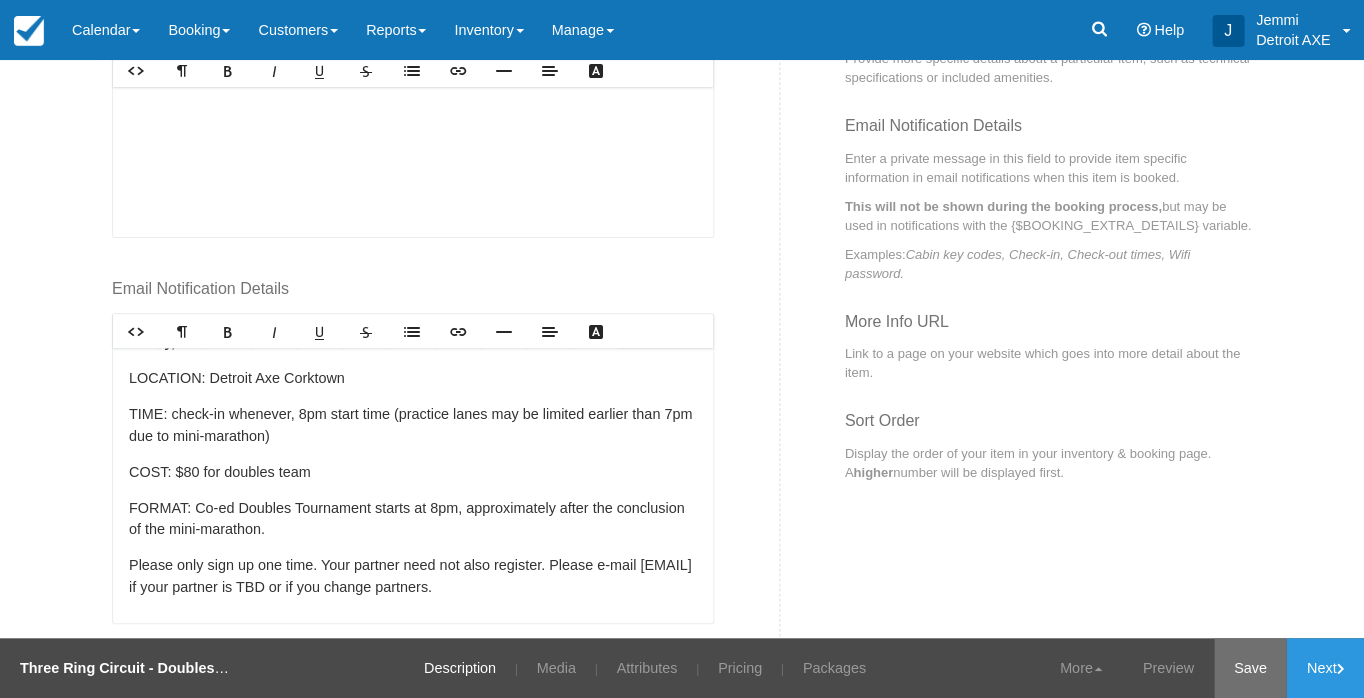 click on "Save" at bounding box center [1250, 668] 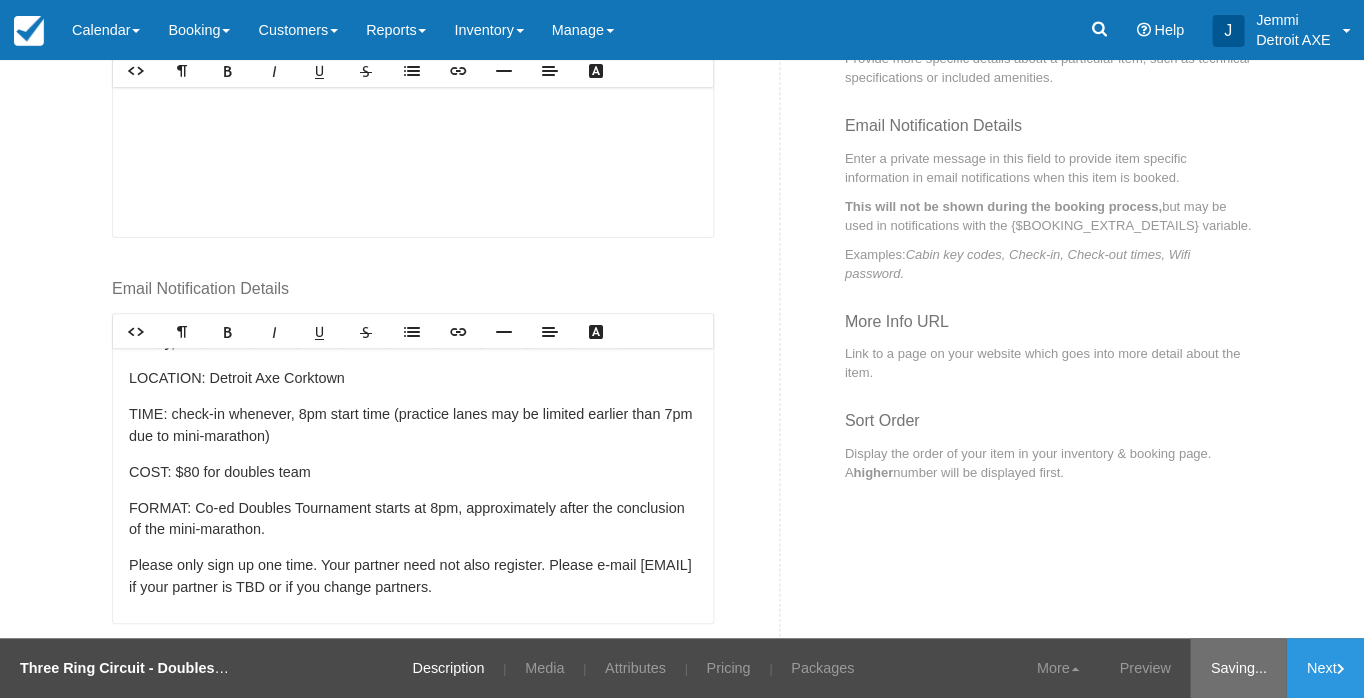 scroll, scrollTop: 0, scrollLeft: 0, axis: both 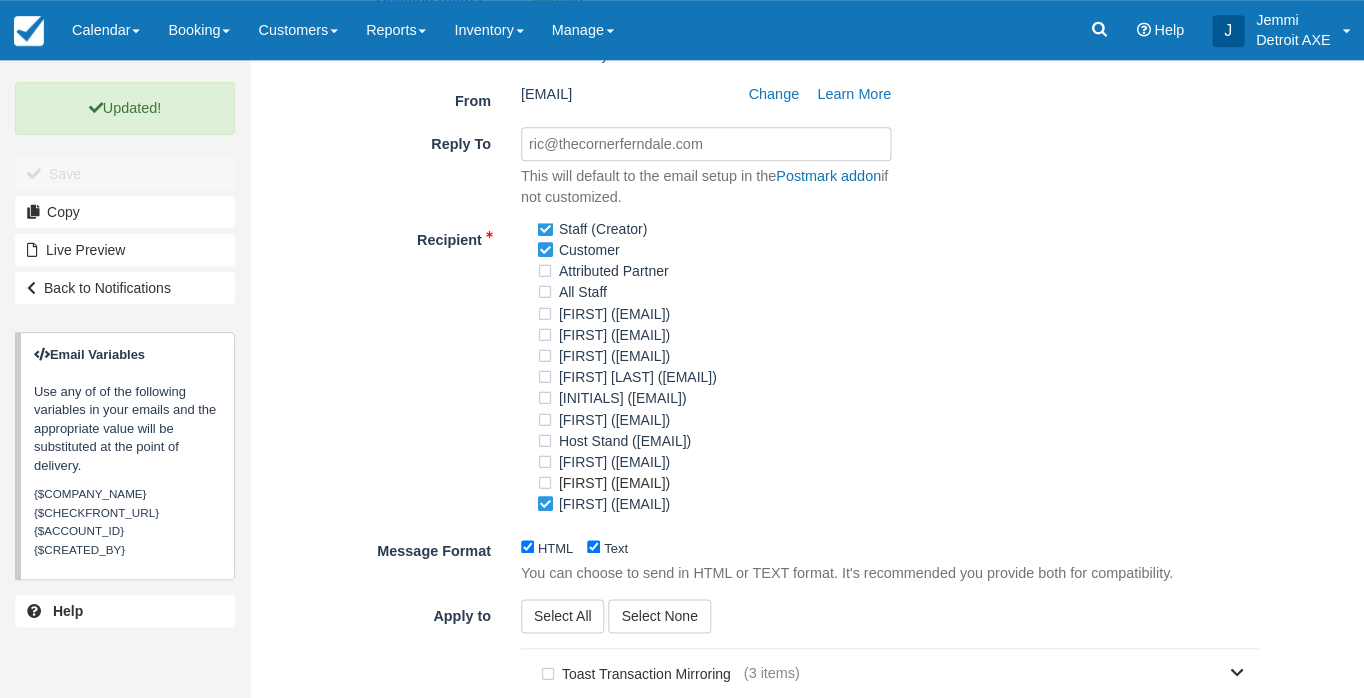 click on "[FIRST] ([EMAIL])" at bounding box center [609, 483] 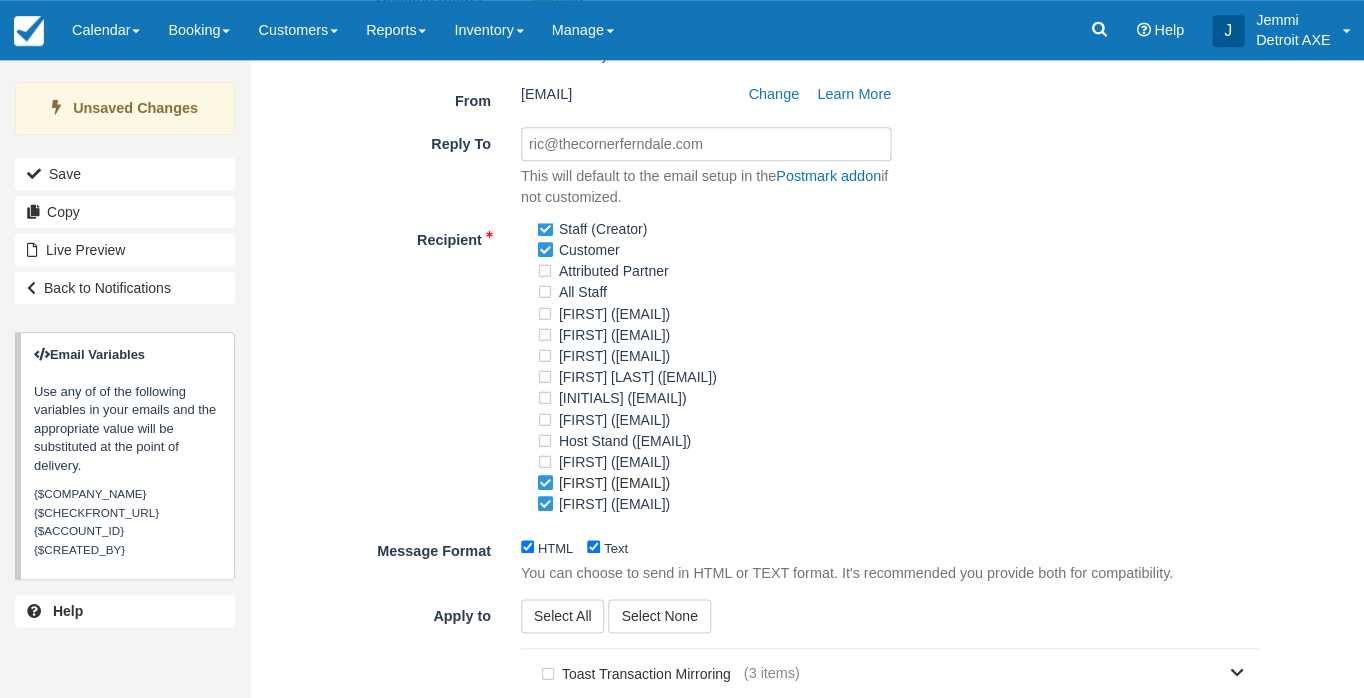 checkbox on "true" 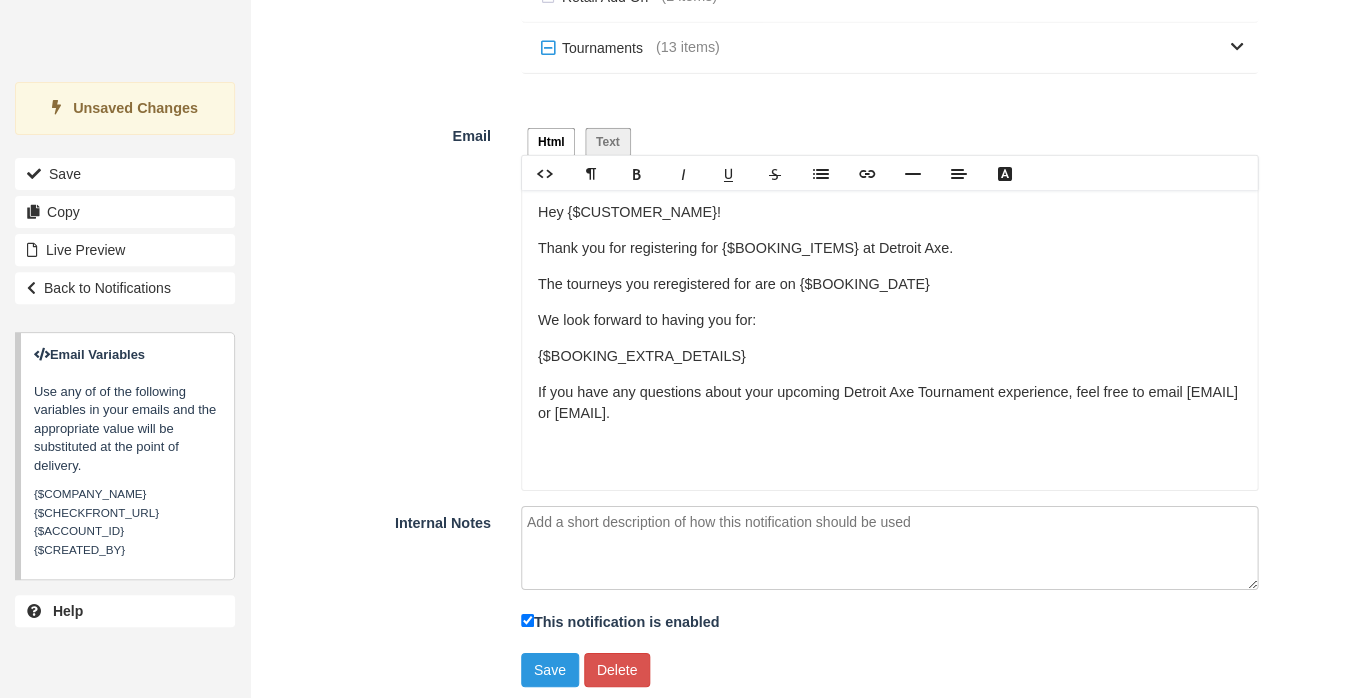 scroll, scrollTop: 1631, scrollLeft: 0, axis: vertical 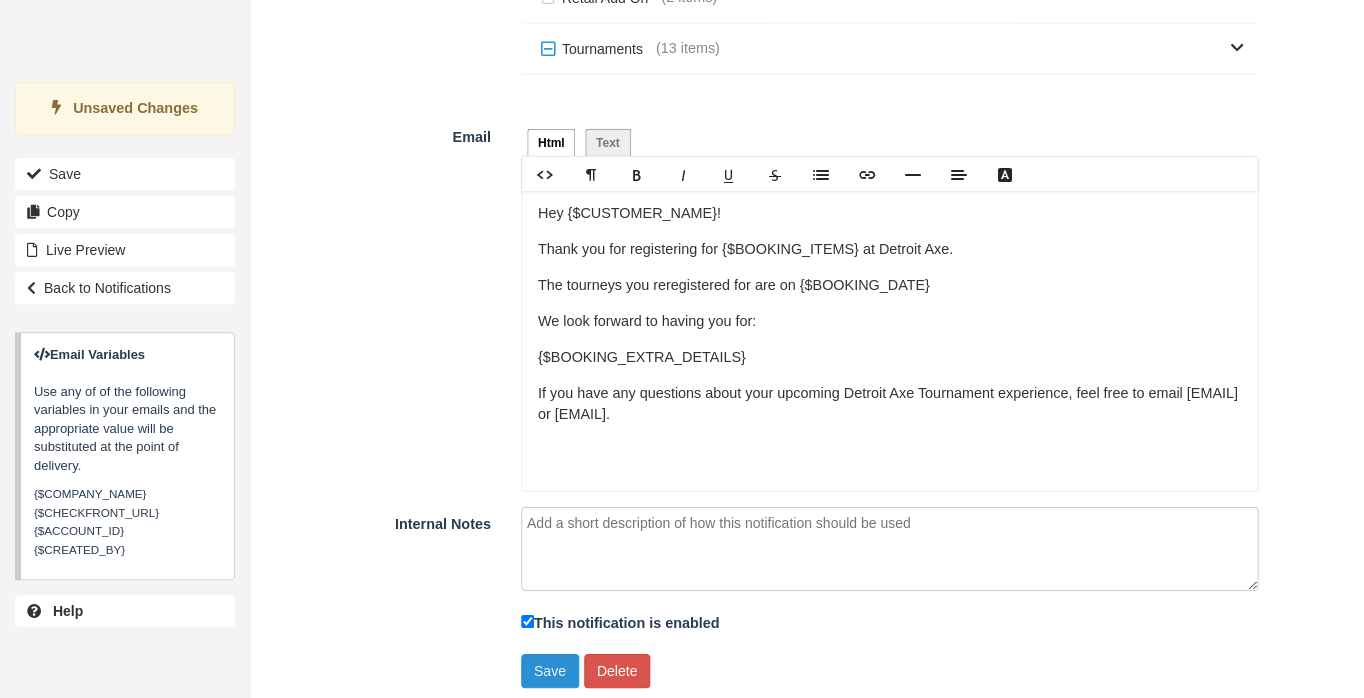 click on "Save" at bounding box center (550, 671) 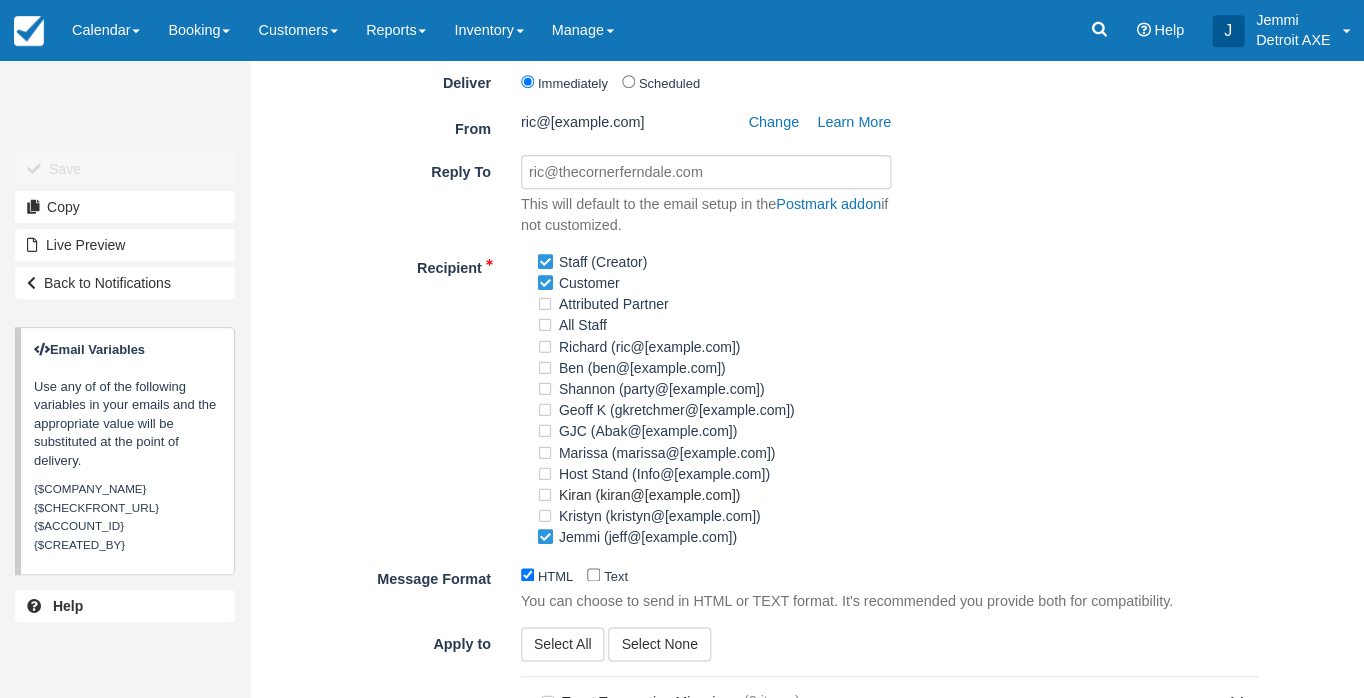 scroll, scrollTop: 301, scrollLeft: 0, axis: vertical 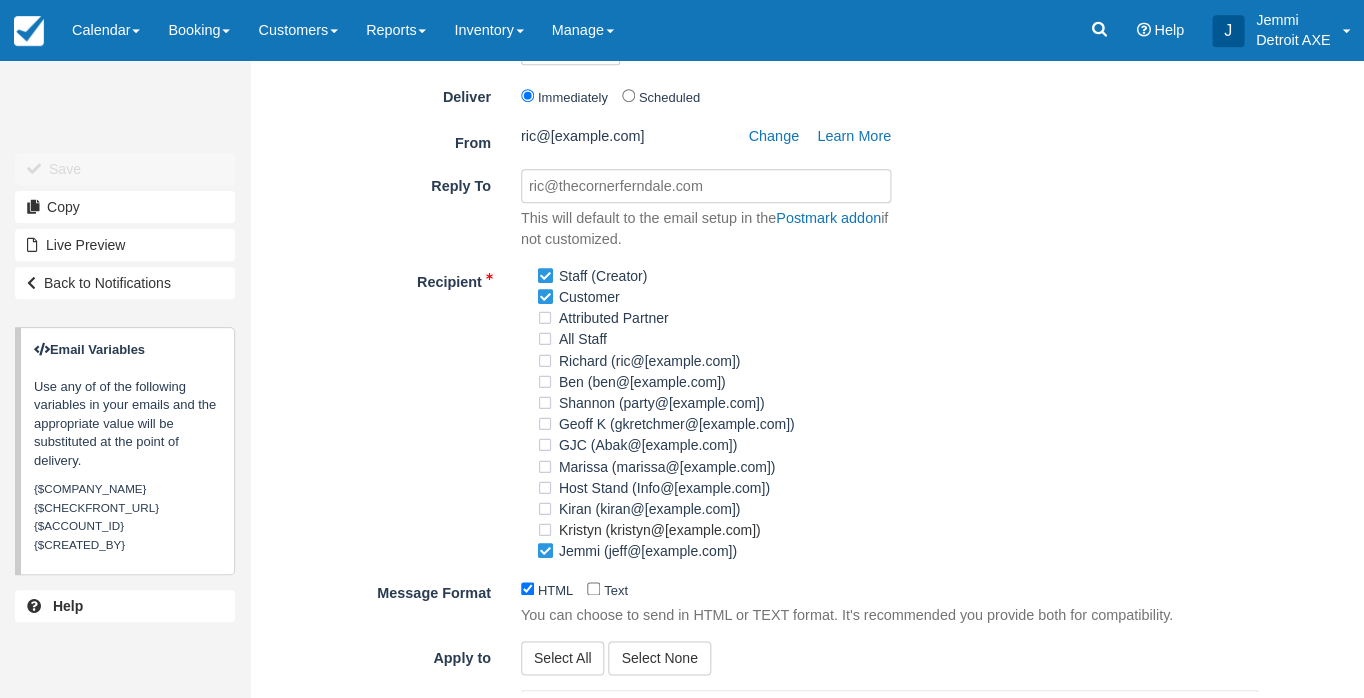 click on "Kristyn (kristyn@[example.com])" at bounding box center [655, 530] 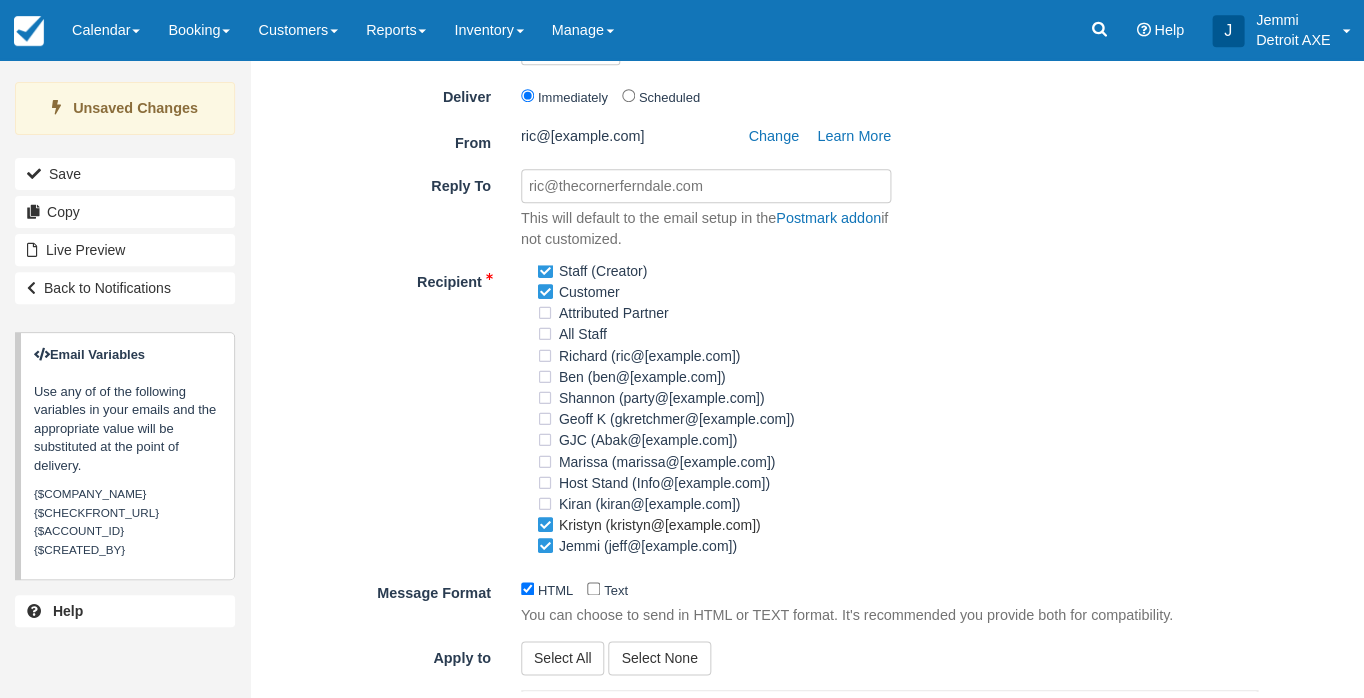scroll, scrollTop: 5, scrollLeft: 0, axis: vertical 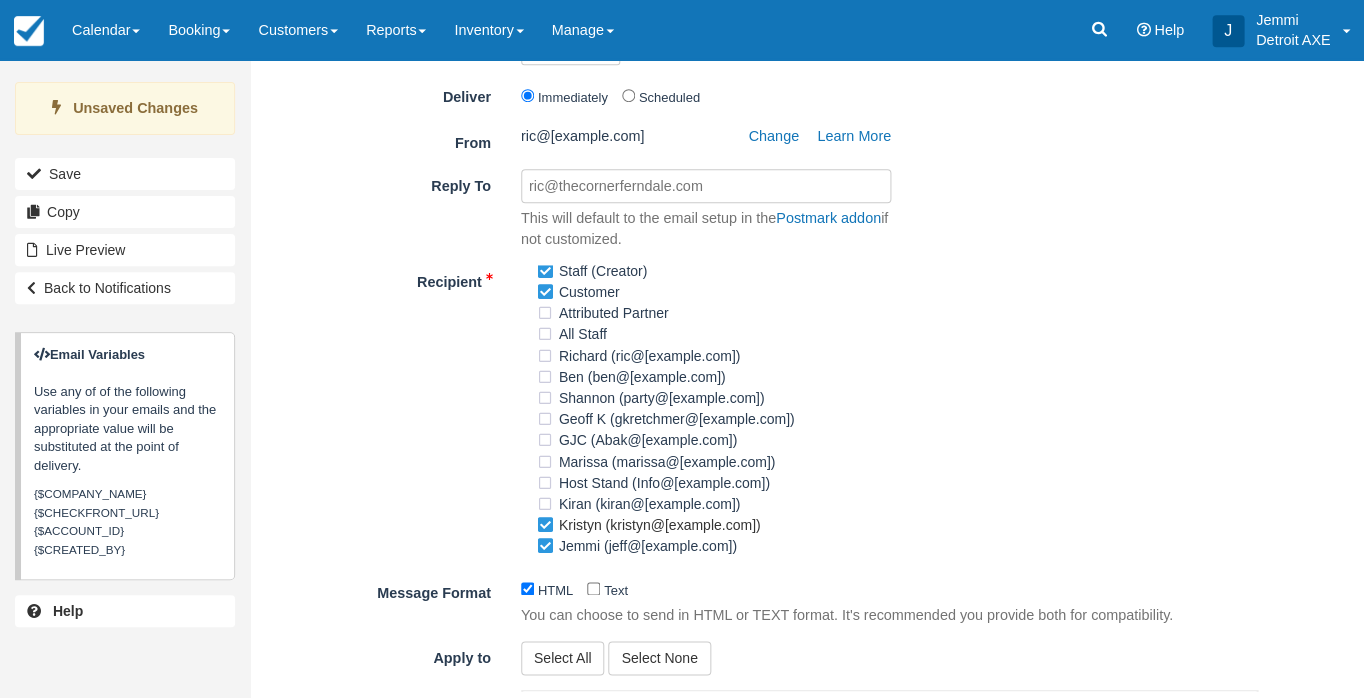 click on "Text" at bounding box center [616, 590] 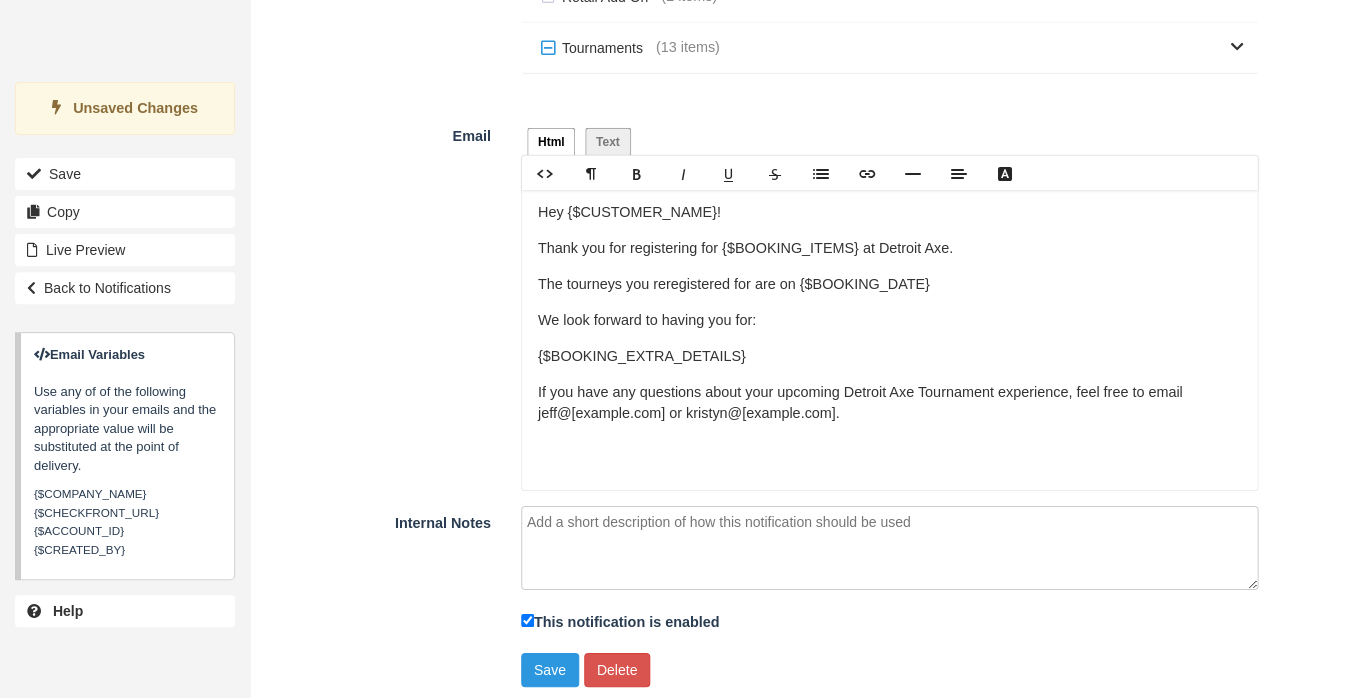scroll, scrollTop: 1631, scrollLeft: 0, axis: vertical 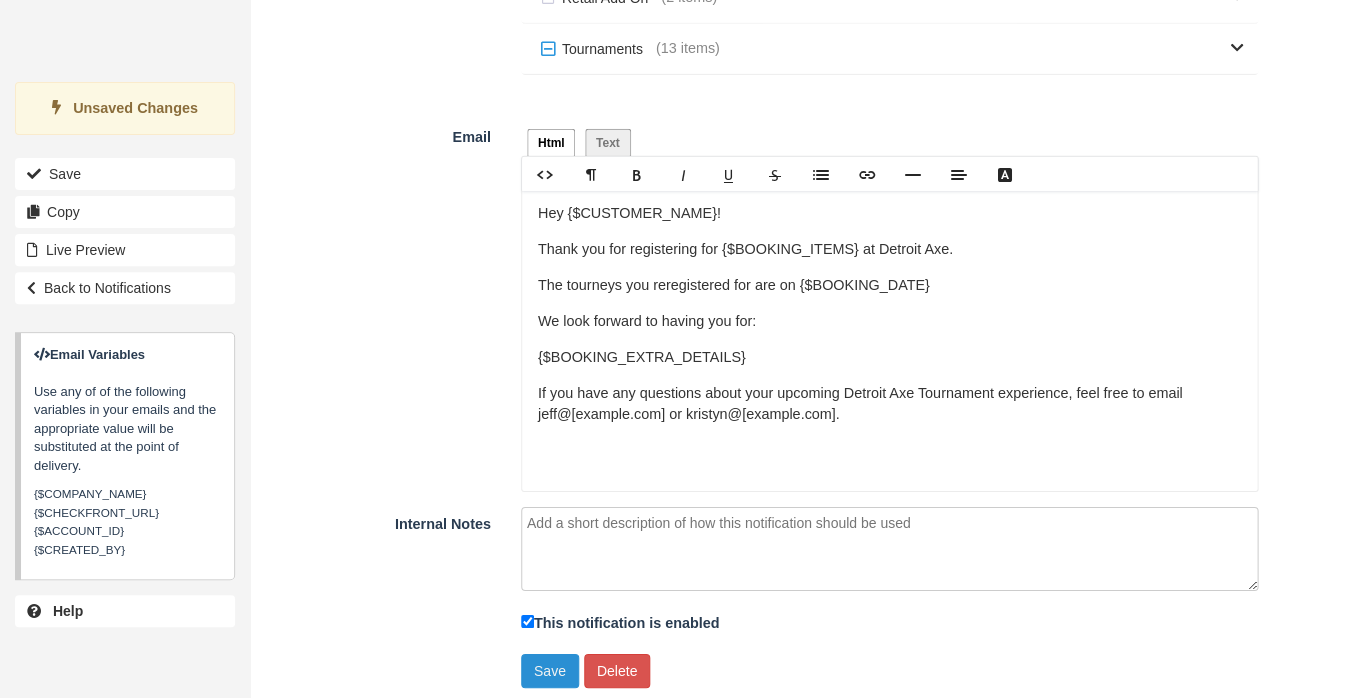 click on "Save" at bounding box center [550, 671] 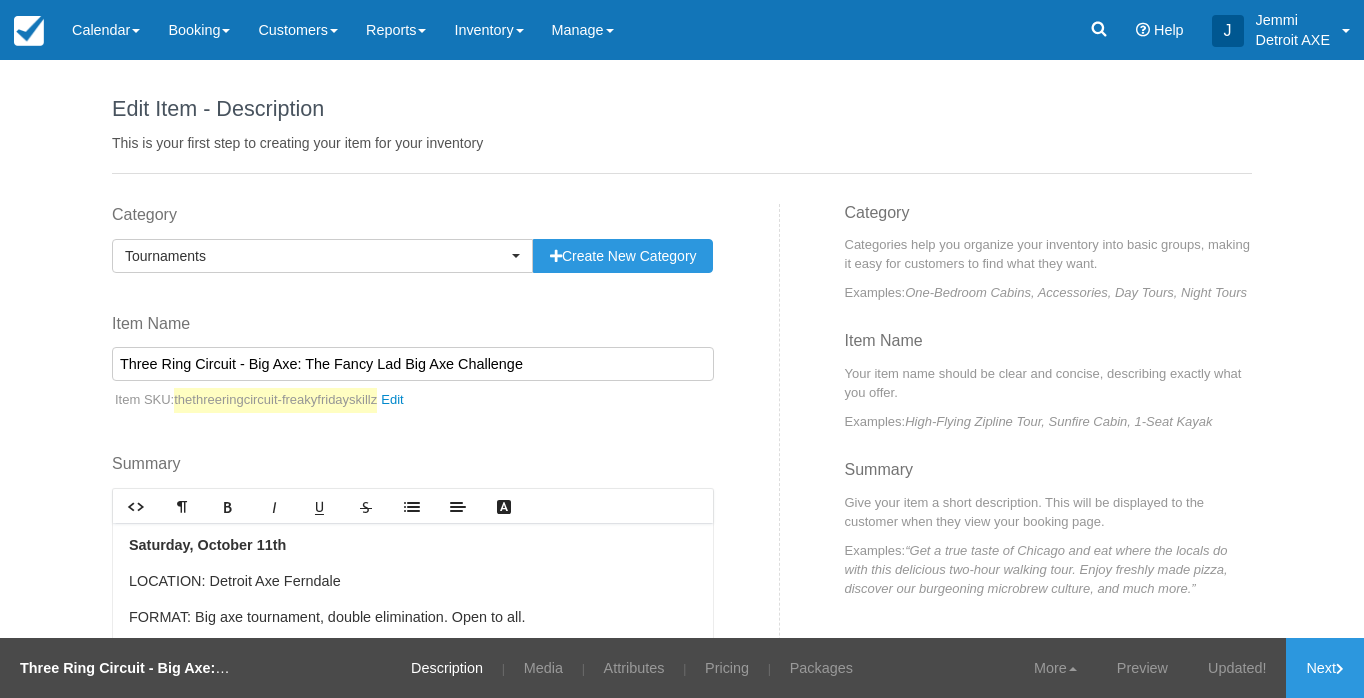scroll, scrollTop: 0, scrollLeft: 0, axis: both 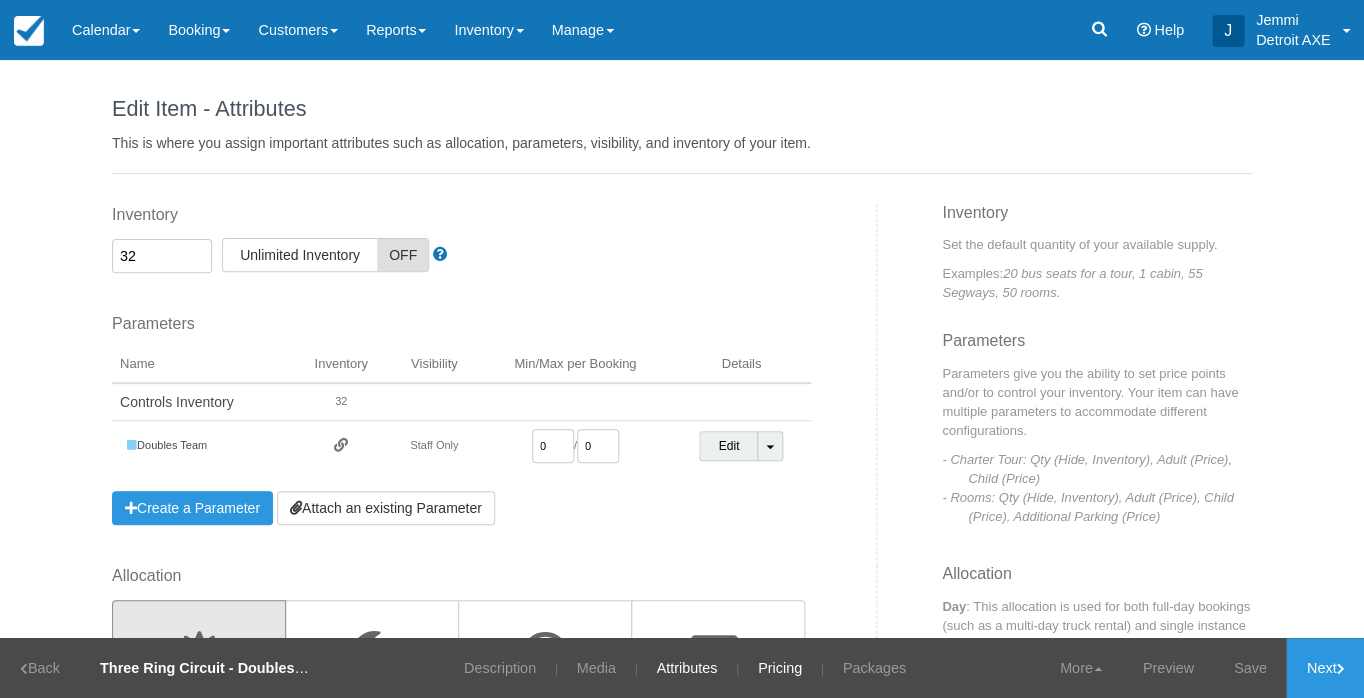 click on "Pricing" at bounding box center (780, 668) 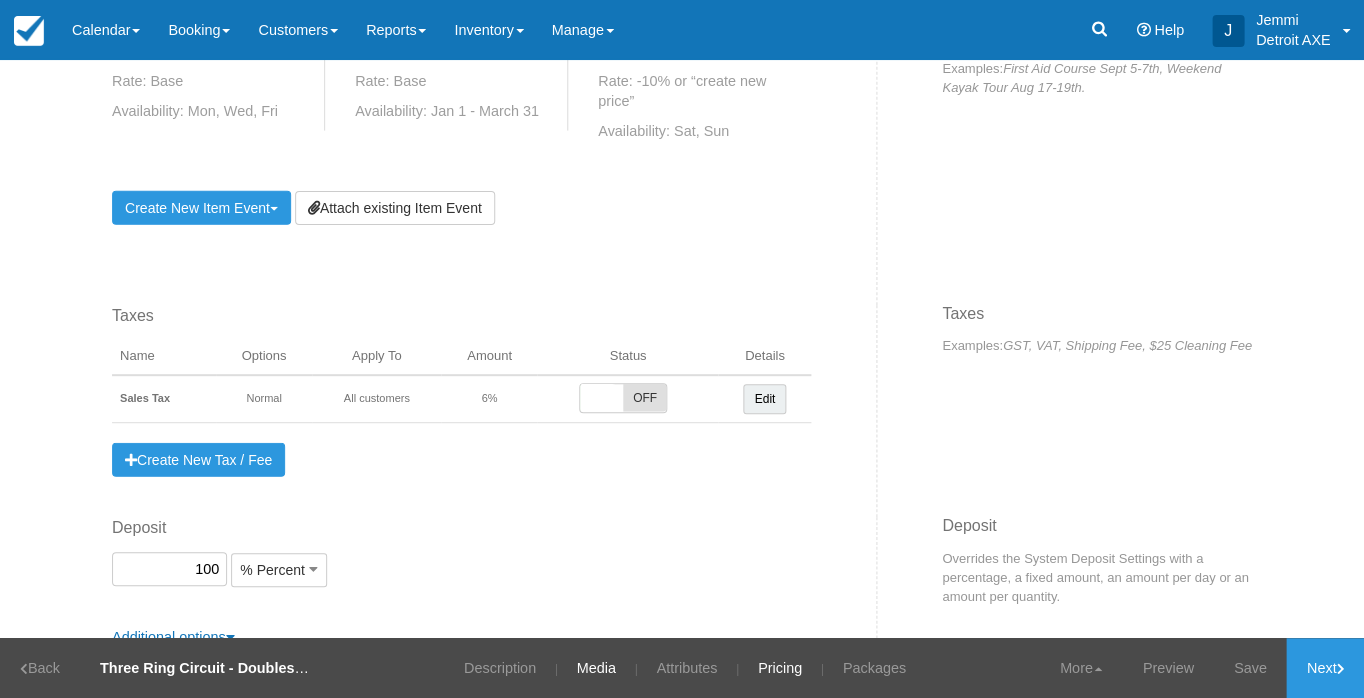 scroll, scrollTop: 1176, scrollLeft: 0, axis: vertical 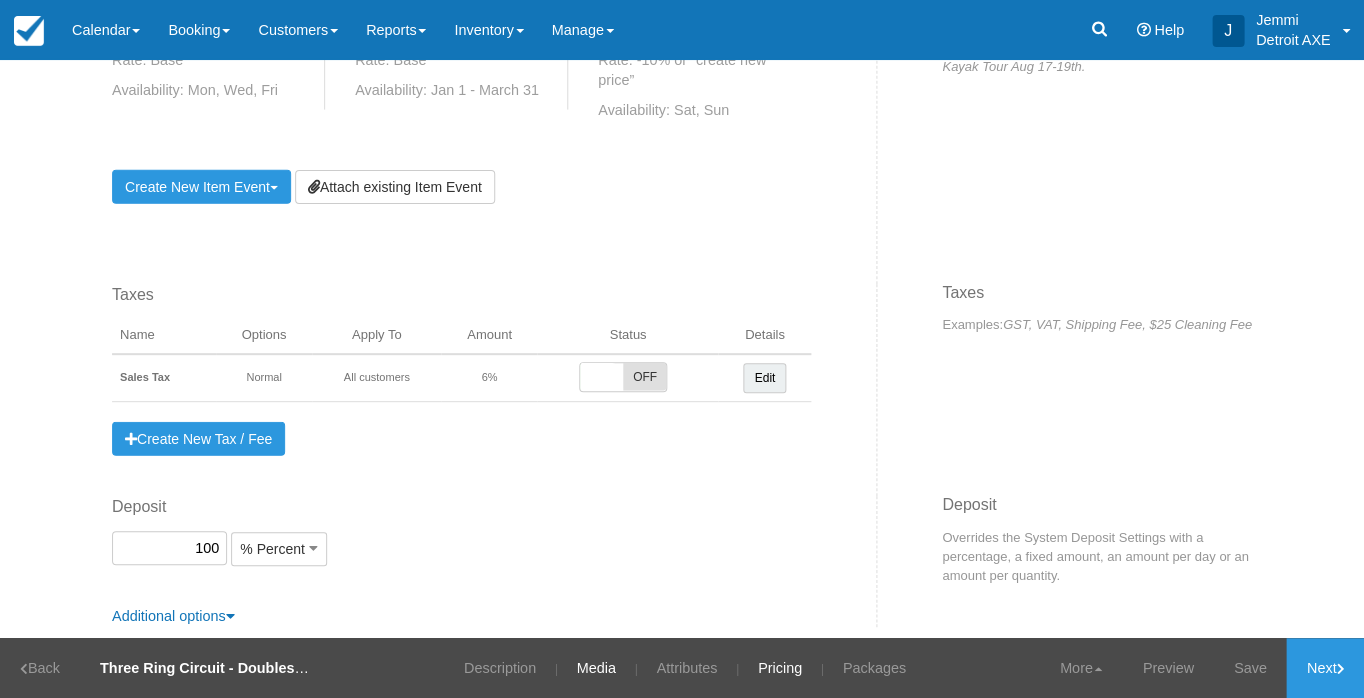 click on "Media" at bounding box center [596, 668] 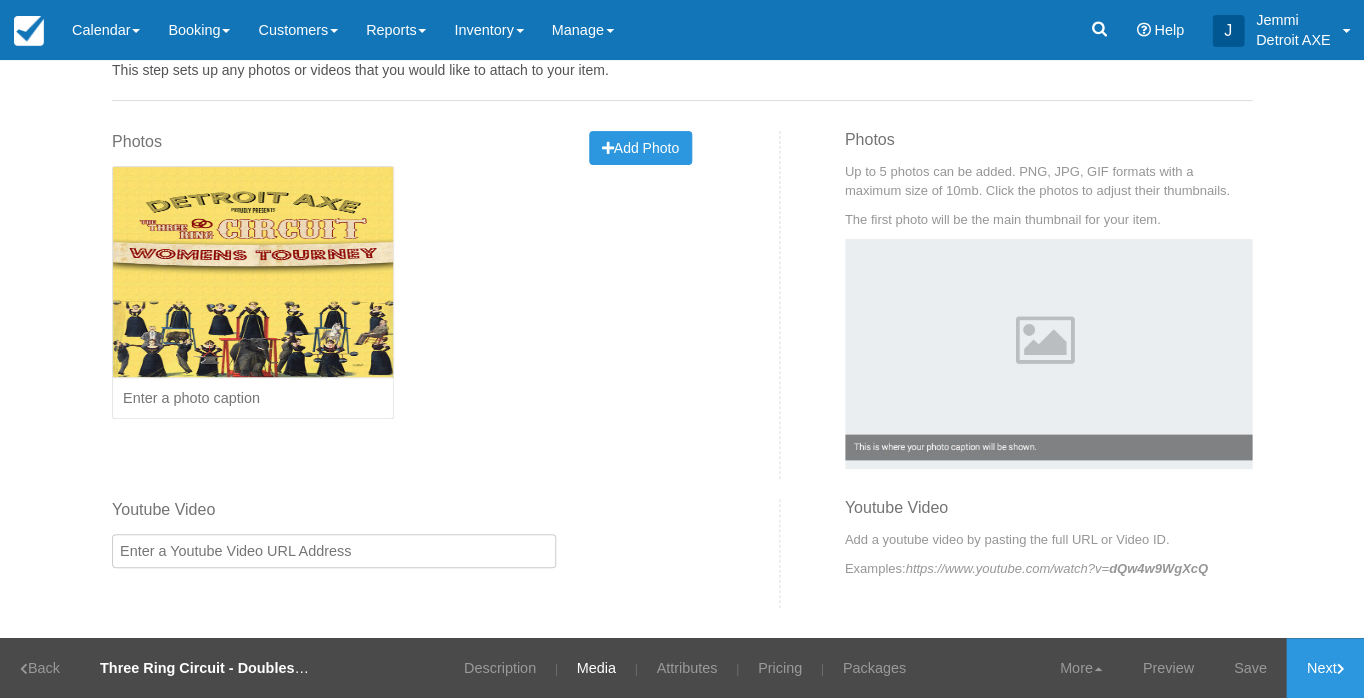 scroll, scrollTop: 71, scrollLeft: 0, axis: vertical 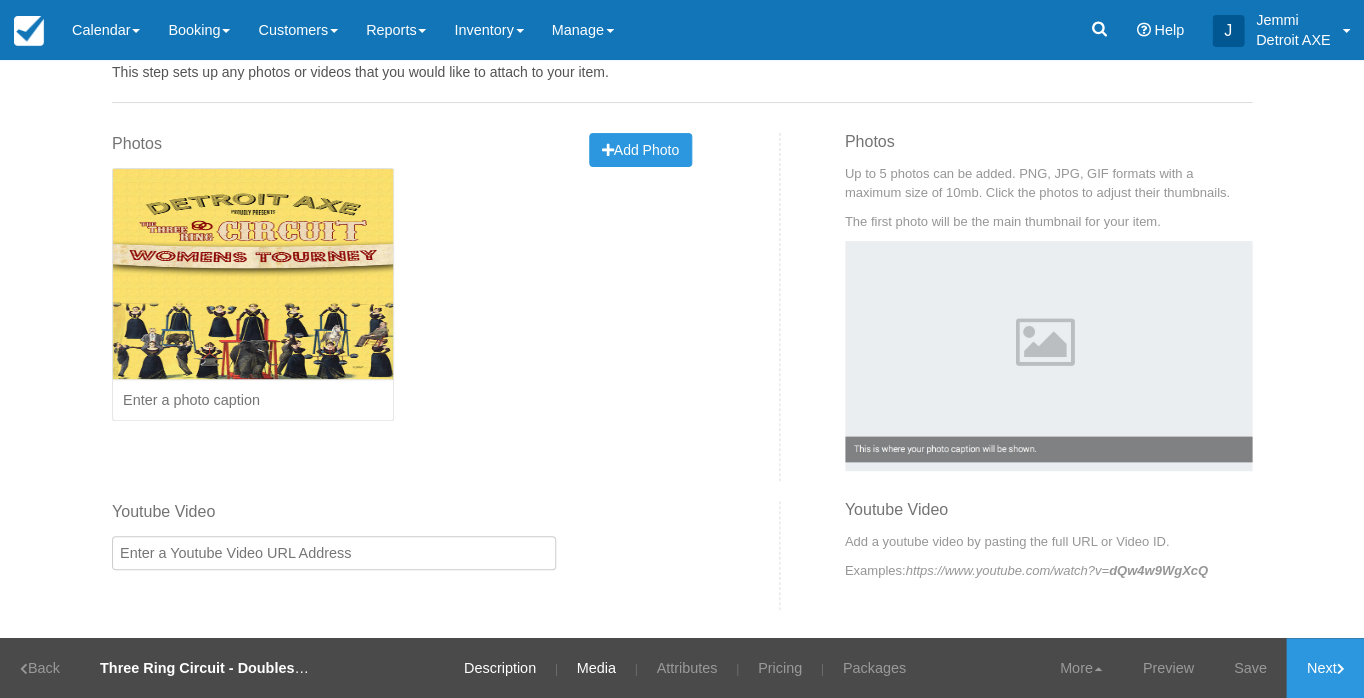 click on "Description" at bounding box center [500, 668] 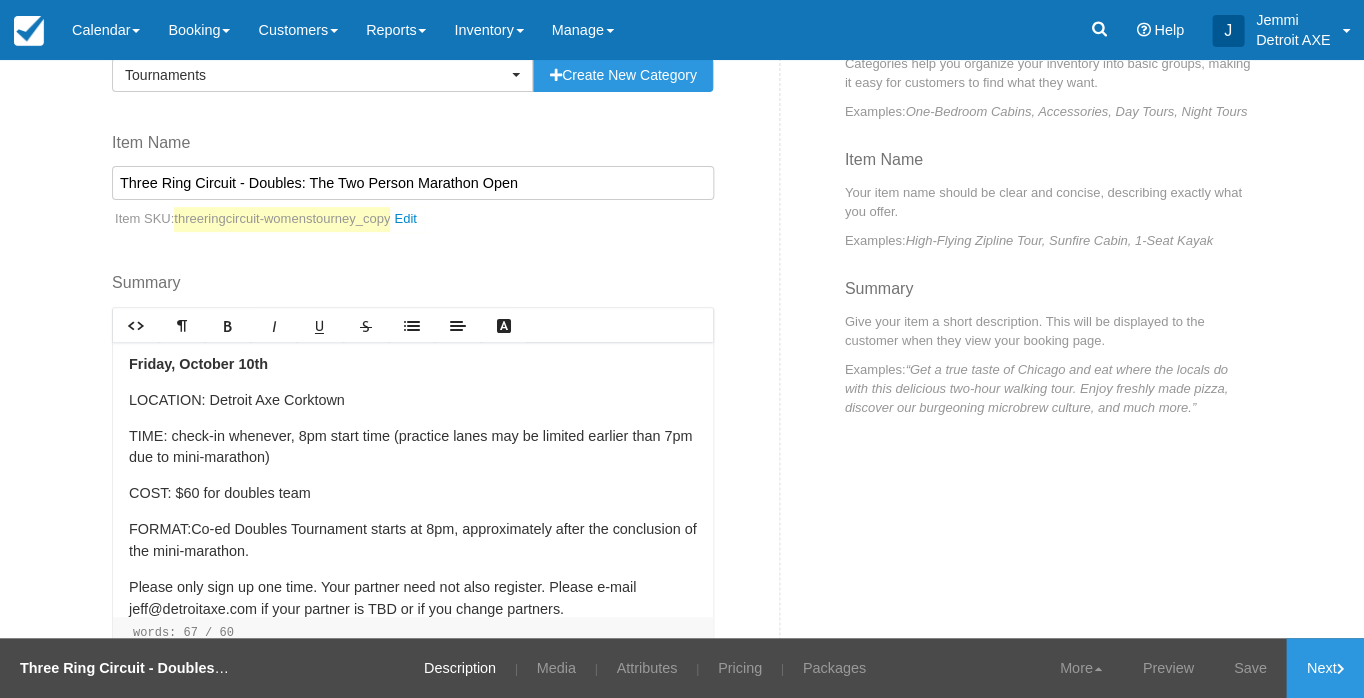 scroll, scrollTop: 178, scrollLeft: 0, axis: vertical 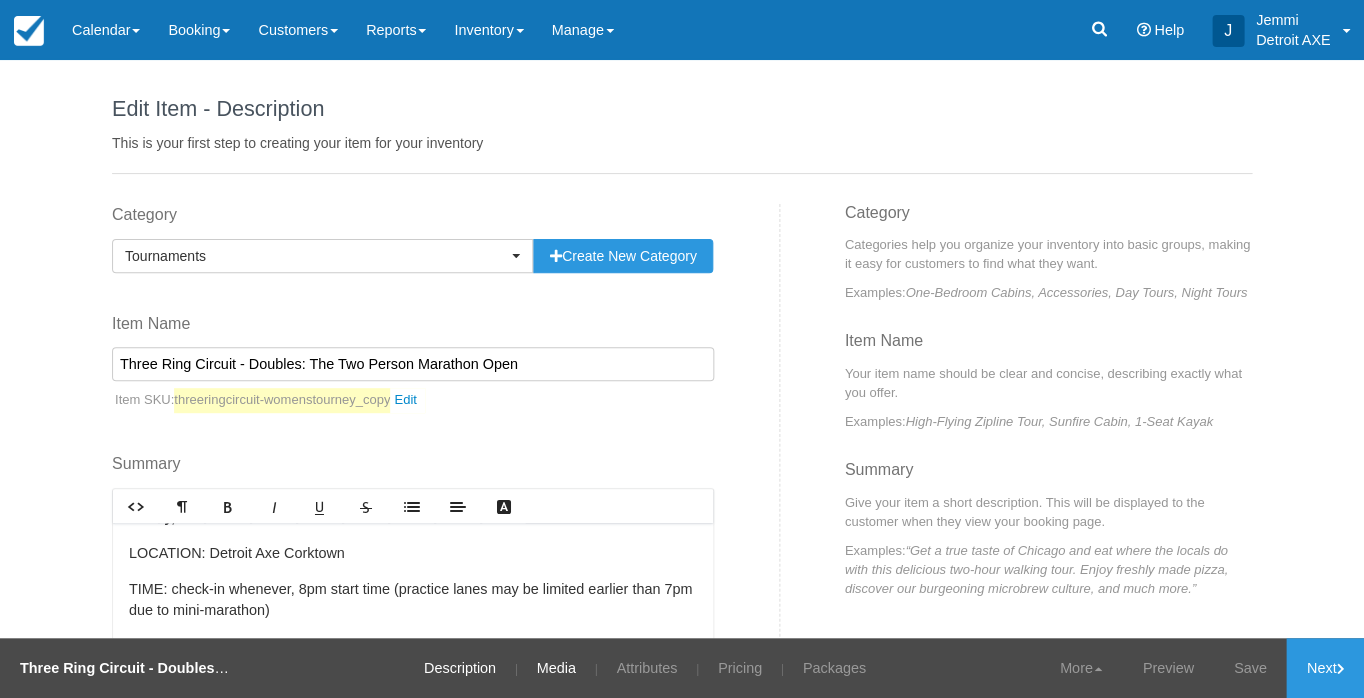click on "Media" at bounding box center [556, 668] 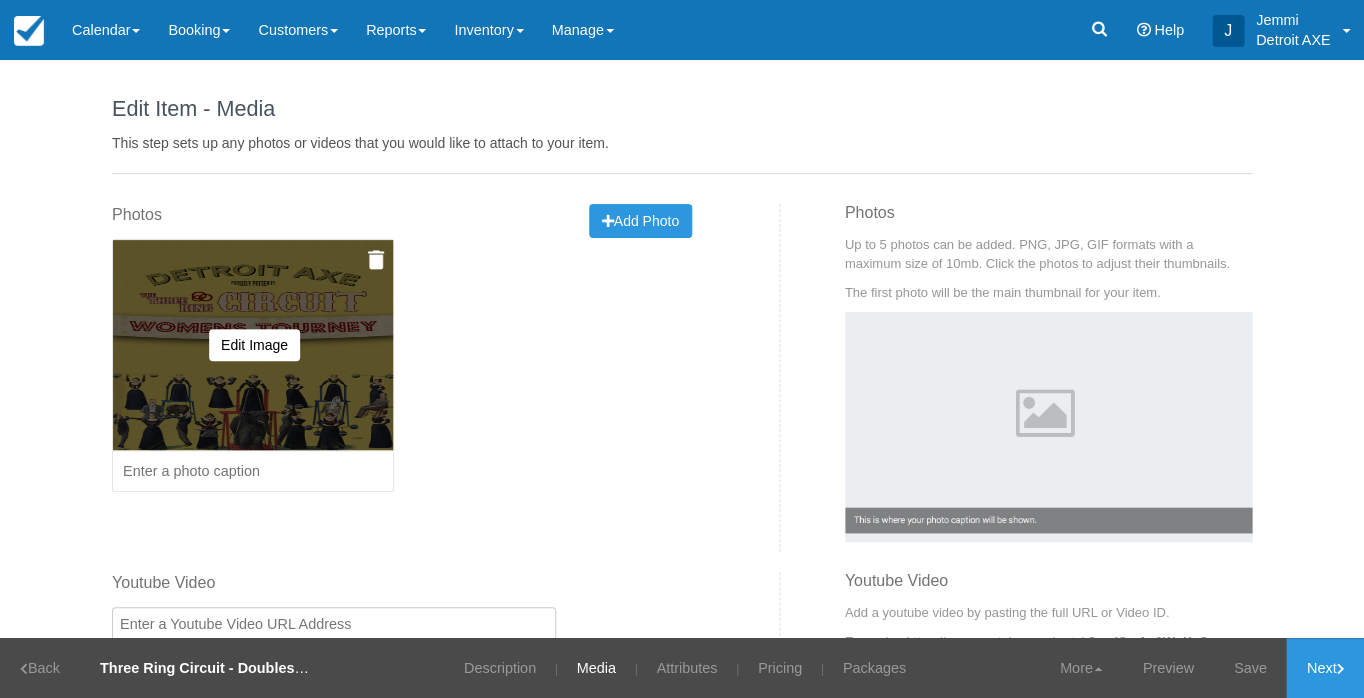 click at bounding box center (376, 260) 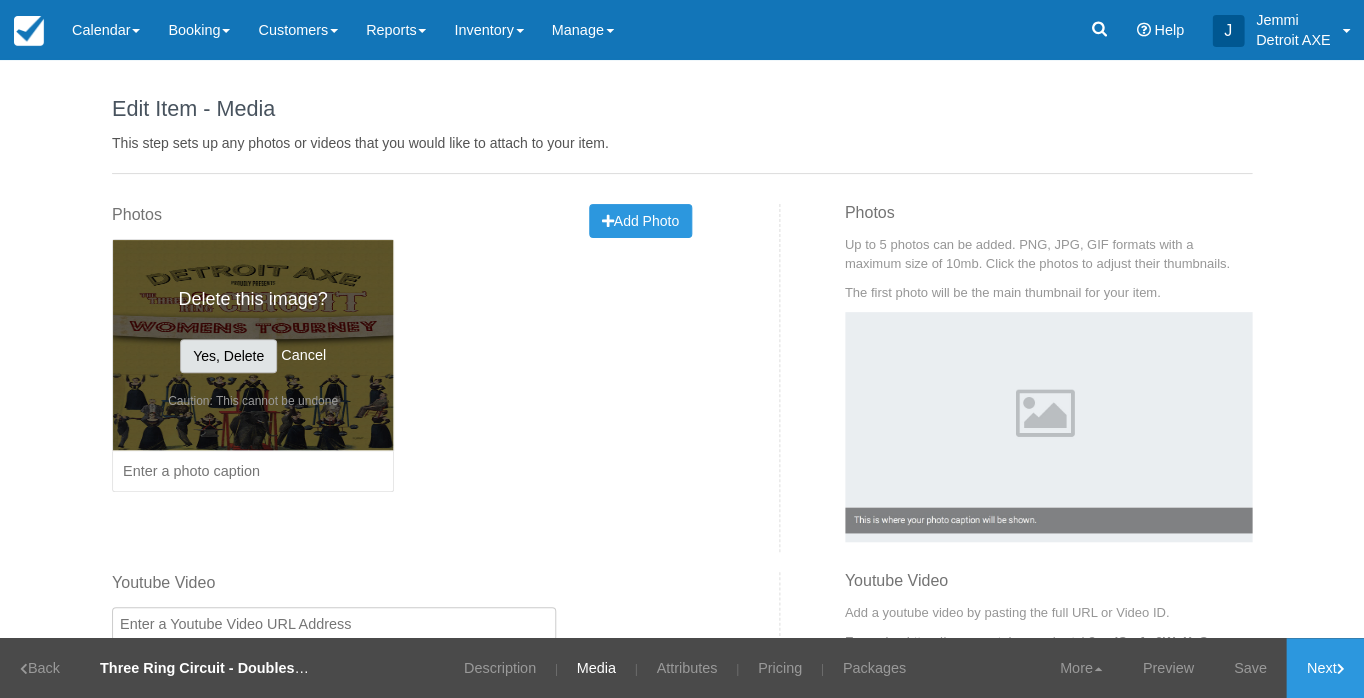 click on "Yes, Delete" at bounding box center (228, 356) 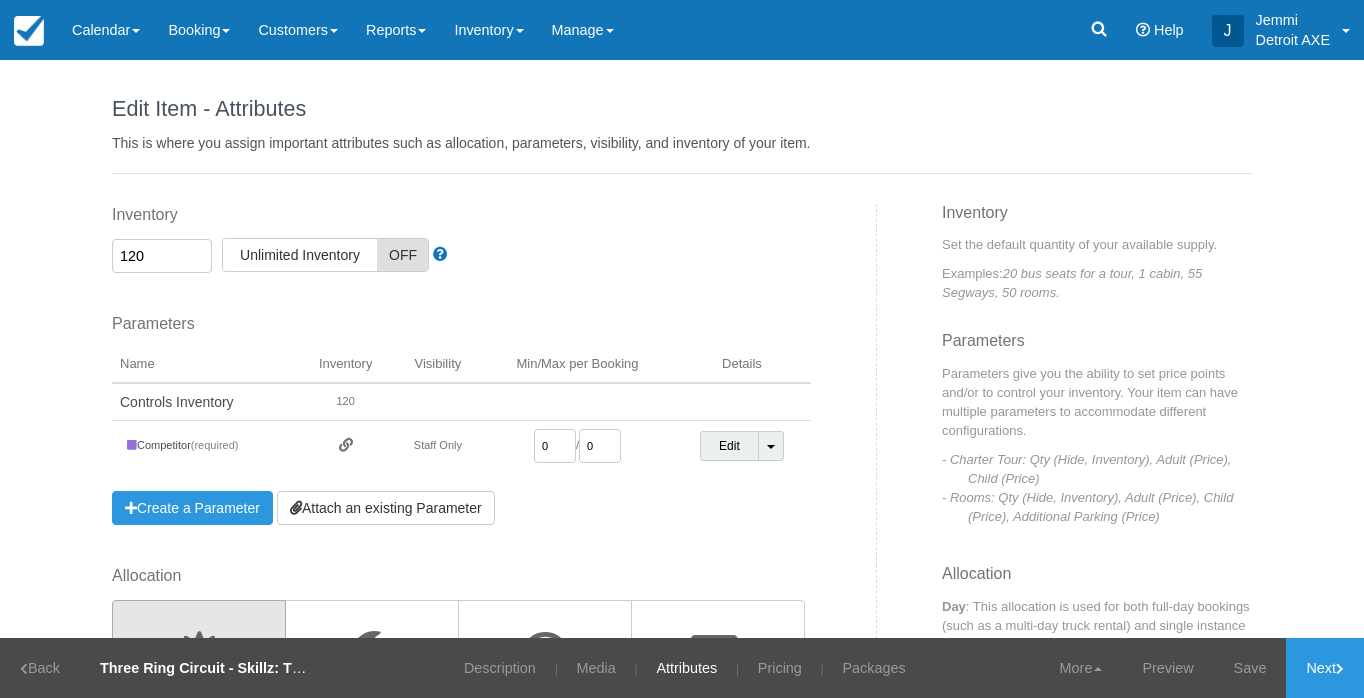 scroll, scrollTop: 0, scrollLeft: 0, axis: both 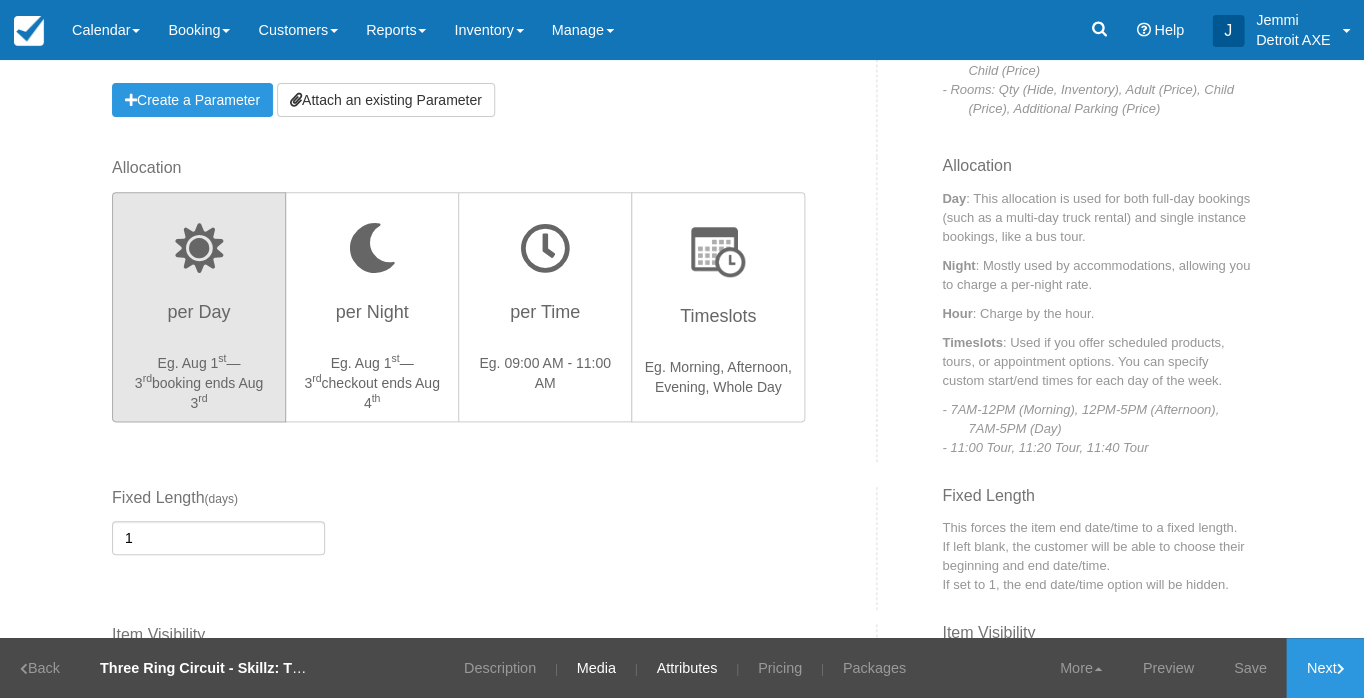 click on "Media" at bounding box center [596, 668] 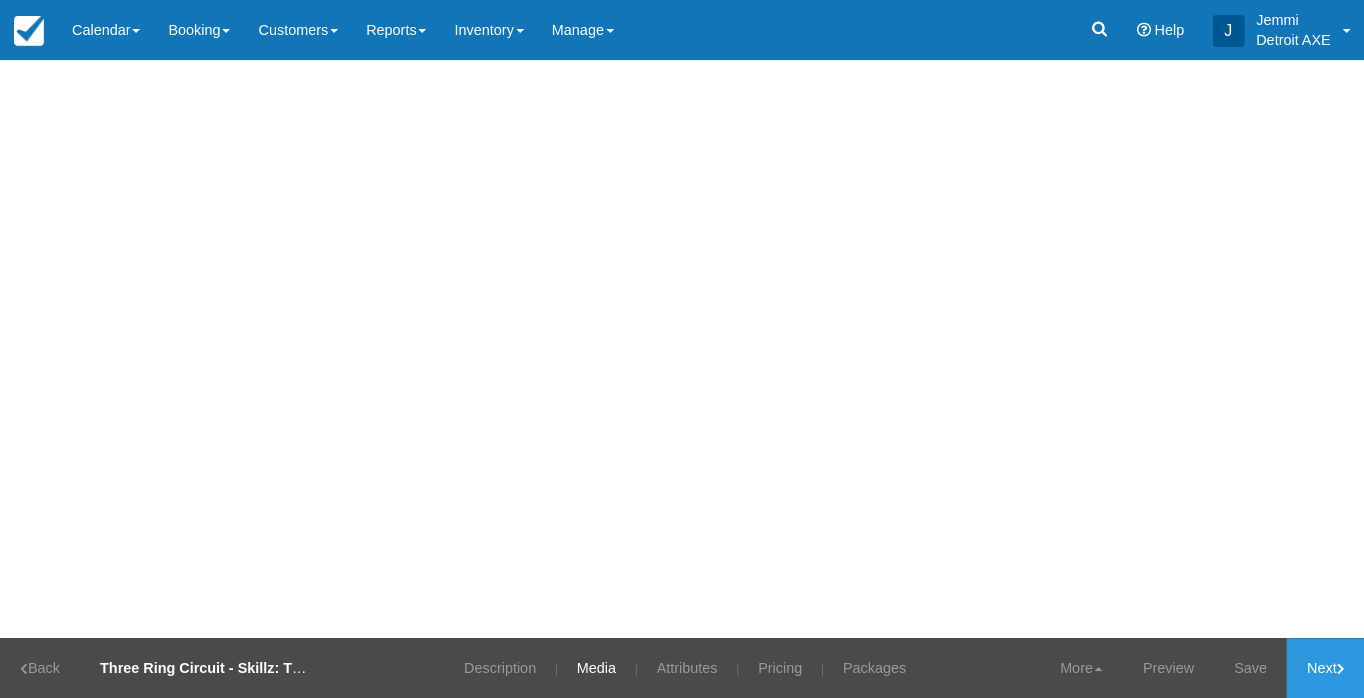 scroll, scrollTop: 1, scrollLeft: 0, axis: vertical 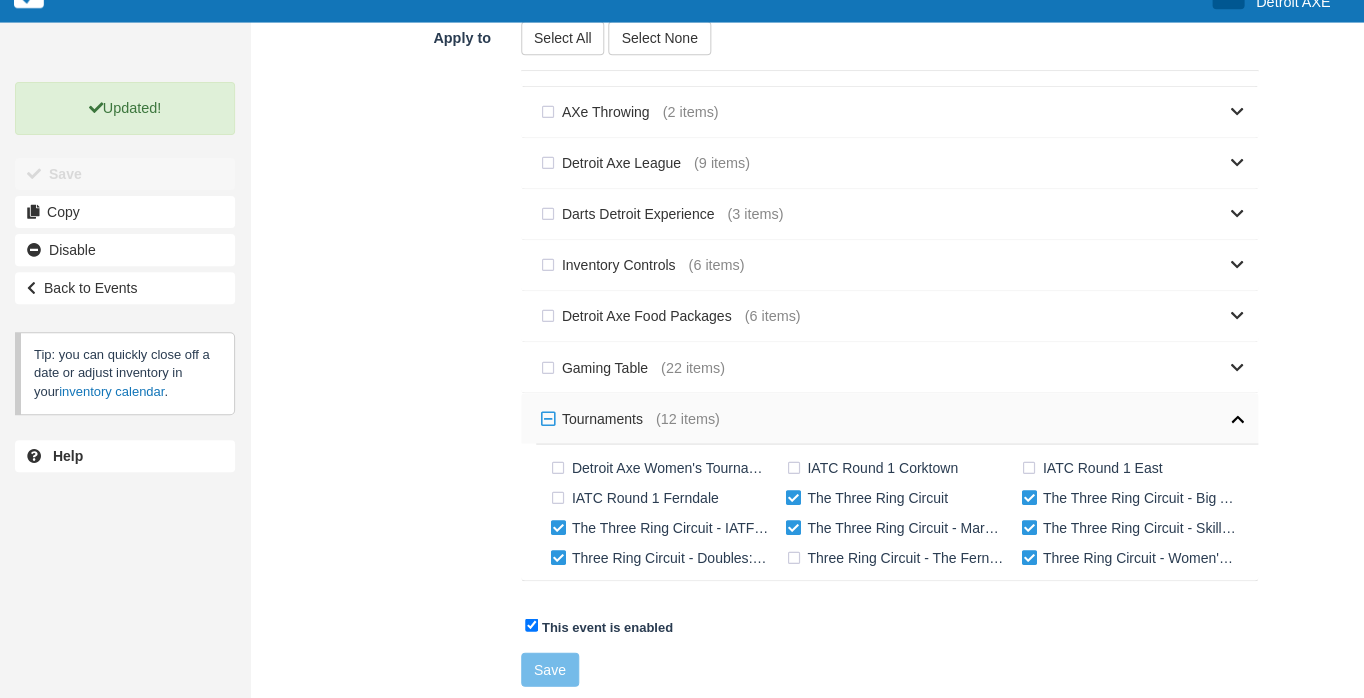 click at bounding box center [1236, 418] 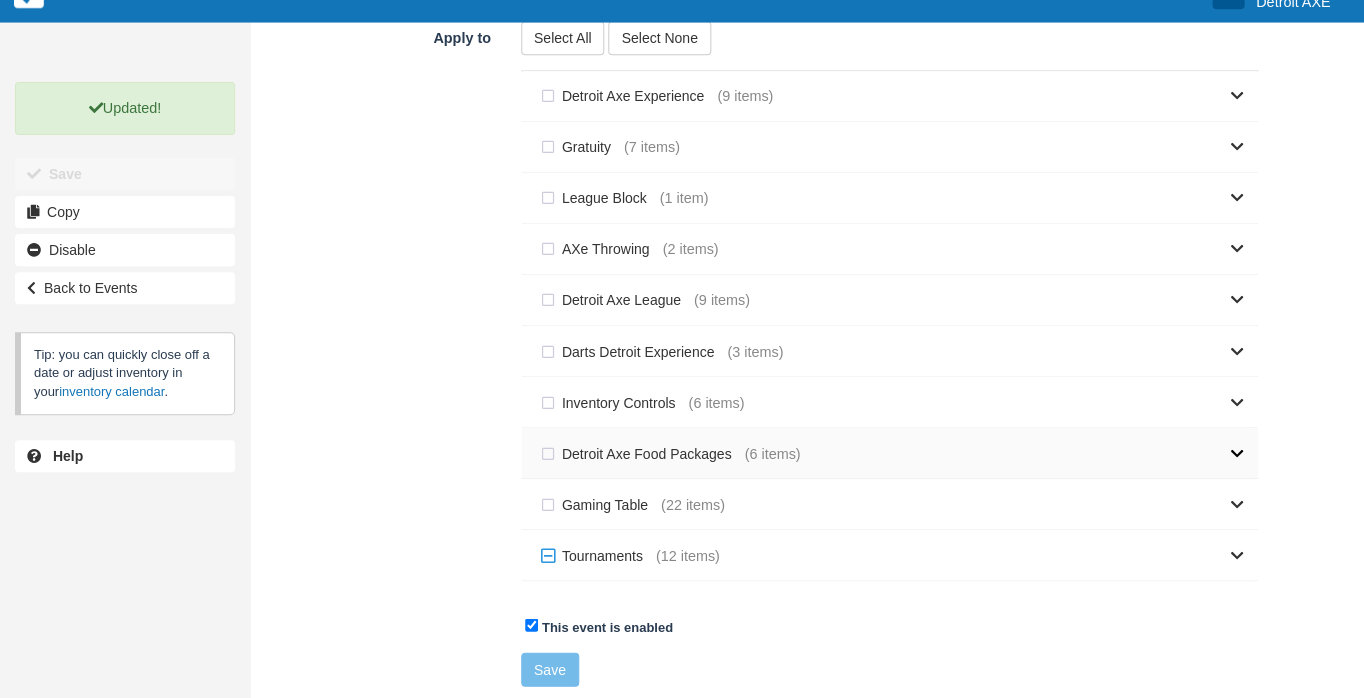 scroll, scrollTop: 52, scrollLeft: 0, axis: vertical 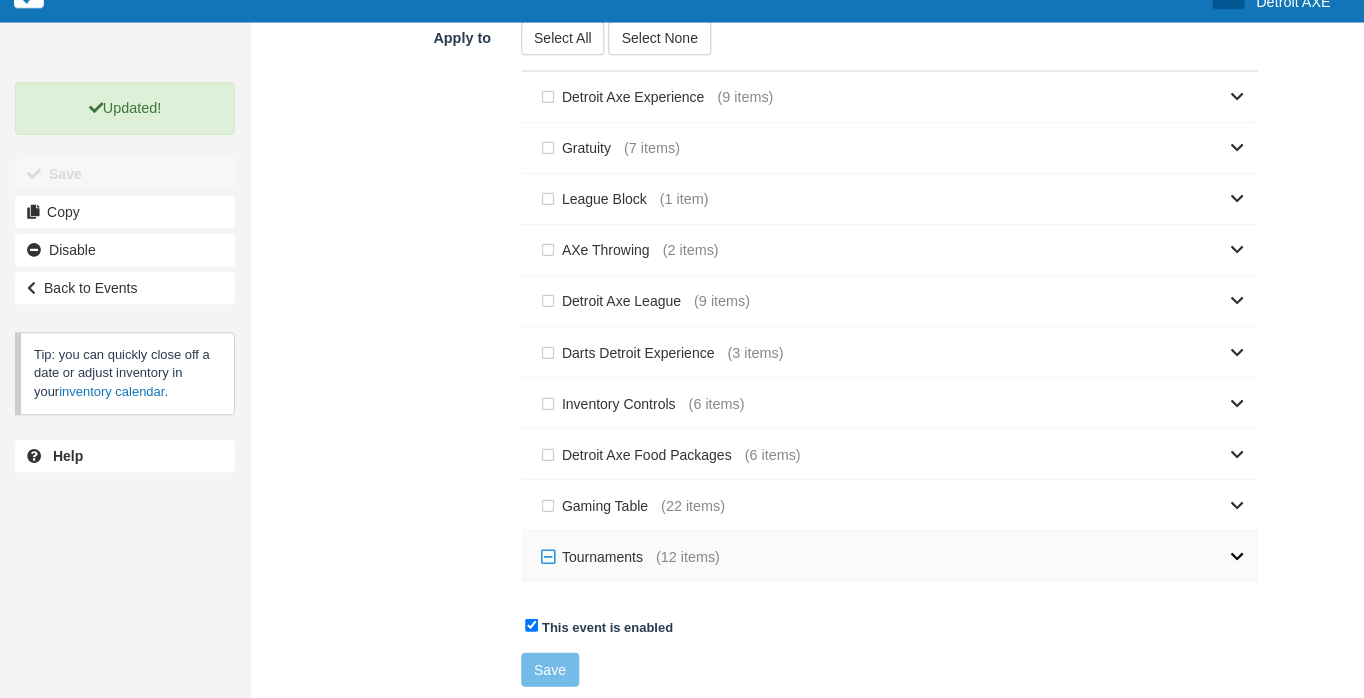 click at bounding box center (1236, 556) 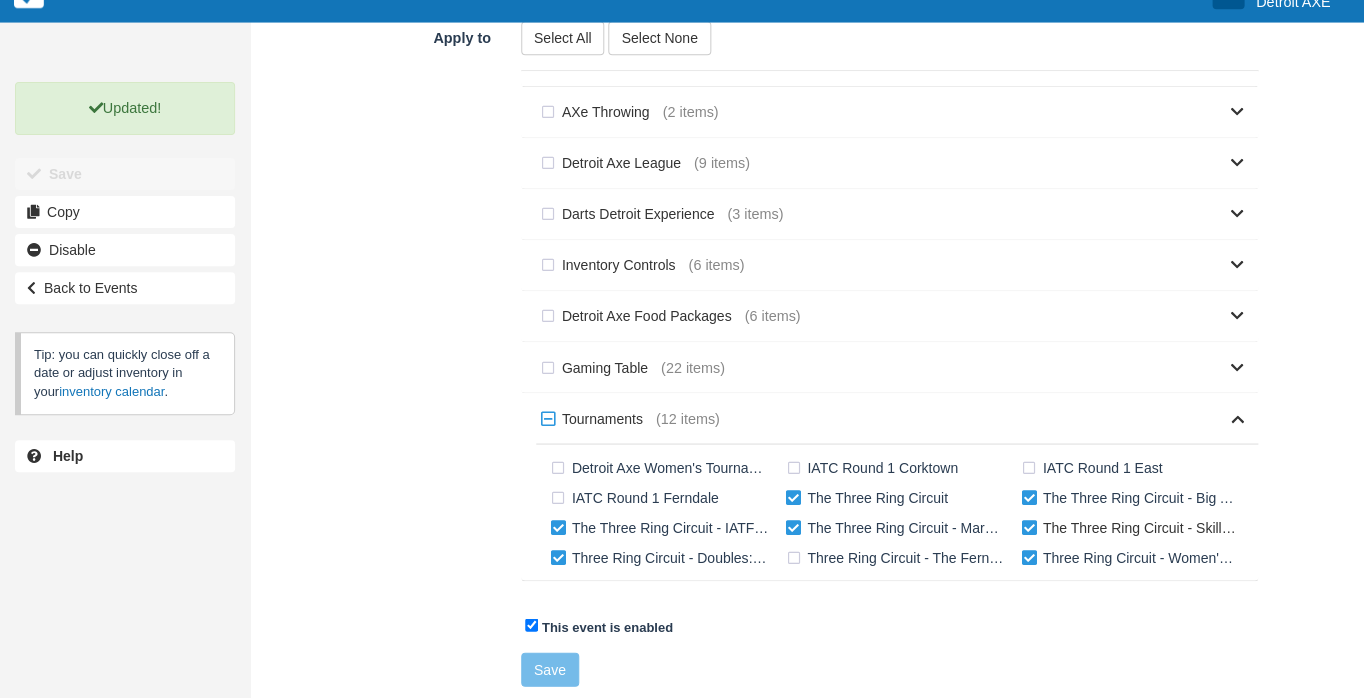 scroll, scrollTop: 188, scrollLeft: 0, axis: vertical 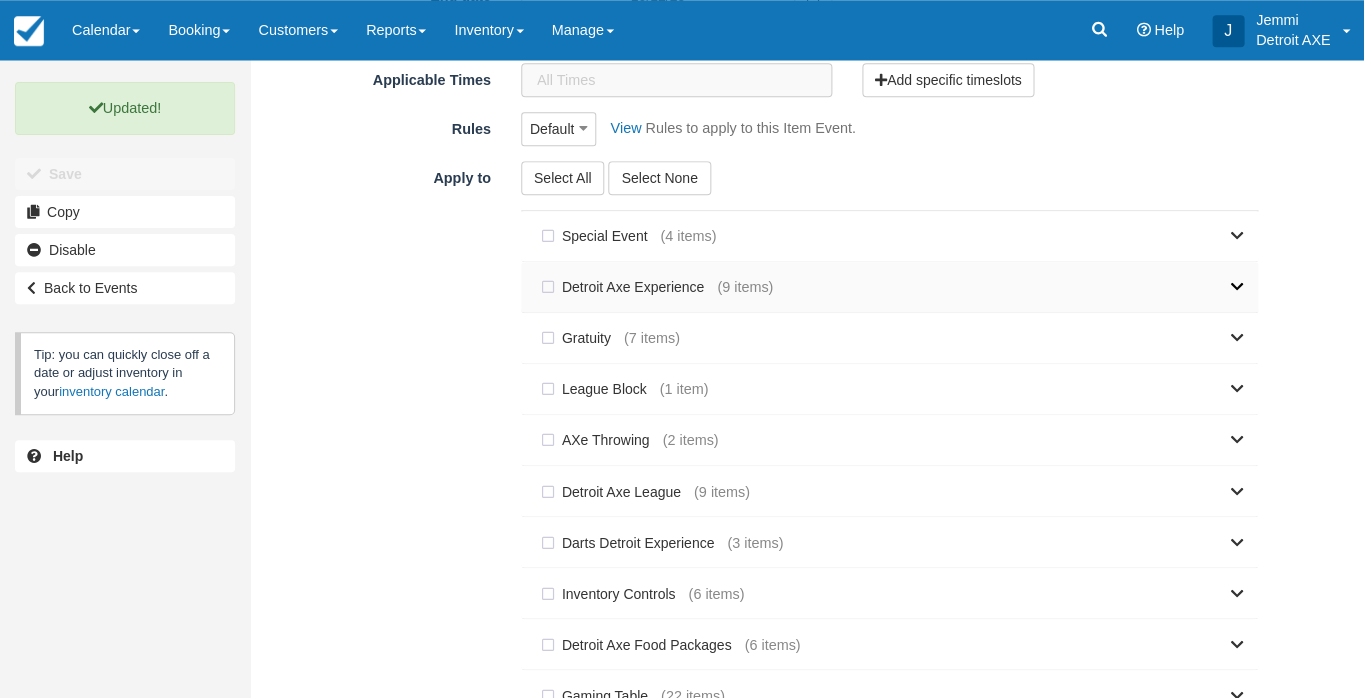 click at bounding box center [1008, 287] 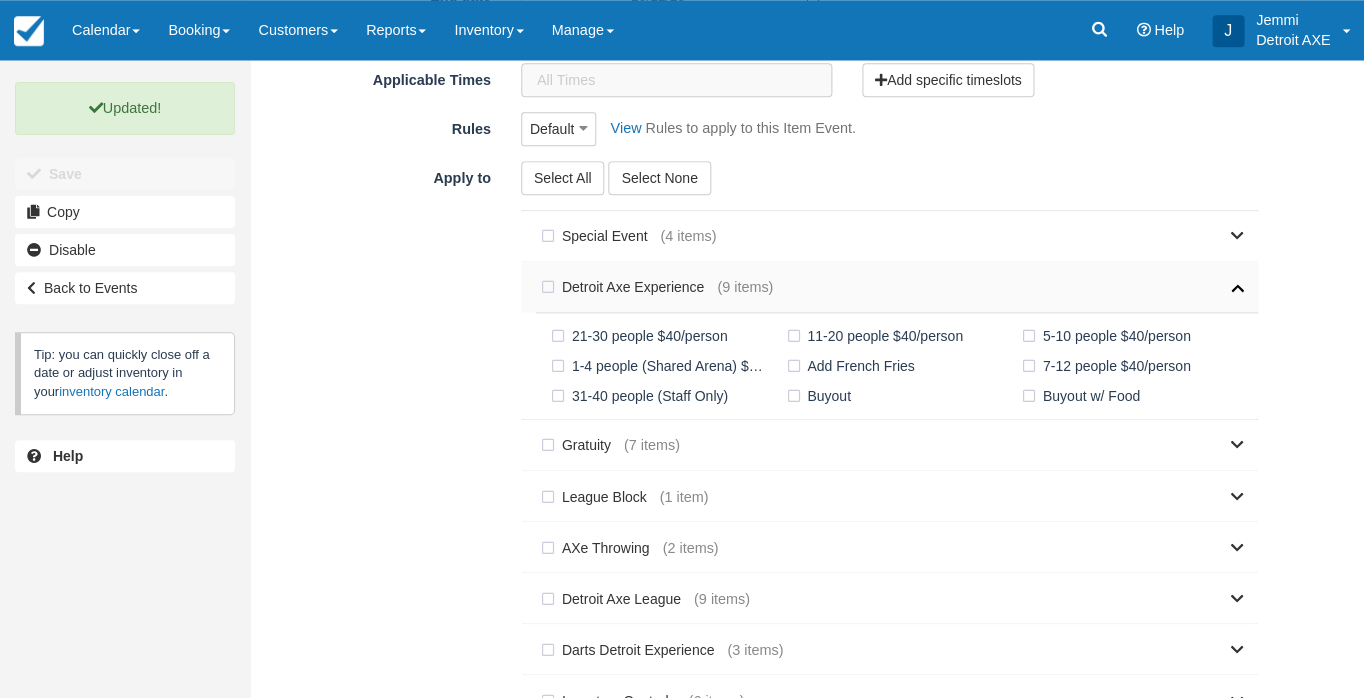 click at bounding box center [1008, 287] 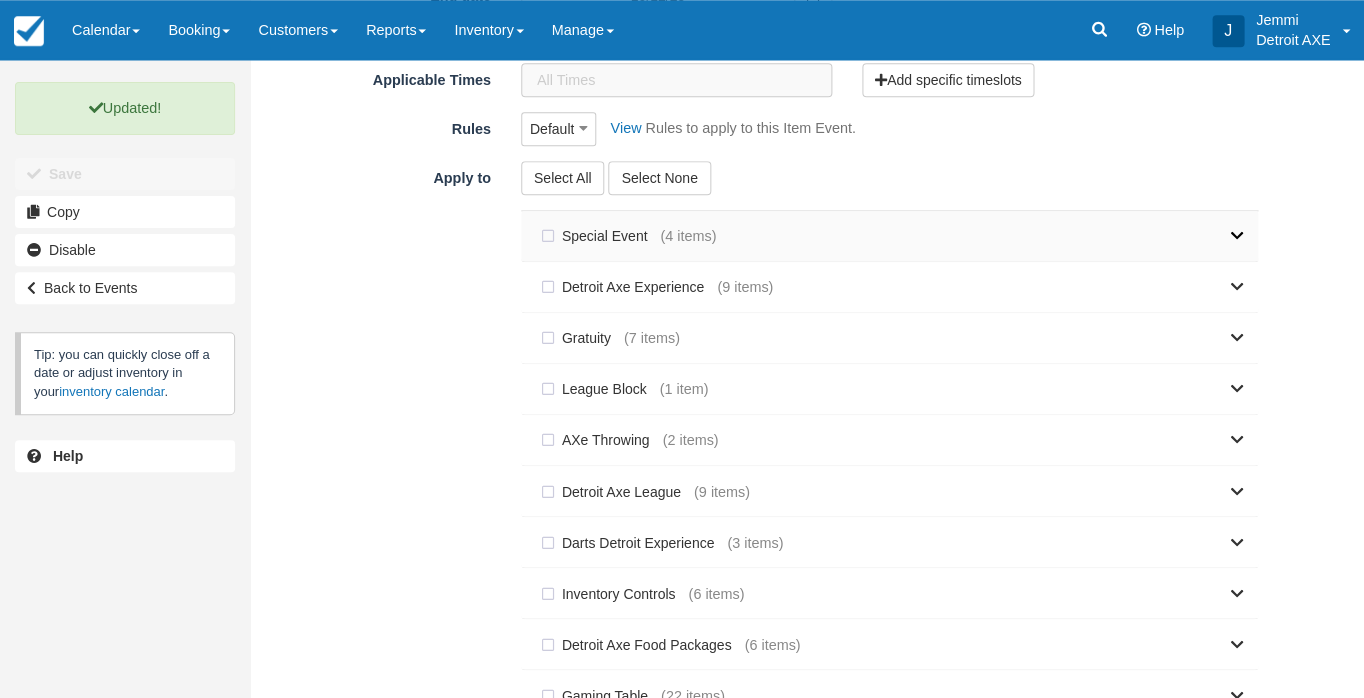 click at bounding box center (979, 236) 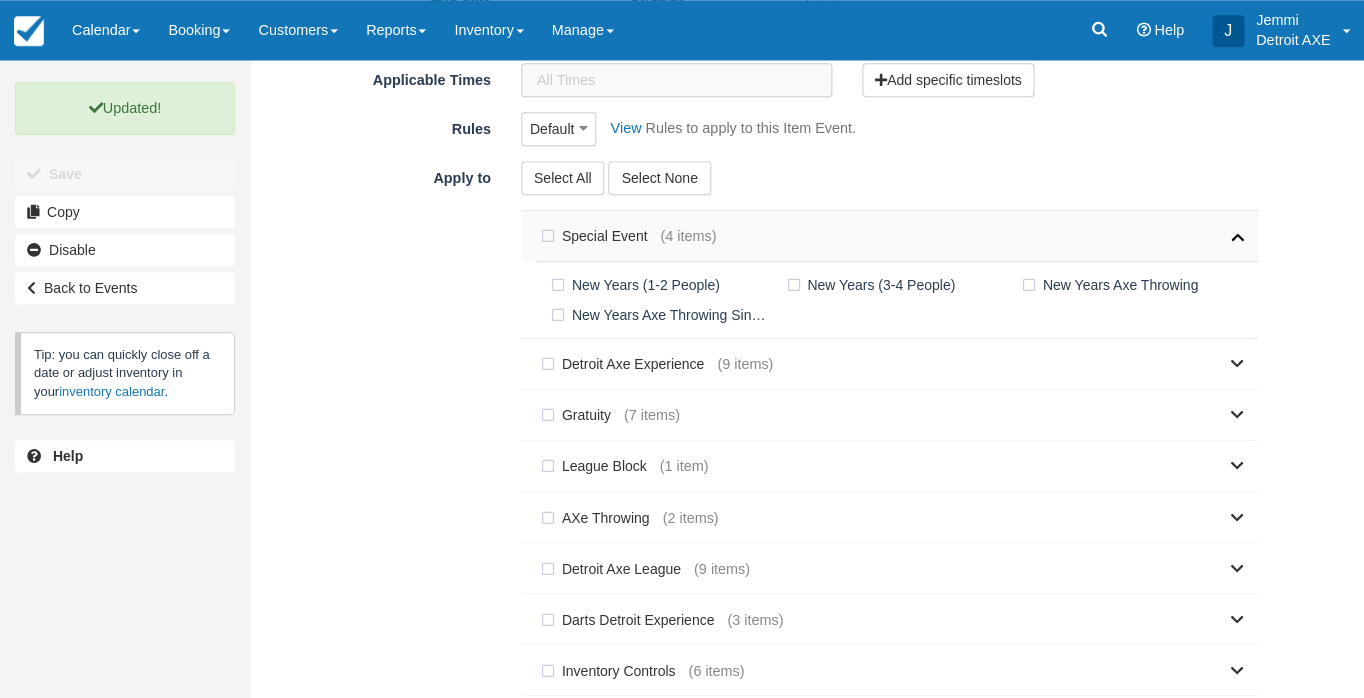 click at bounding box center (979, 236) 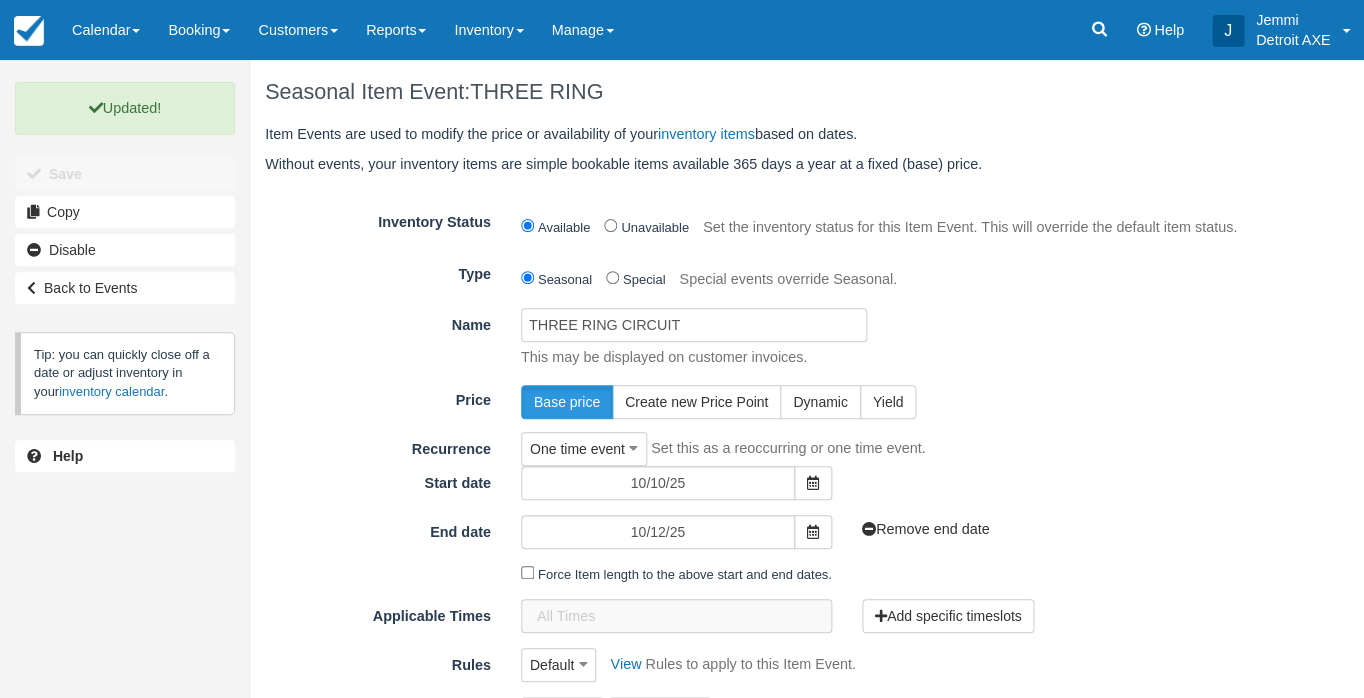 scroll, scrollTop: 0, scrollLeft: 0, axis: both 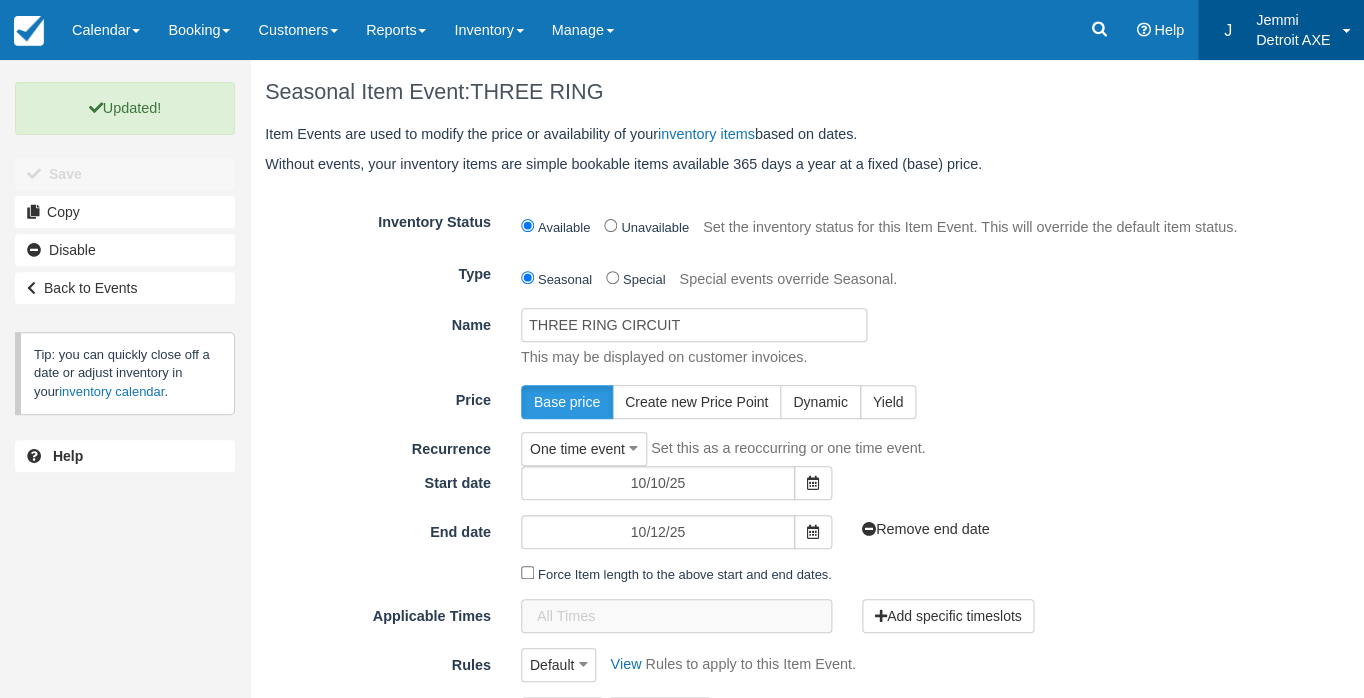 click on "Detroit AXE" at bounding box center (1293, 40) 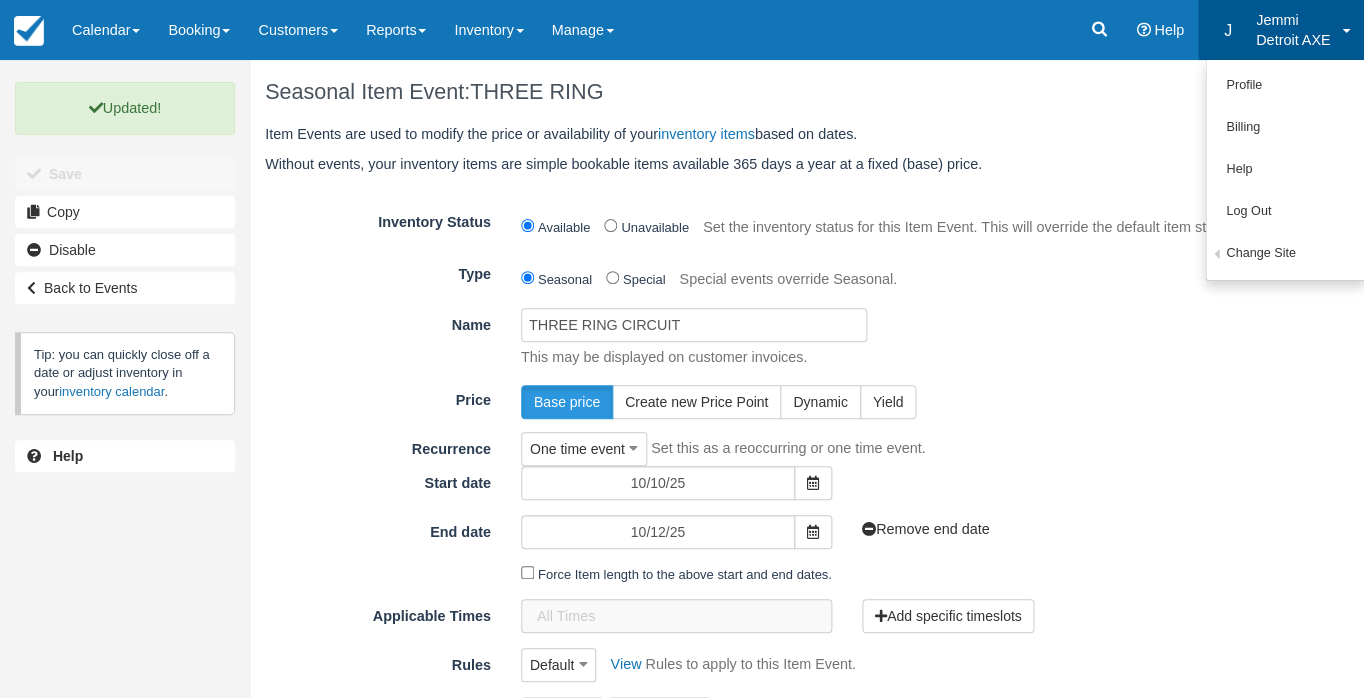 click on "Seasonal Item Event:  THREE RING" at bounding box center [761, 92] 